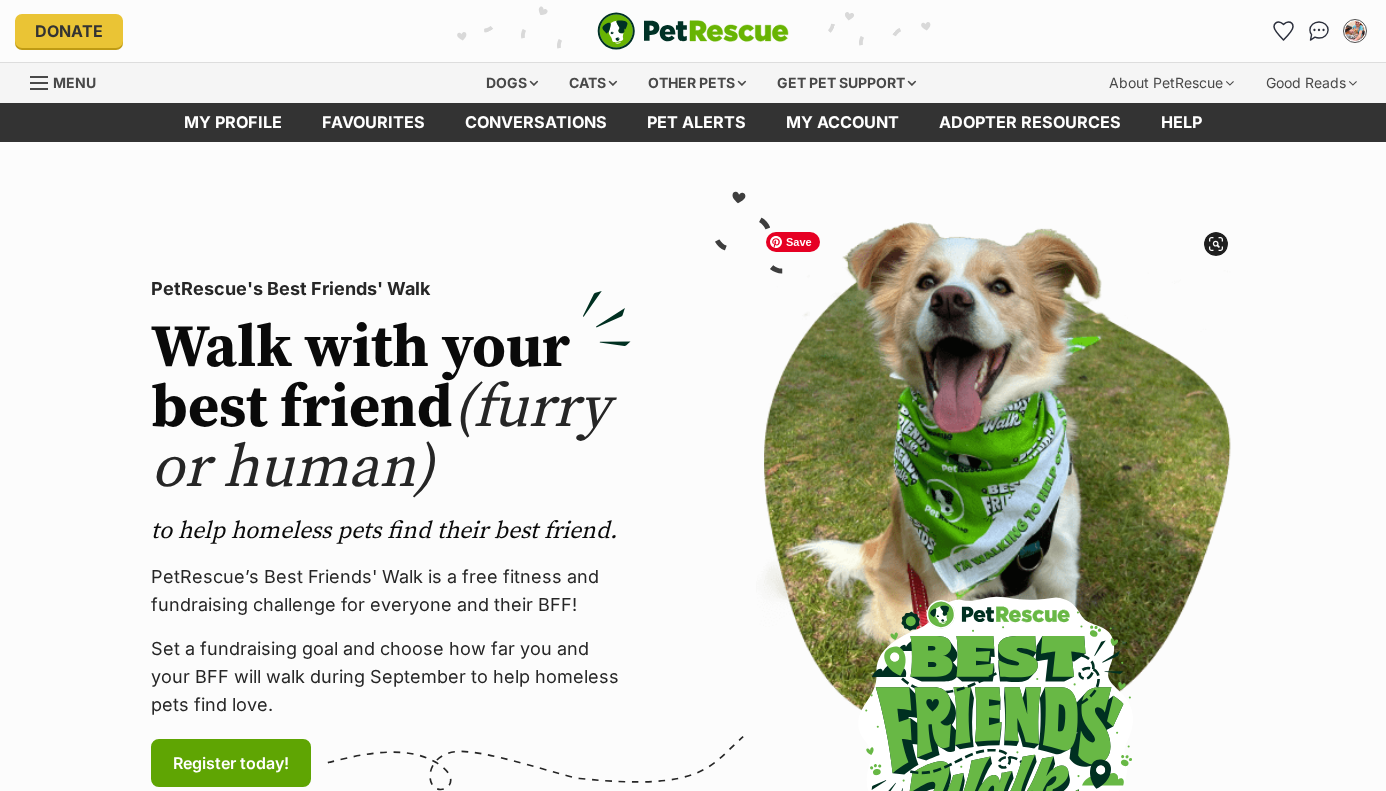 scroll, scrollTop: 0, scrollLeft: 0, axis: both 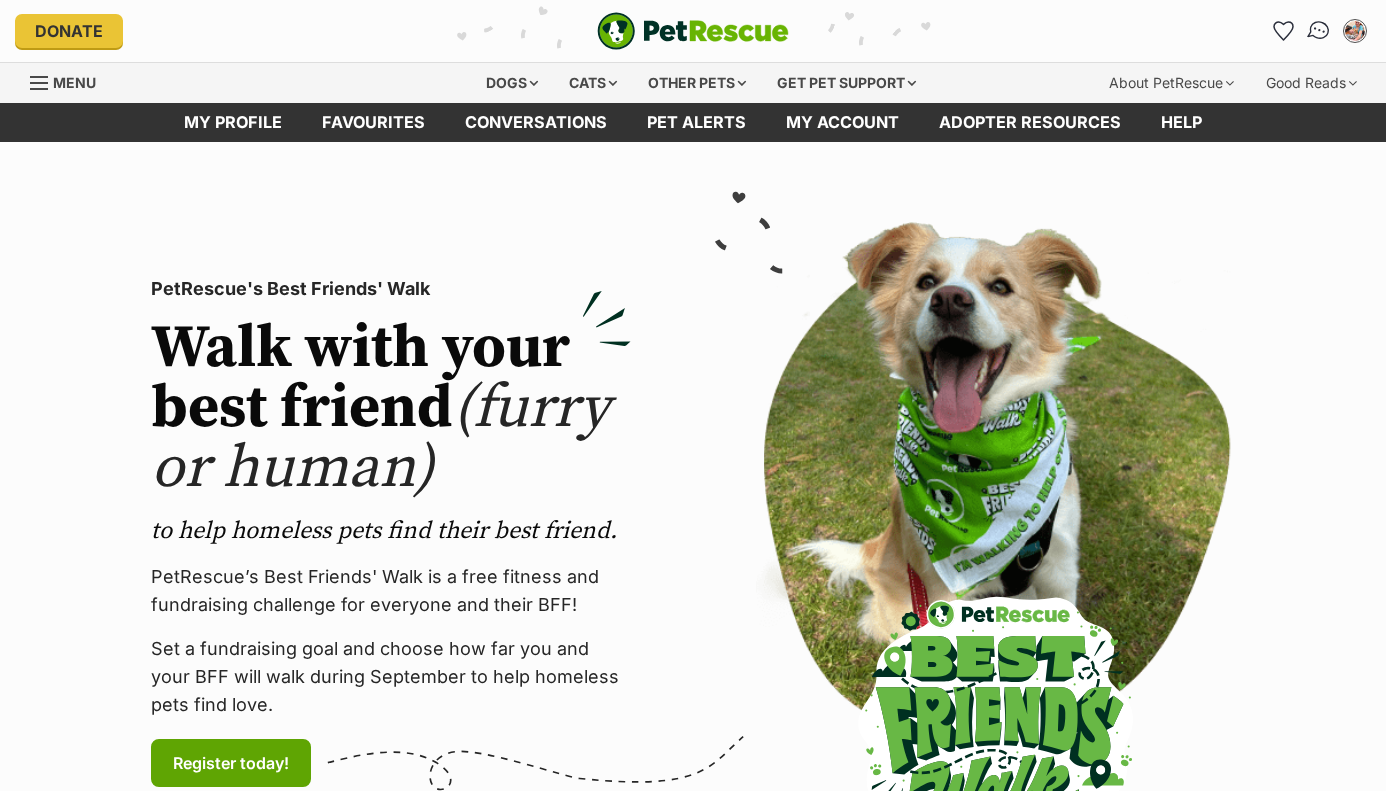 click at bounding box center (1319, 31) 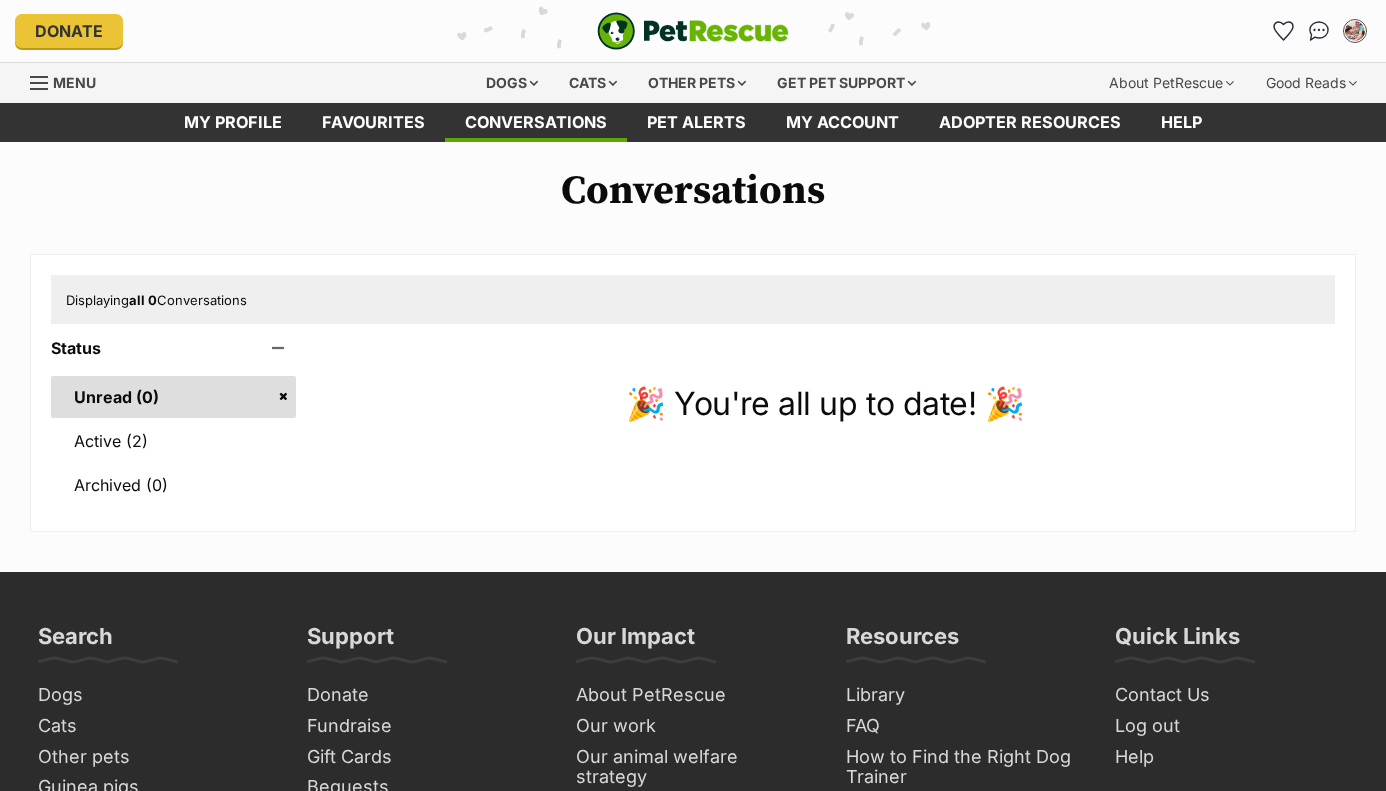 scroll, scrollTop: 0, scrollLeft: 0, axis: both 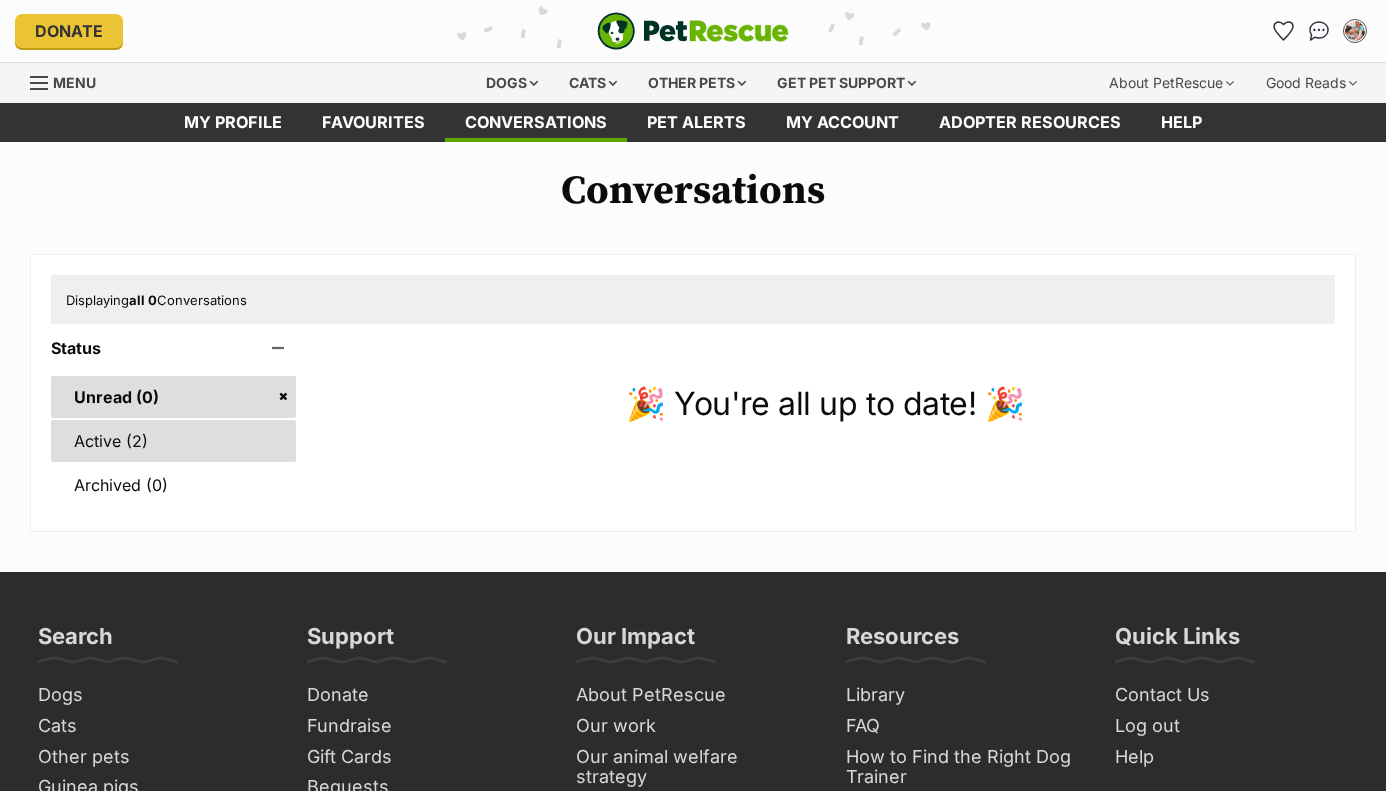 click on "Active (2)" at bounding box center [173, 441] 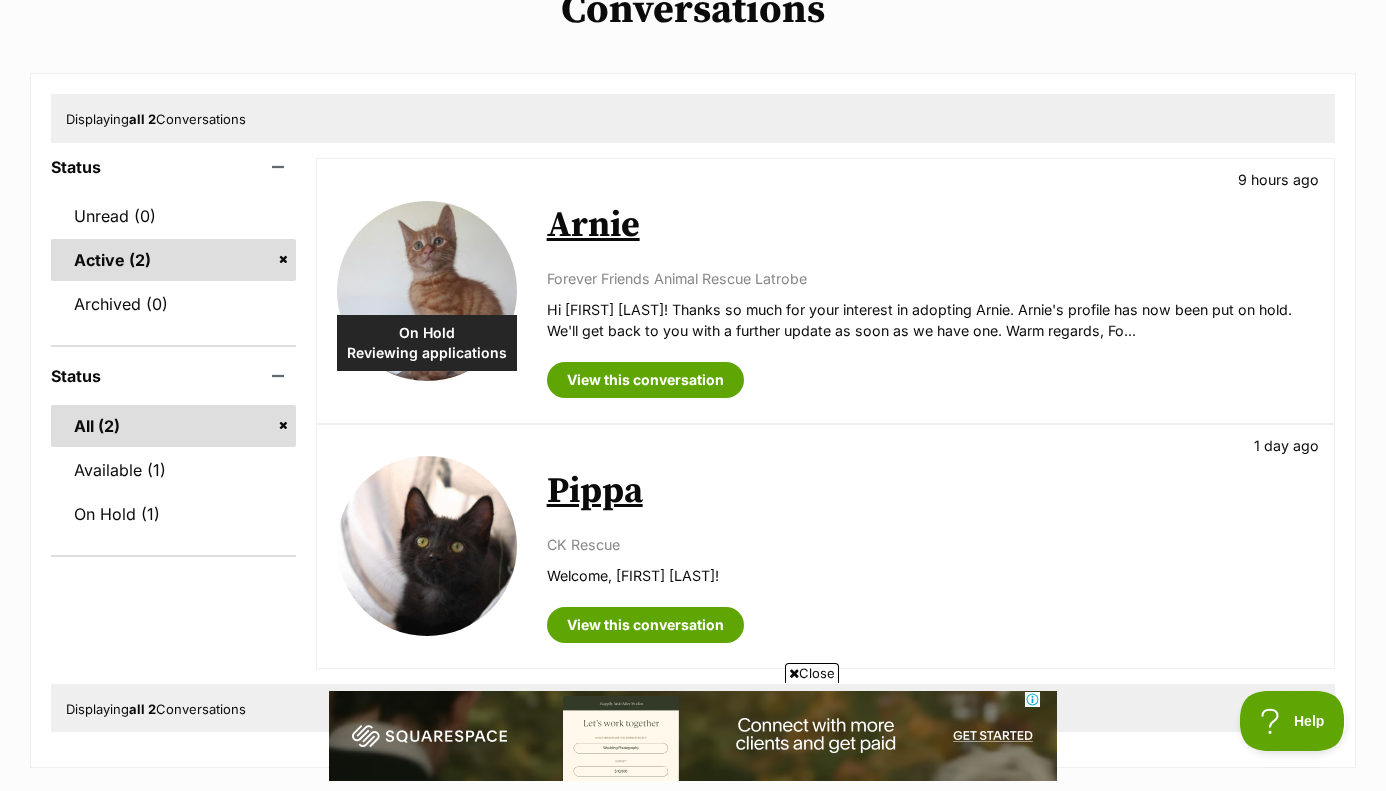 scroll, scrollTop: 0, scrollLeft: 0, axis: both 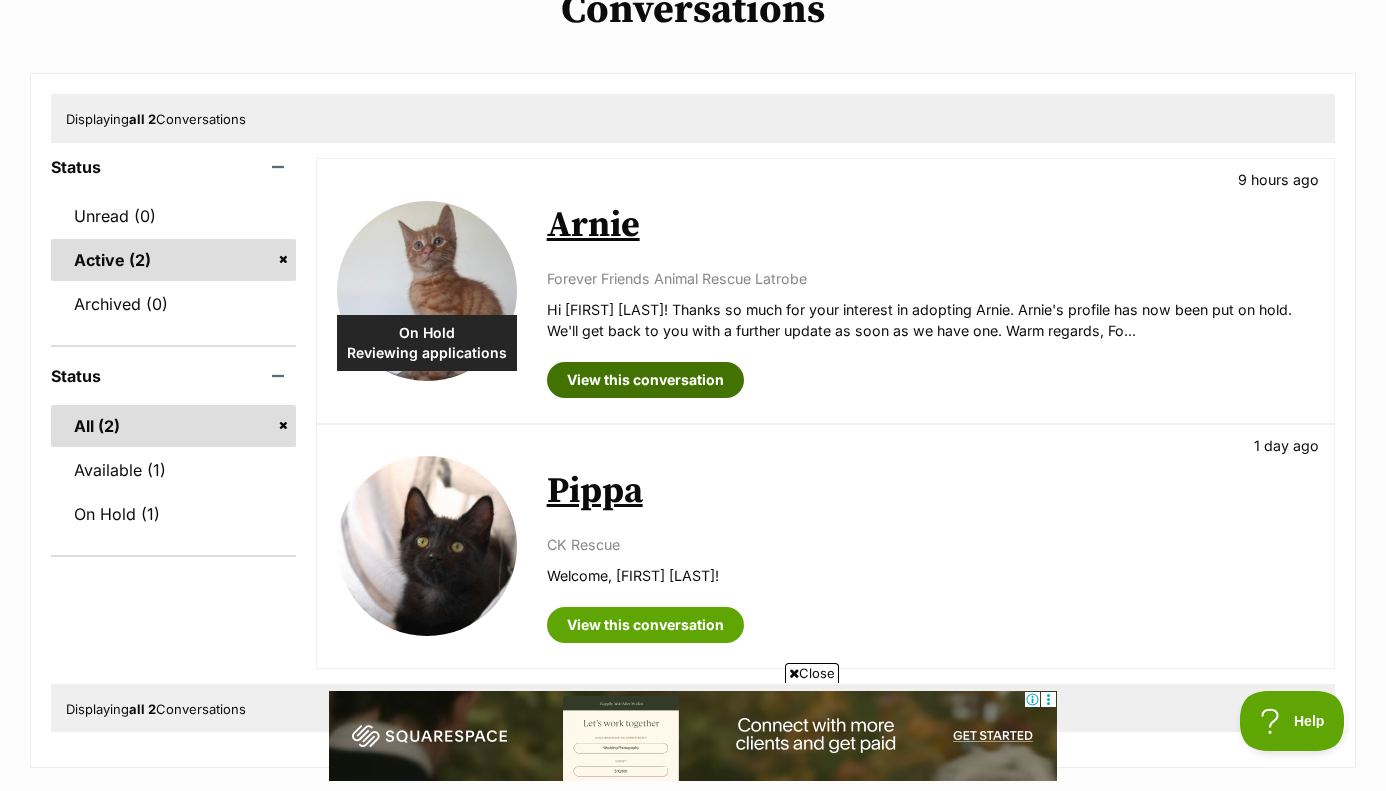 click on "View this conversation" at bounding box center [645, 380] 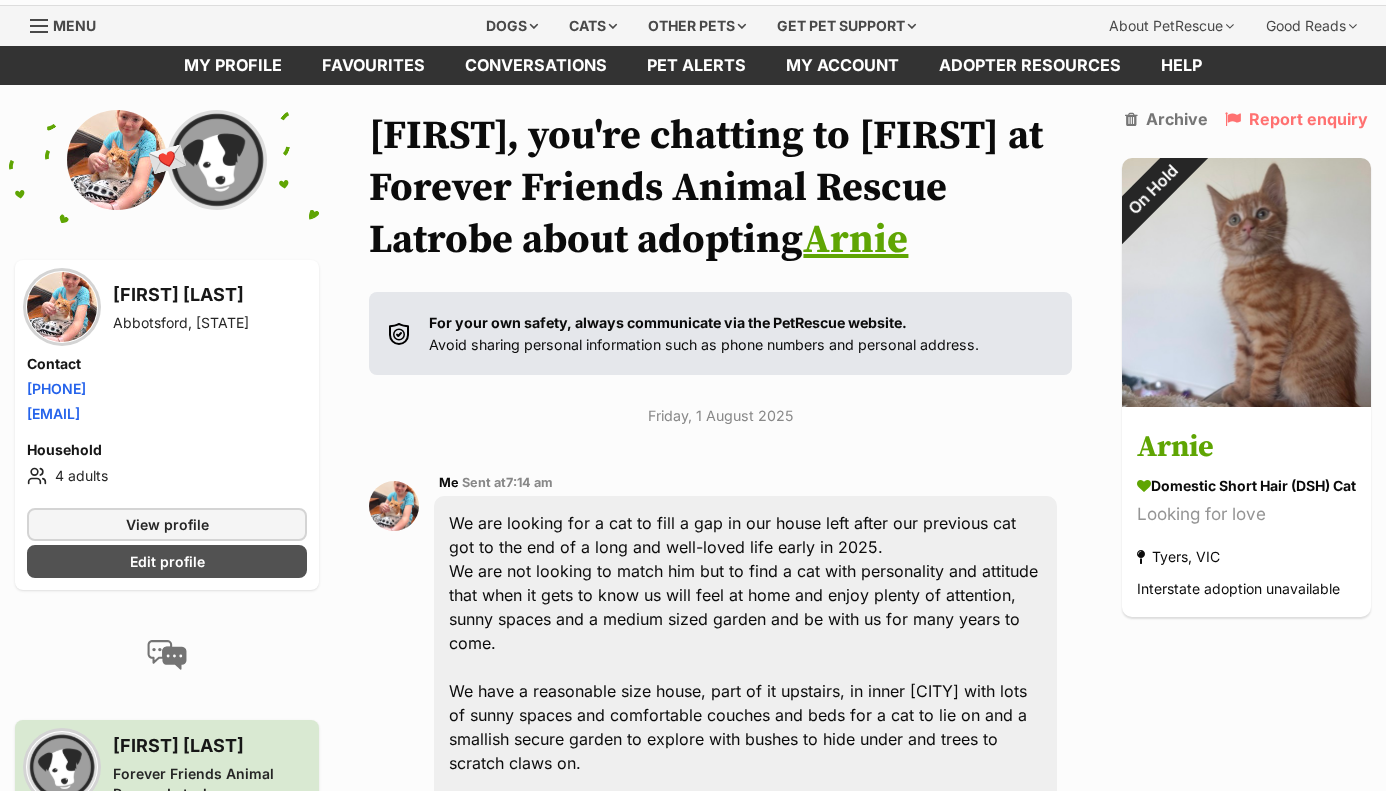 scroll, scrollTop: 0, scrollLeft: 0, axis: both 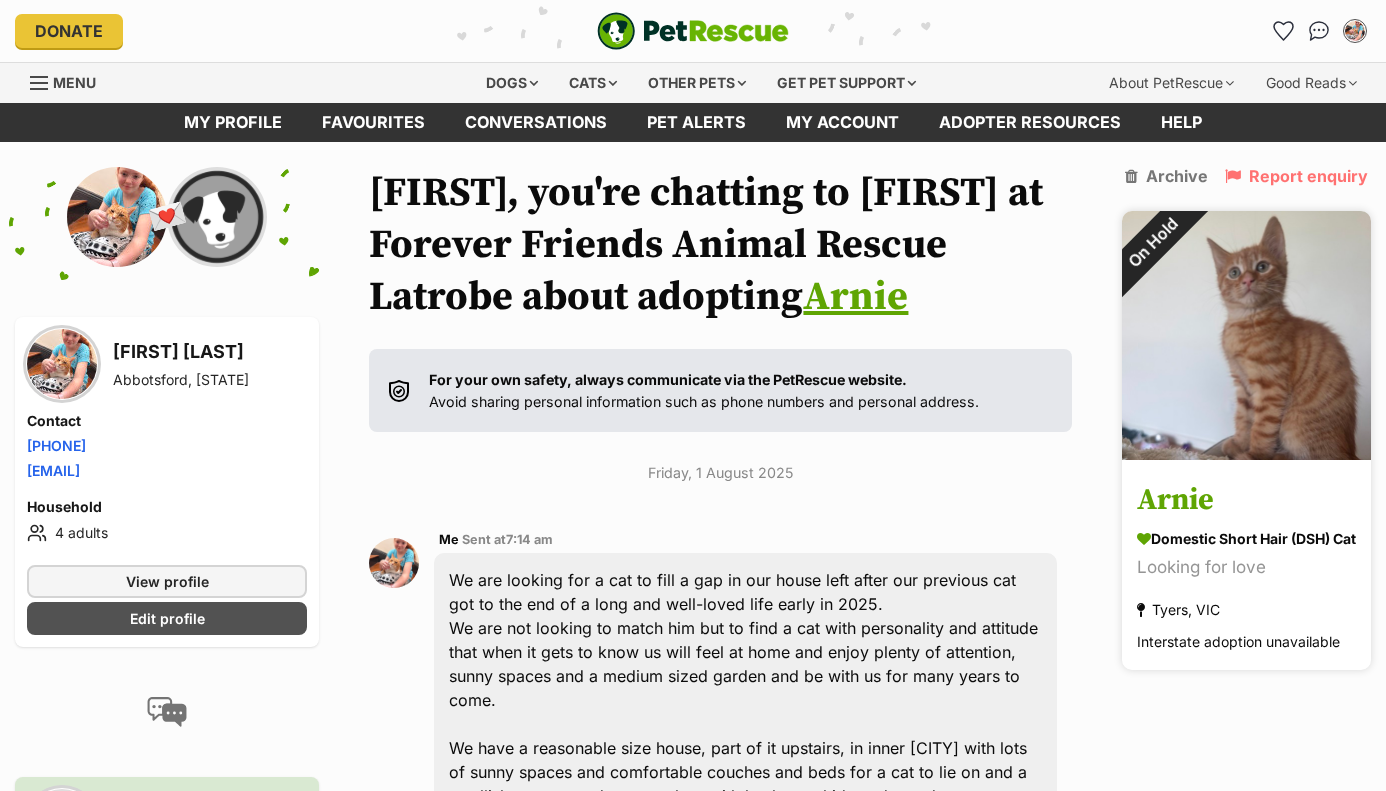 click on "Arnie" at bounding box center (1246, 500) 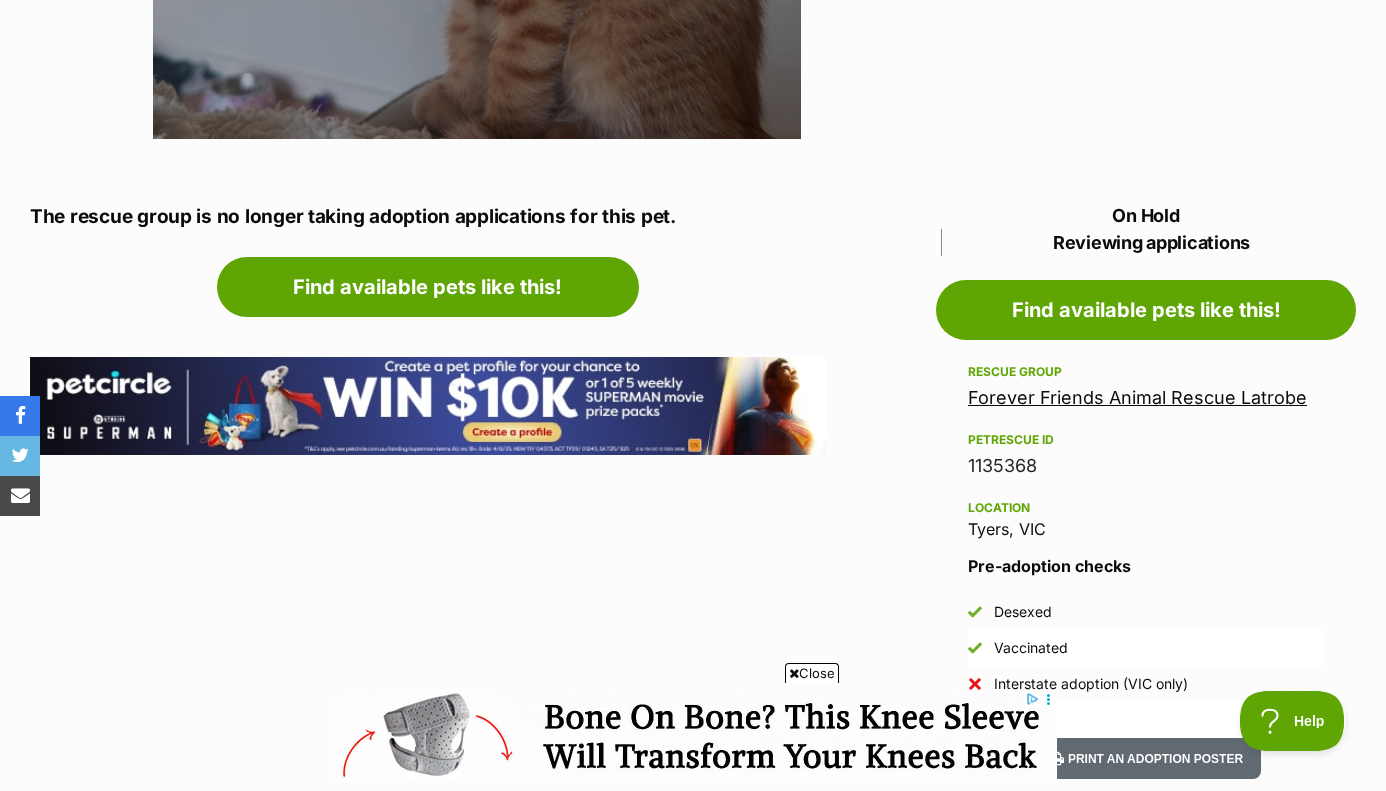 scroll, scrollTop: 933, scrollLeft: 0, axis: vertical 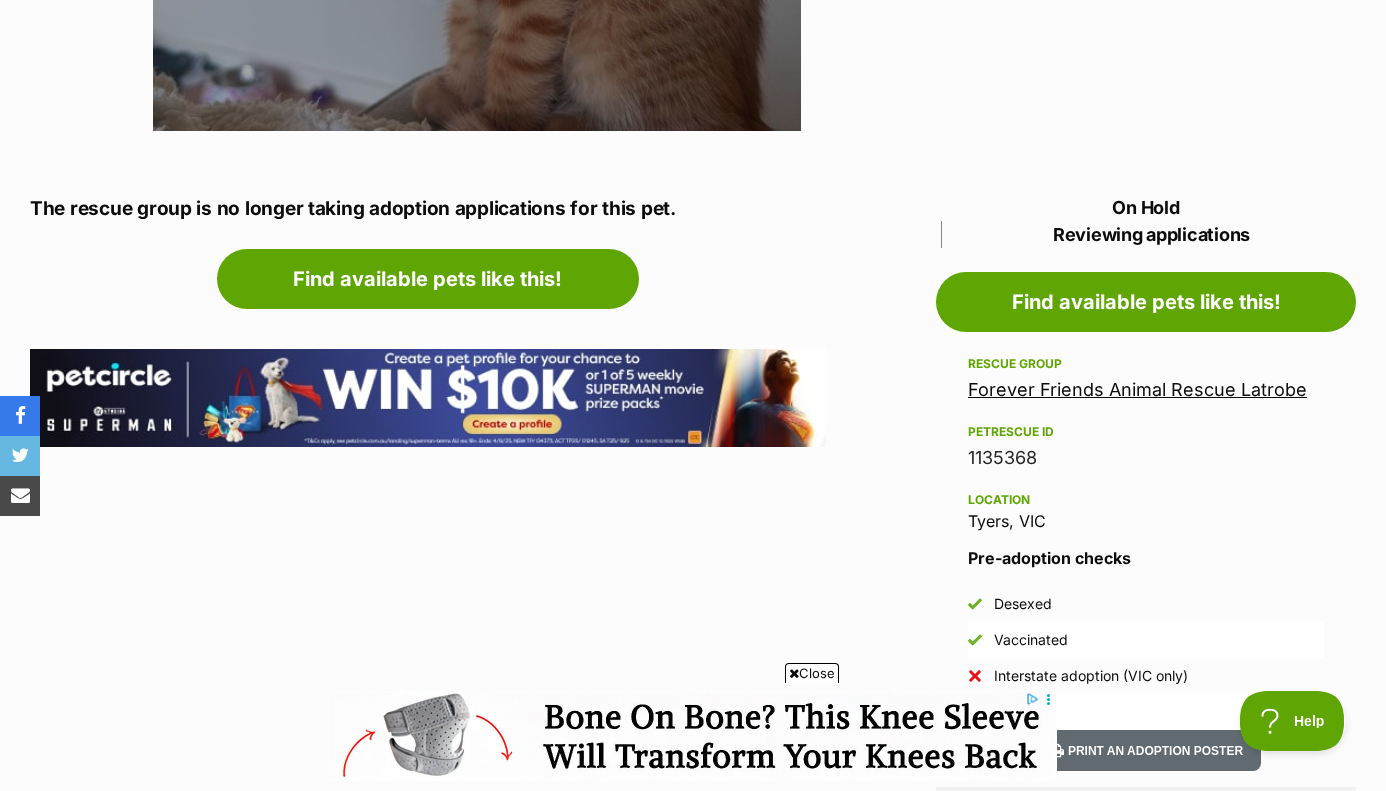 click on "Forever Friends Animal Rescue Latrobe" at bounding box center (1137, 389) 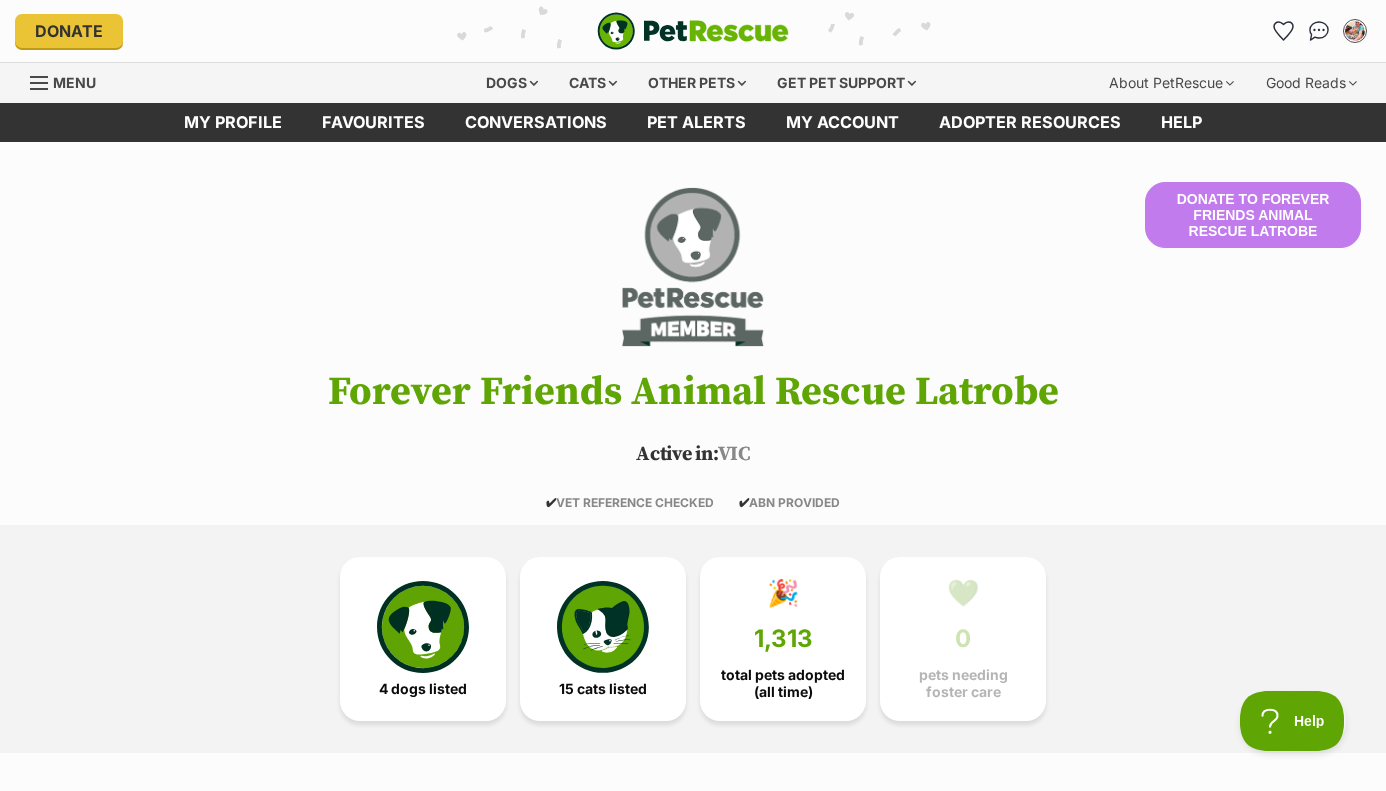 scroll, scrollTop: 0, scrollLeft: 0, axis: both 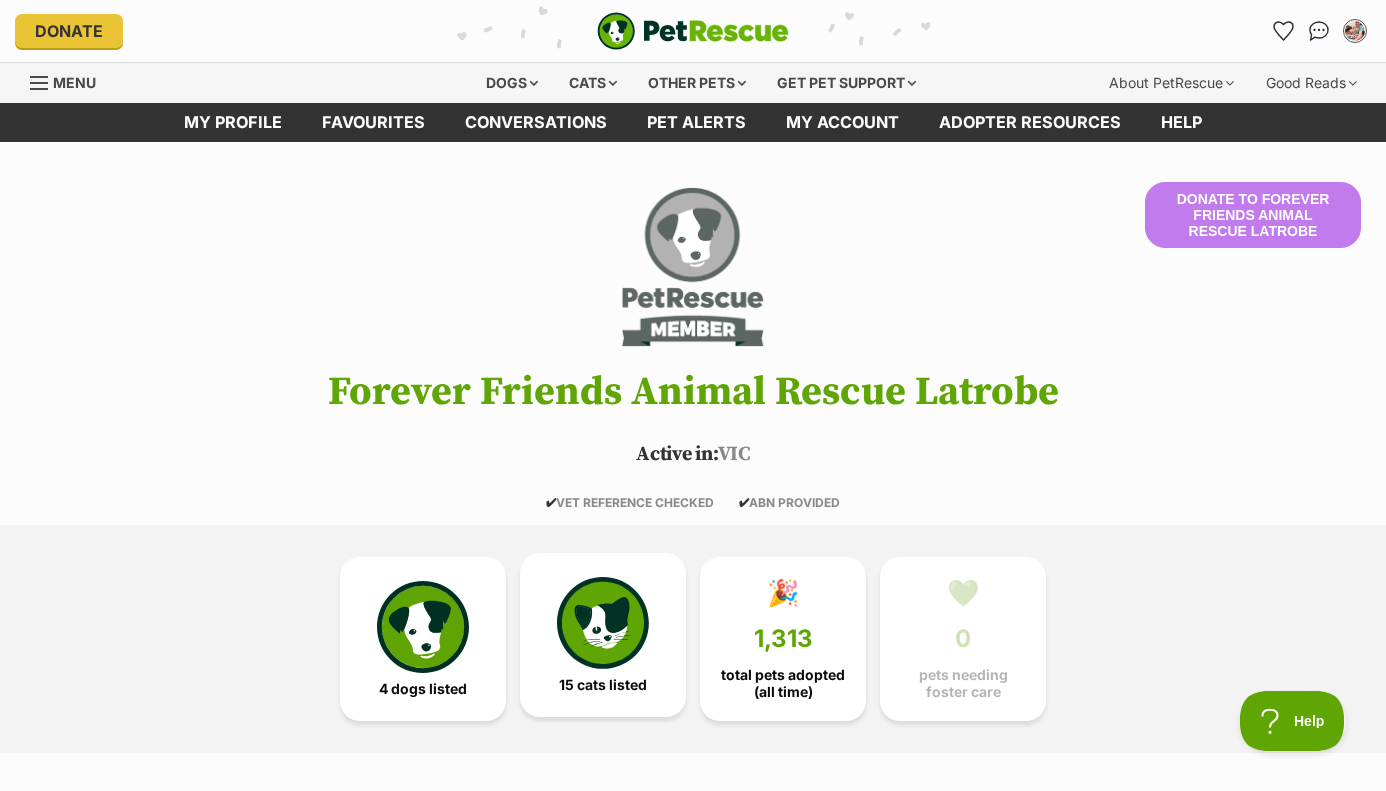 click at bounding box center [603, 623] 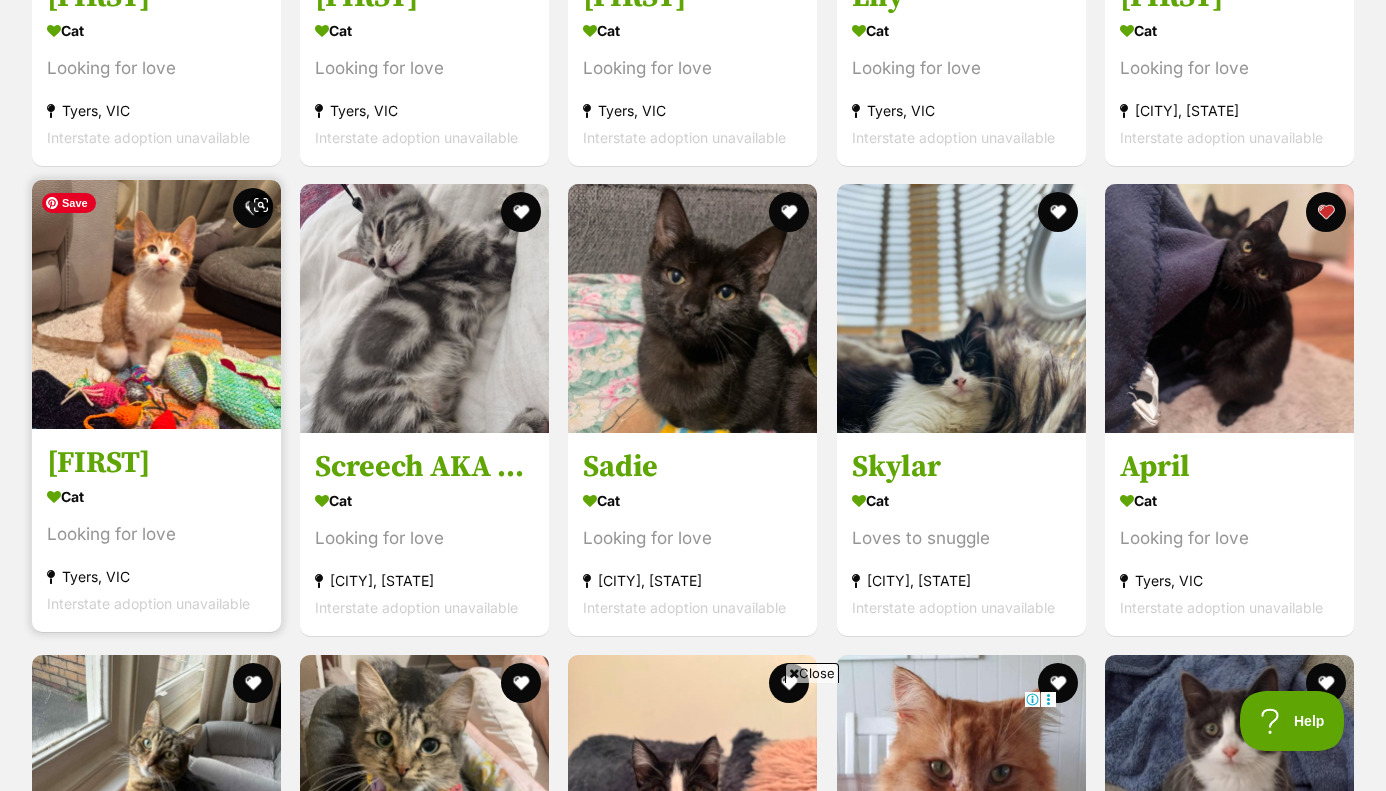scroll, scrollTop: 2062, scrollLeft: 0, axis: vertical 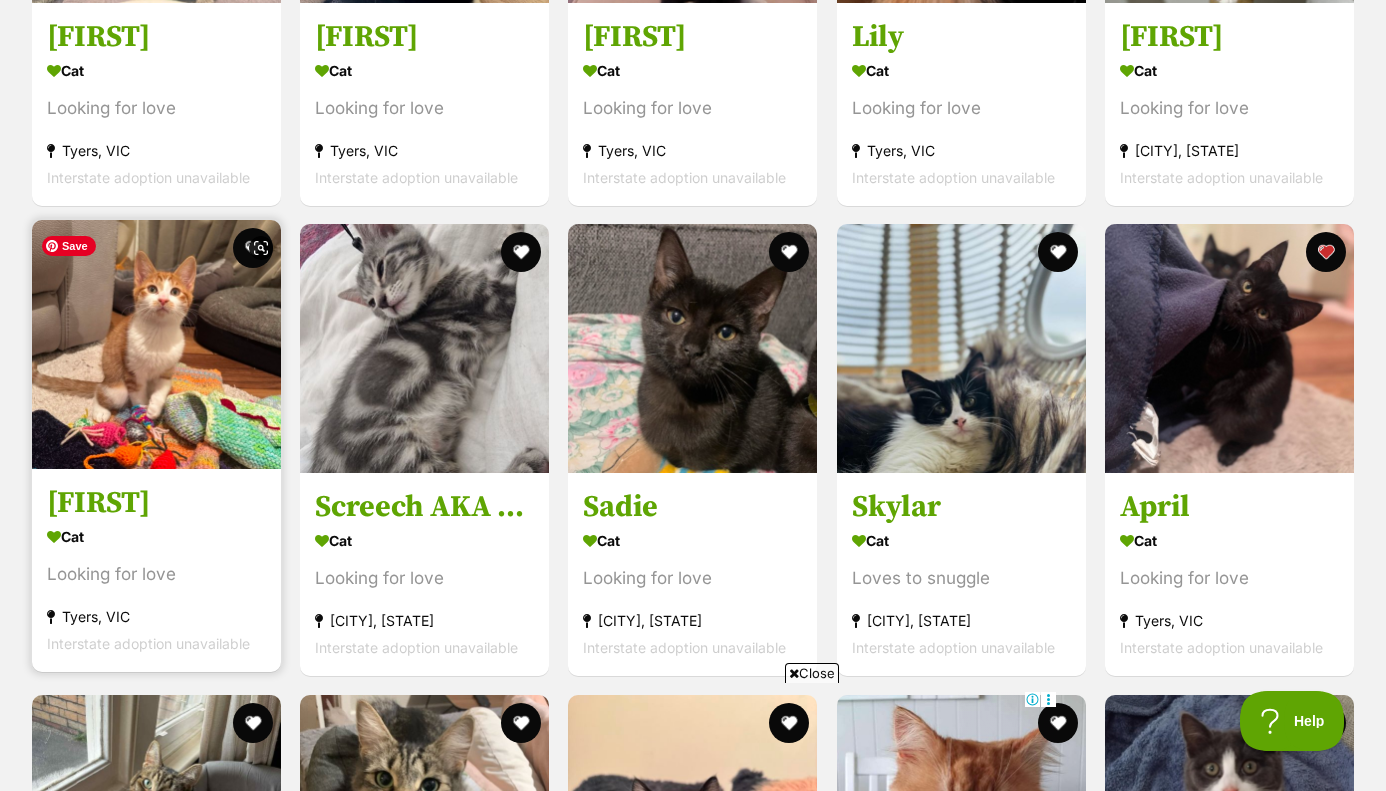 click at bounding box center [156, 344] 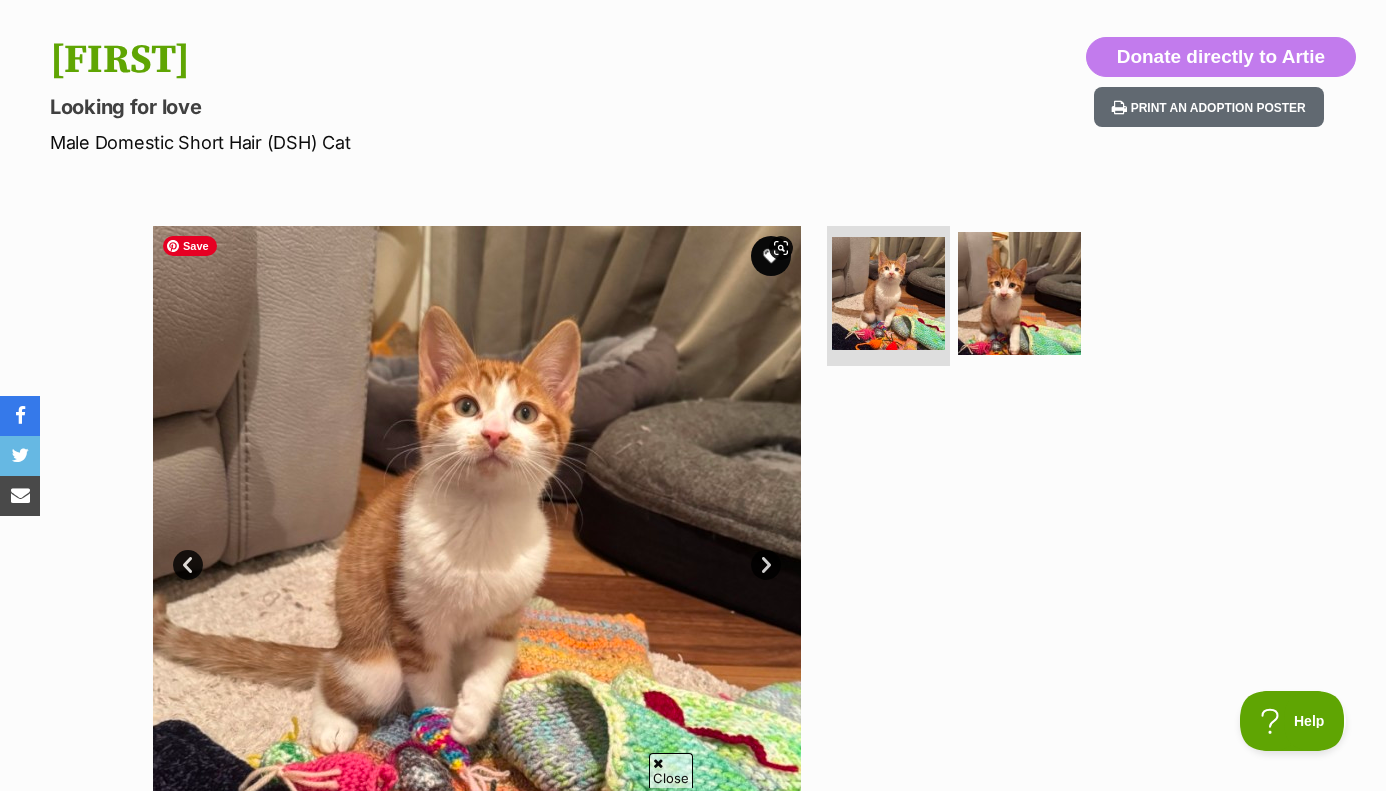 scroll, scrollTop: 193, scrollLeft: 0, axis: vertical 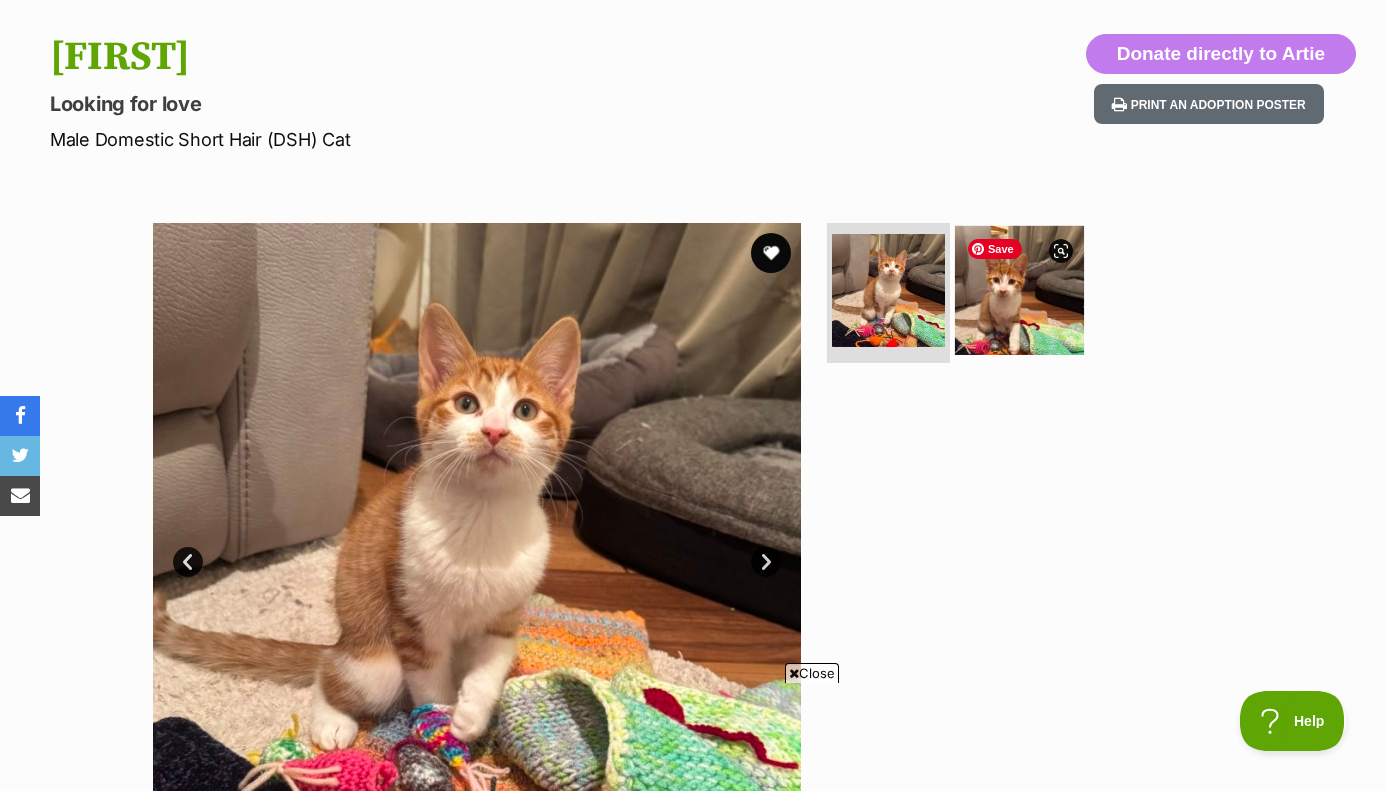 click at bounding box center (1019, 290) 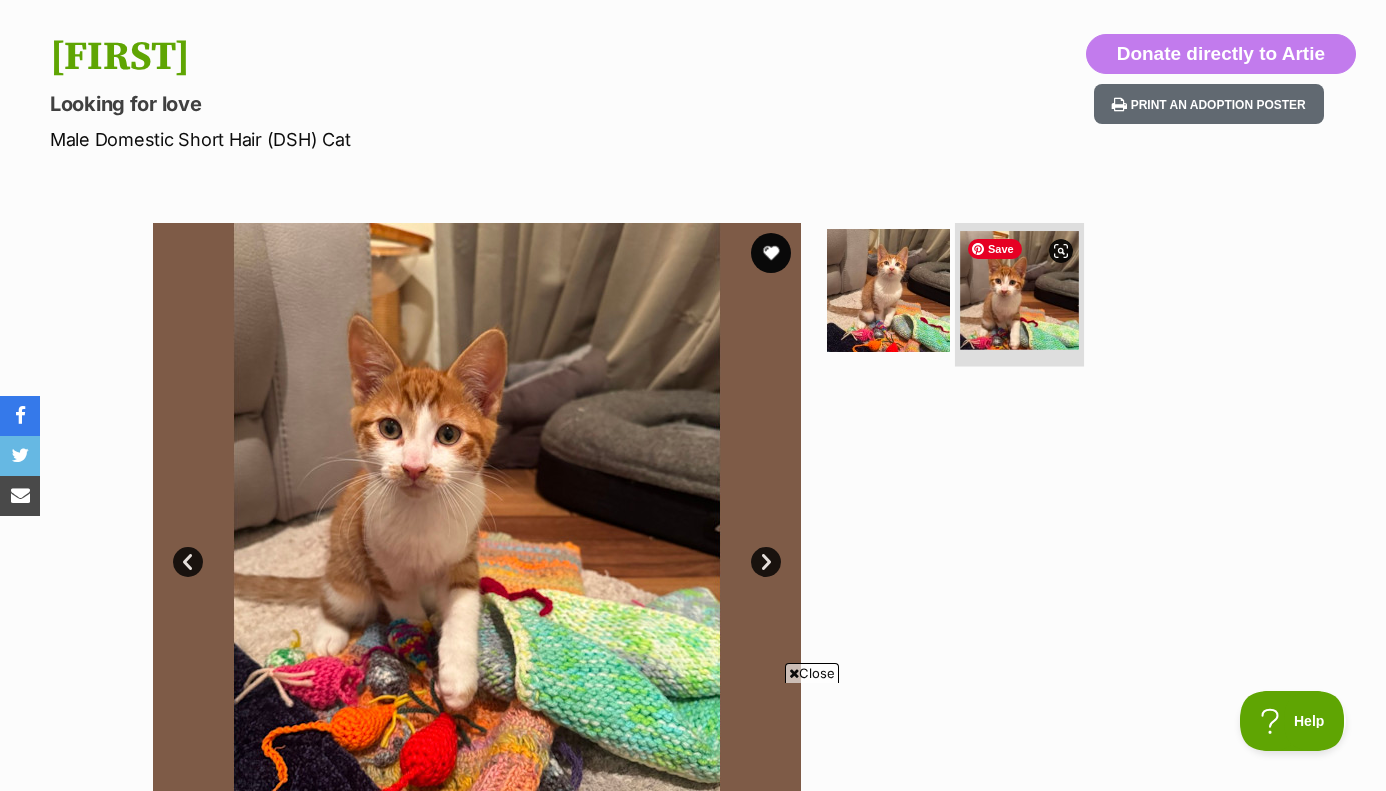scroll, scrollTop: 0, scrollLeft: 0, axis: both 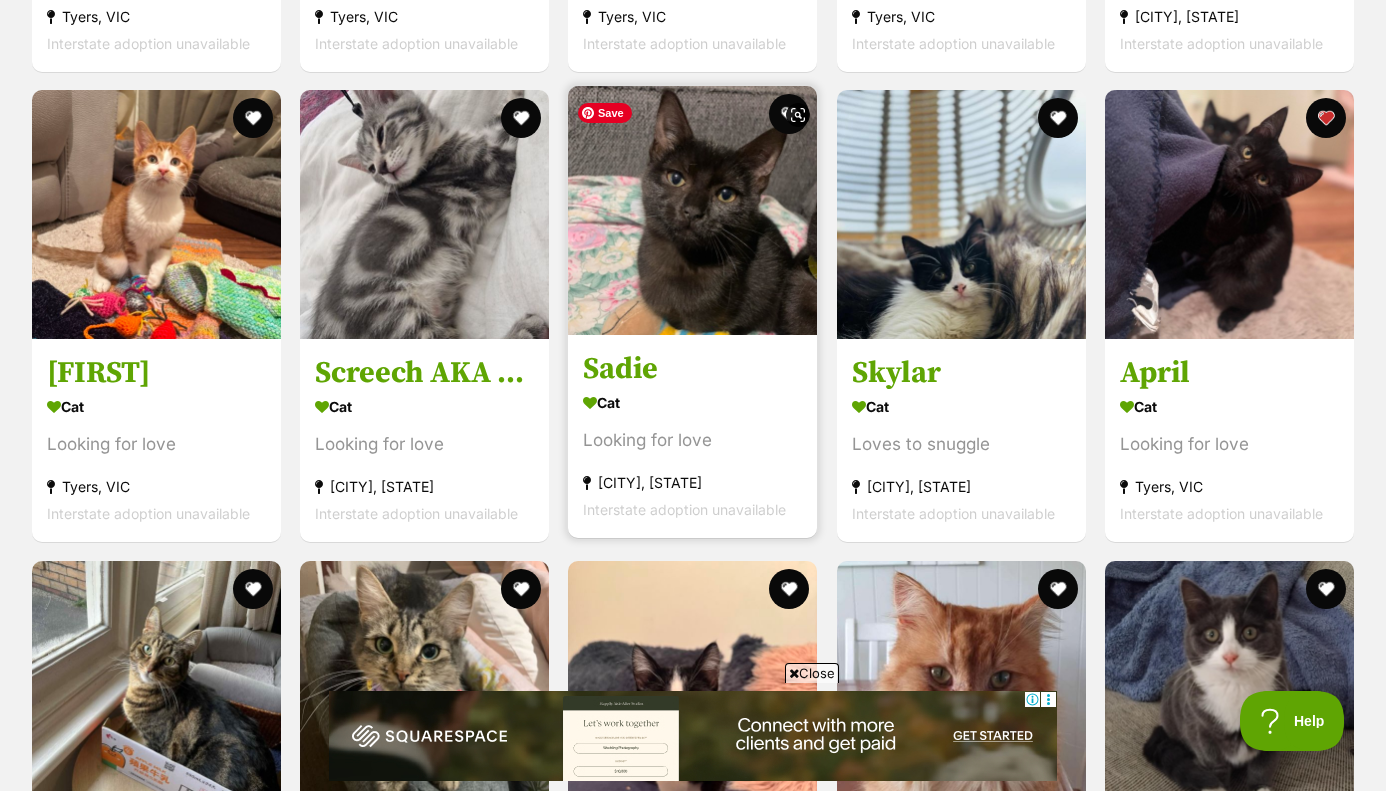 click at bounding box center [692, 210] 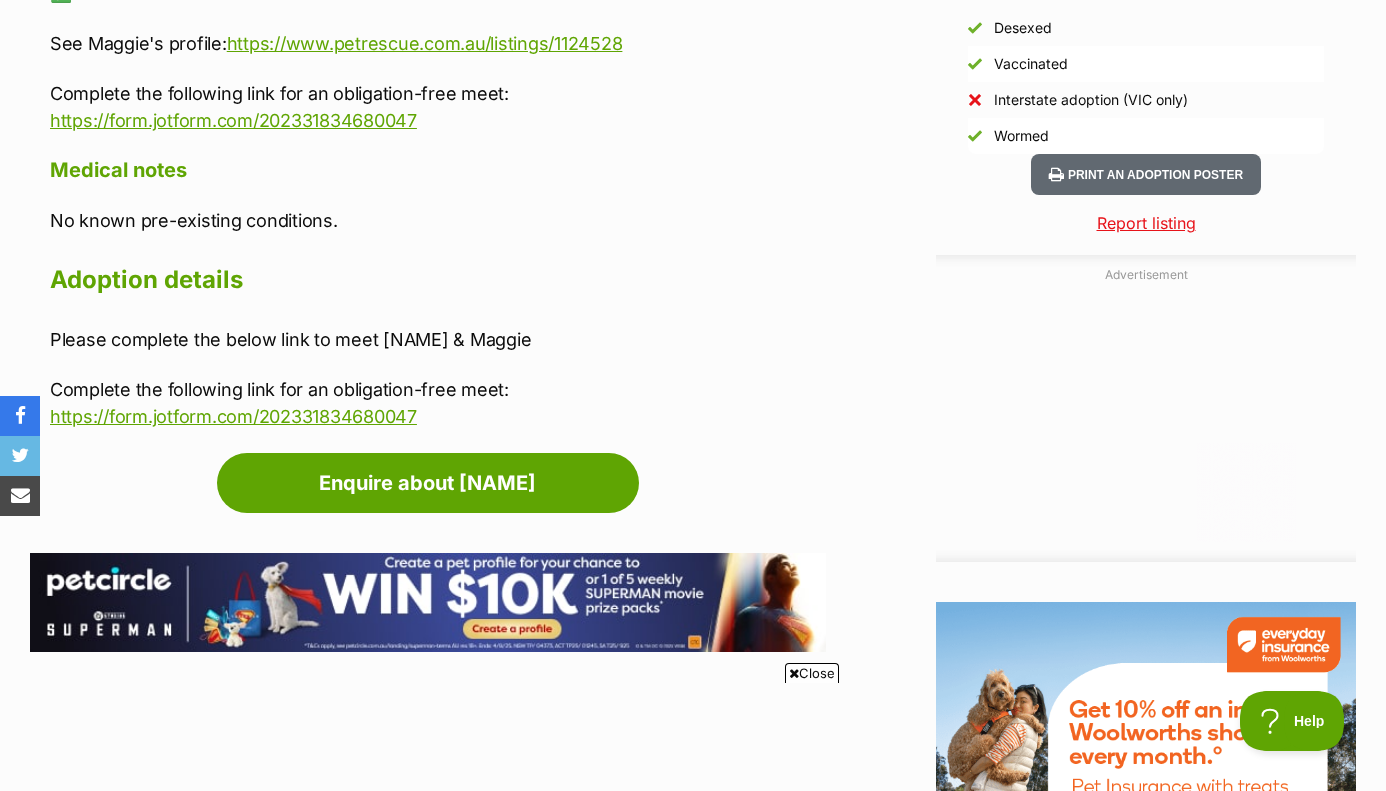 scroll, scrollTop: 1925, scrollLeft: 0, axis: vertical 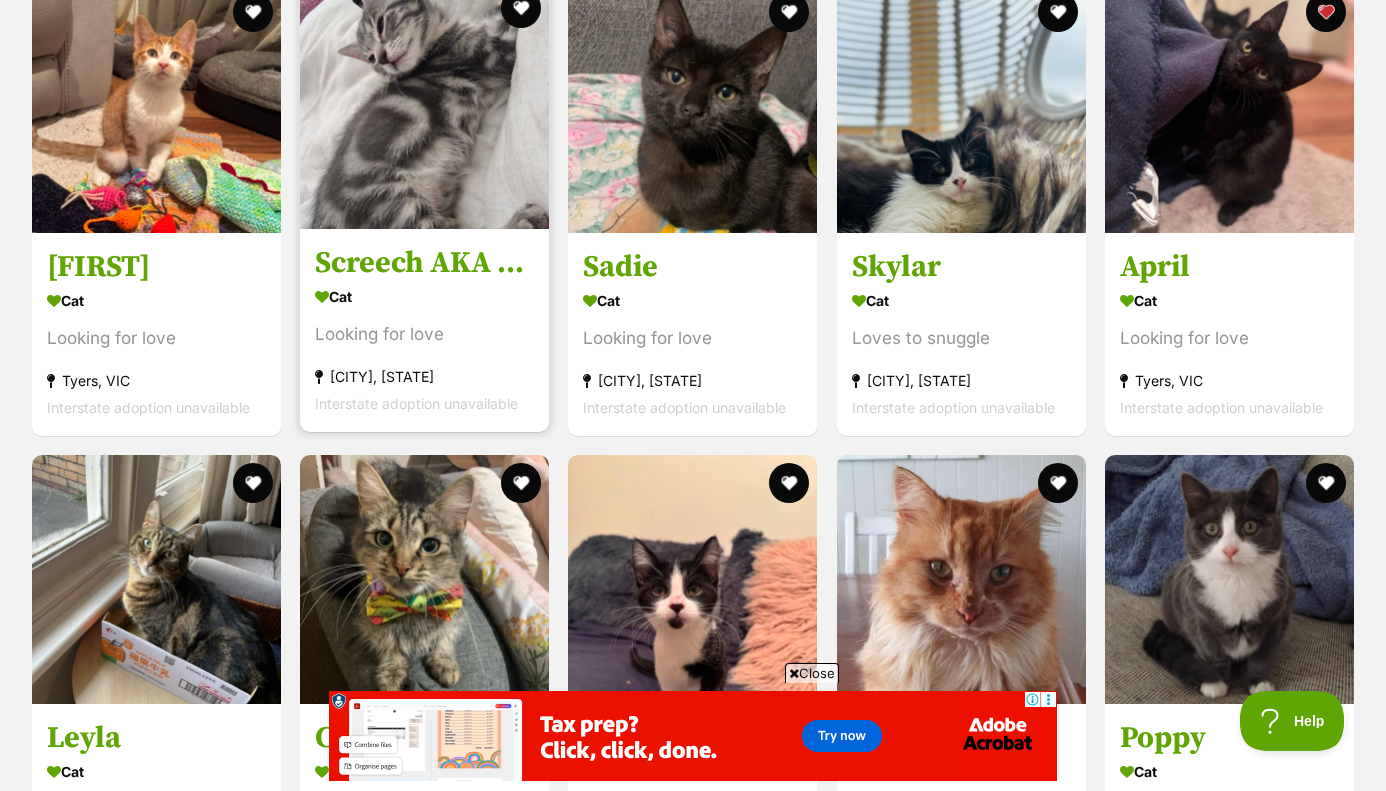 click on "Screech AKA Bibi" at bounding box center [424, 263] 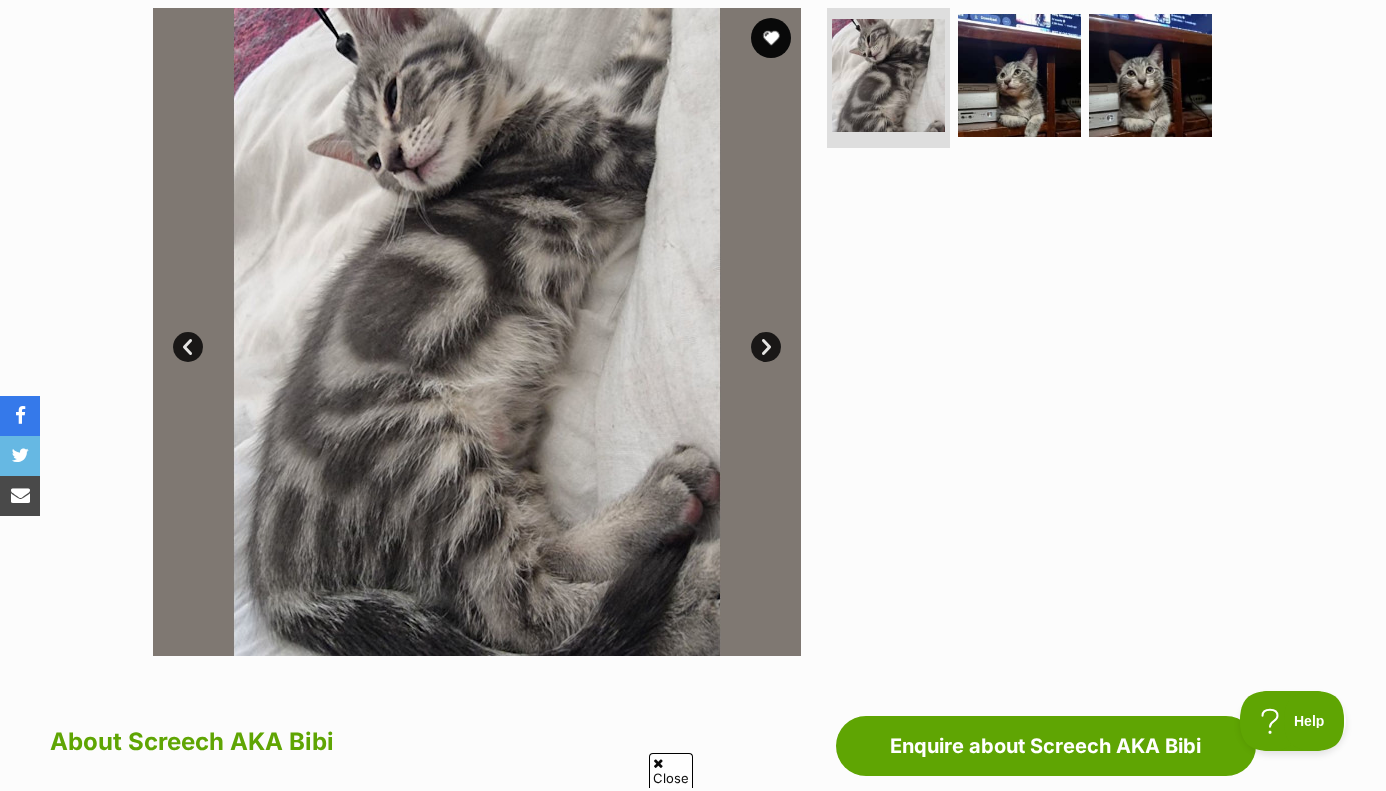 scroll, scrollTop: 0, scrollLeft: 0, axis: both 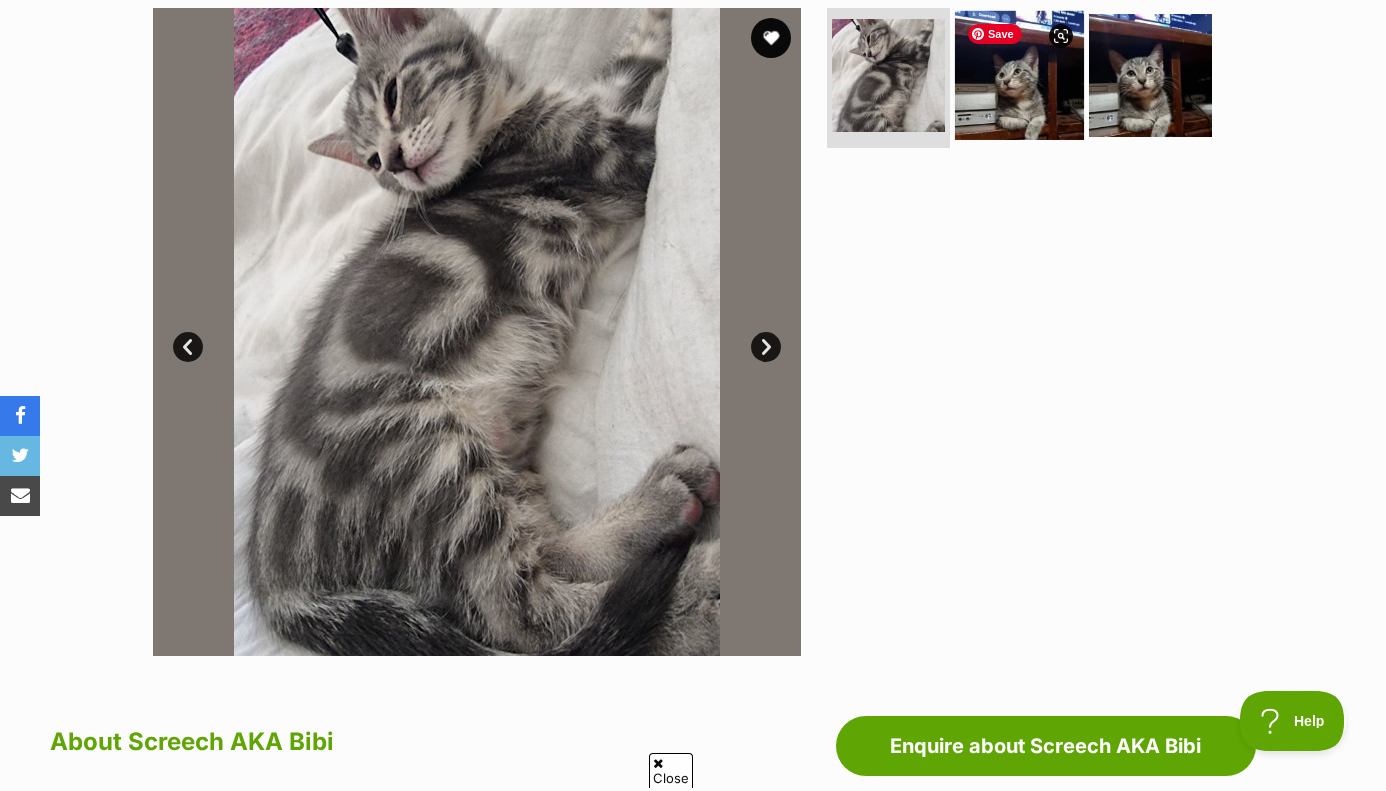 click at bounding box center (1019, 75) 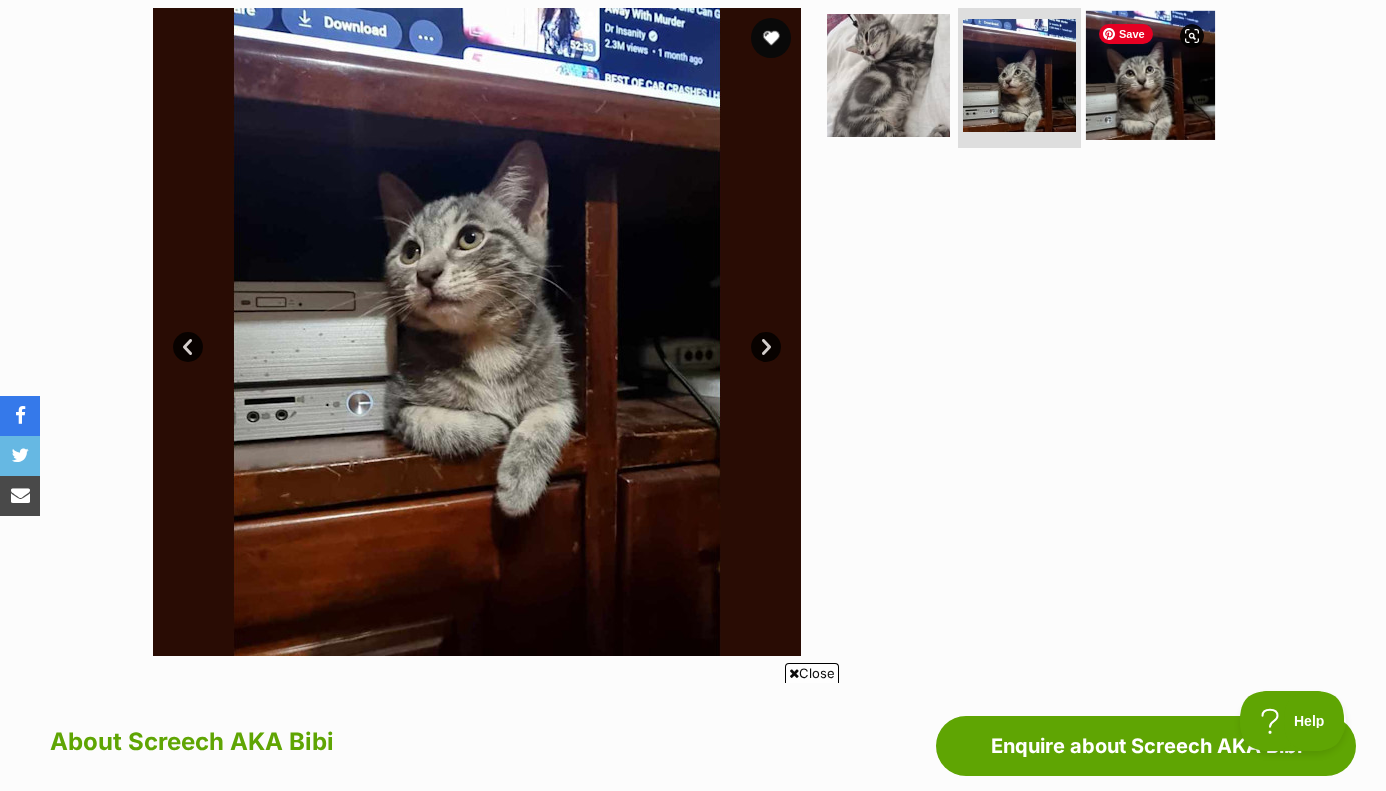 click at bounding box center [1150, 75] 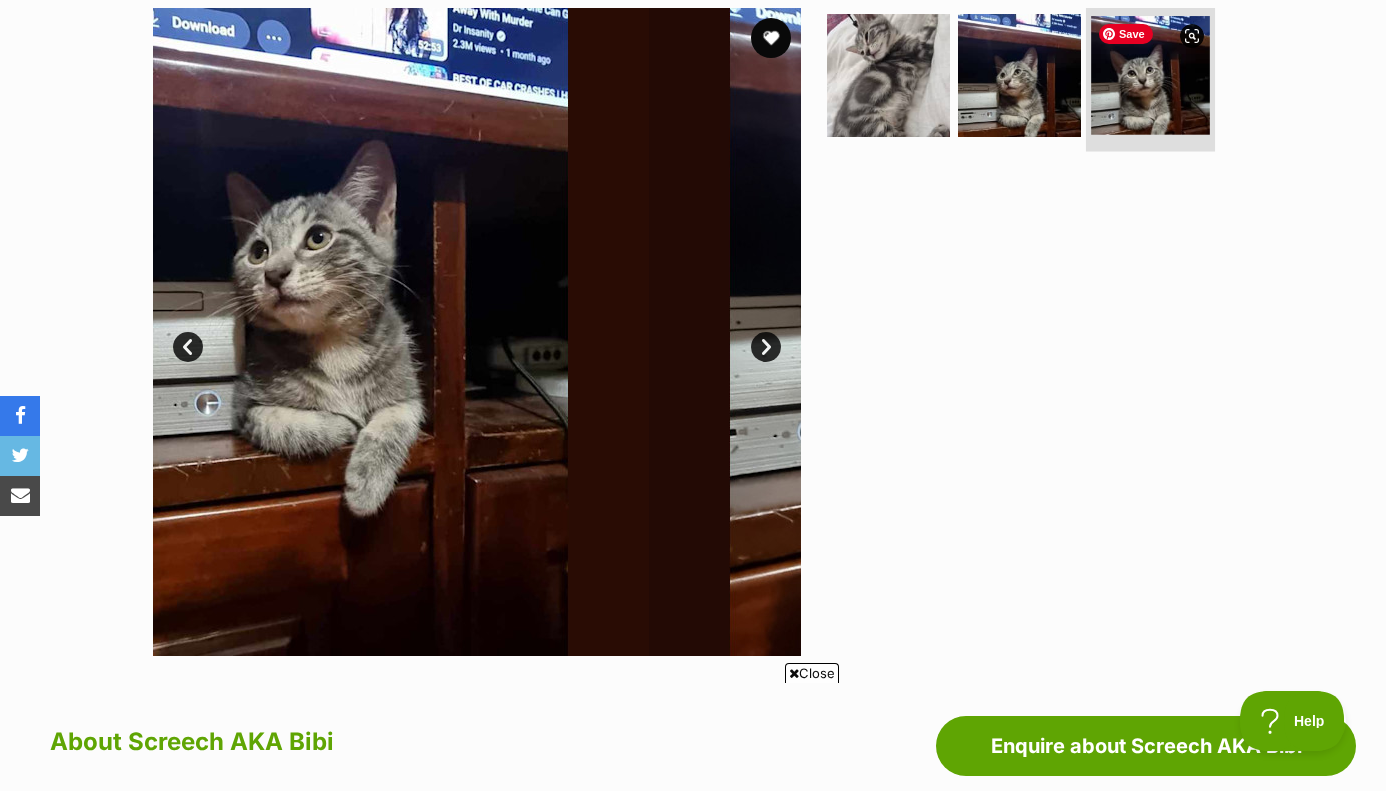 scroll, scrollTop: 0, scrollLeft: 0, axis: both 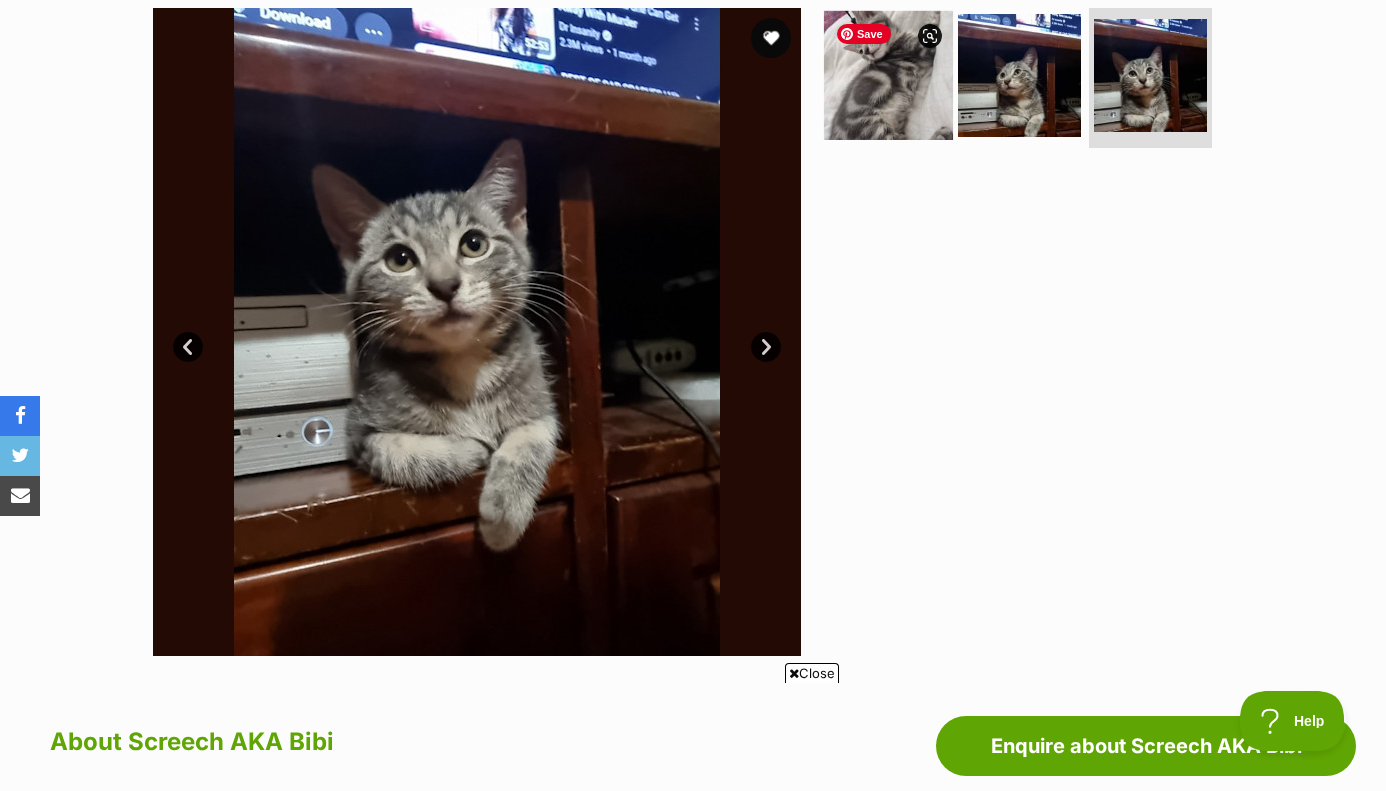 click at bounding box center [888, 75] 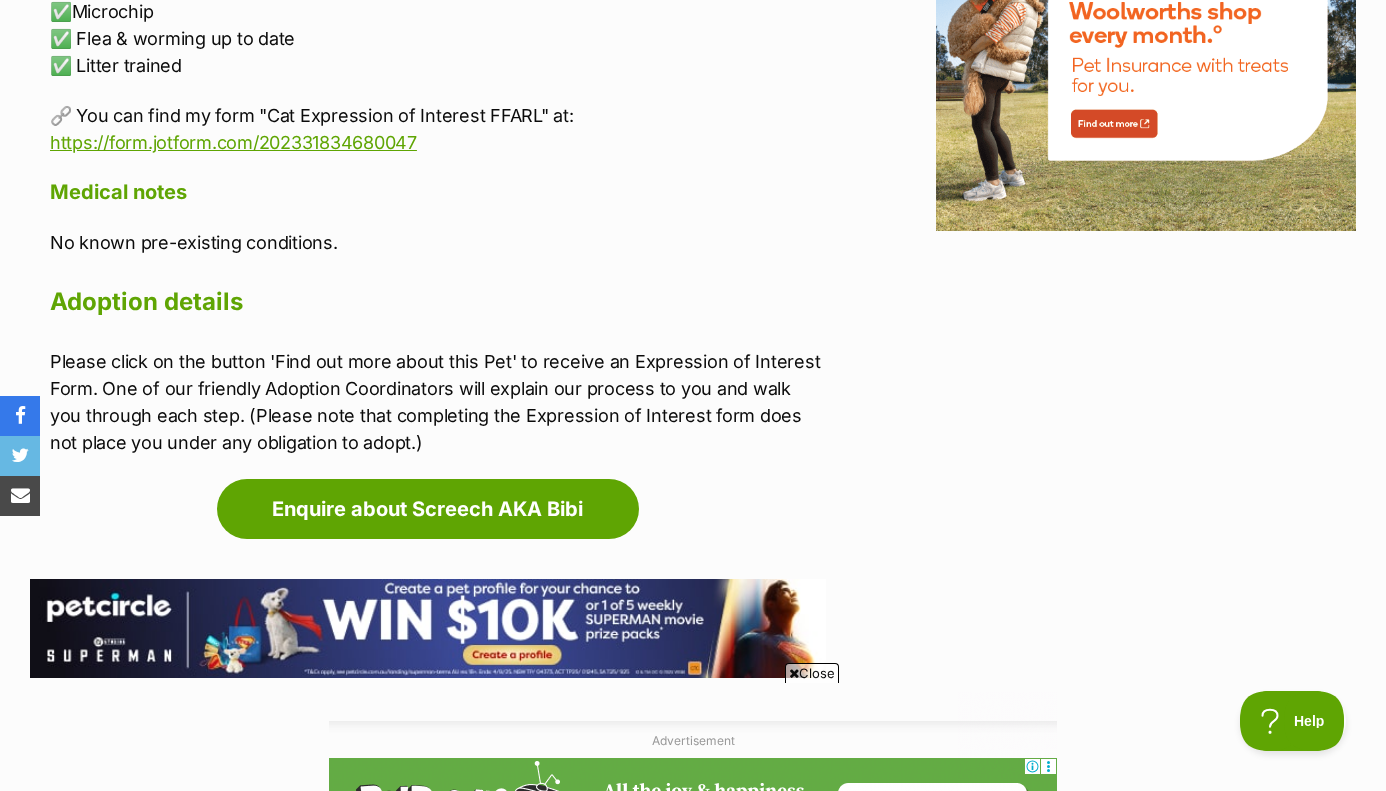 scroll, scrollTop: 0, scrollLeft: 0, axis: both 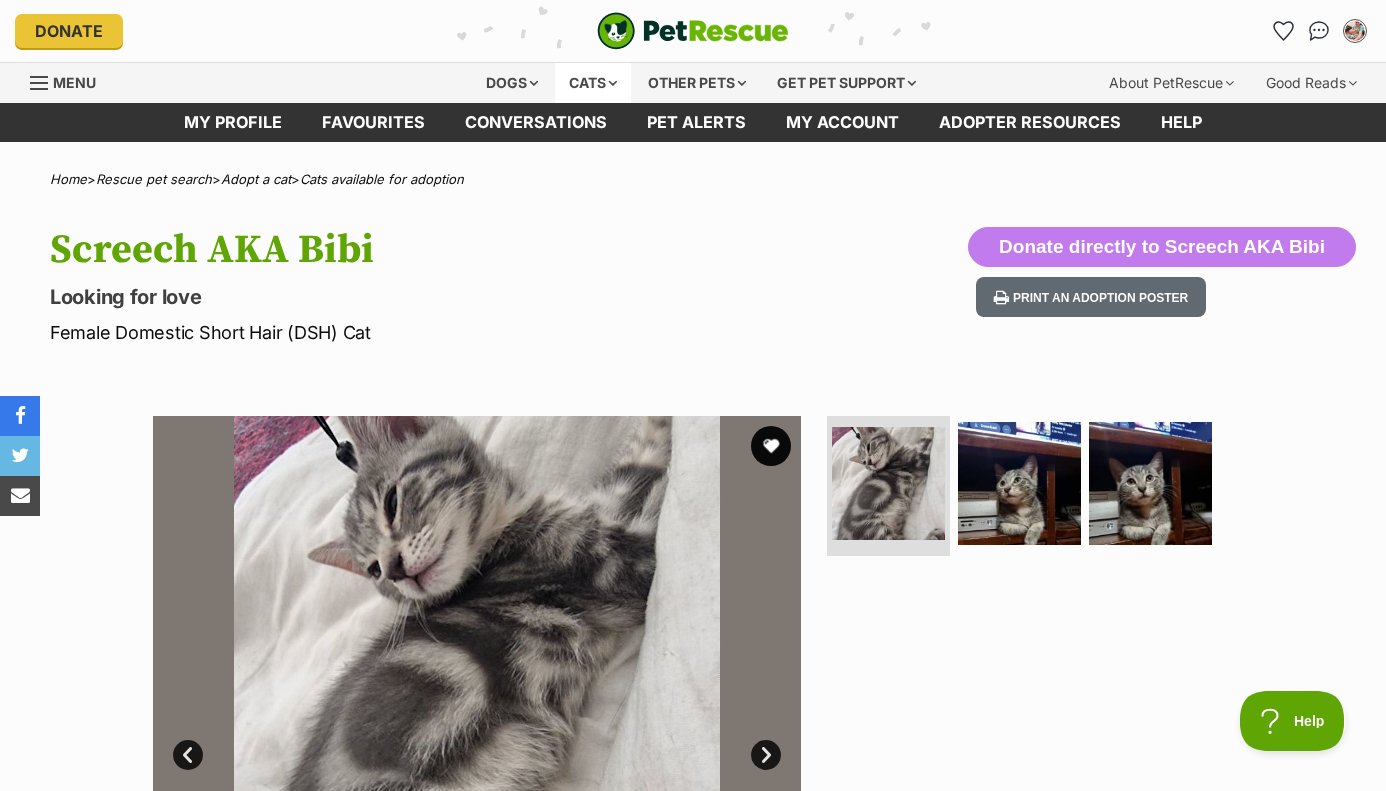 click on "Cats" at bounding box center [593, 83] 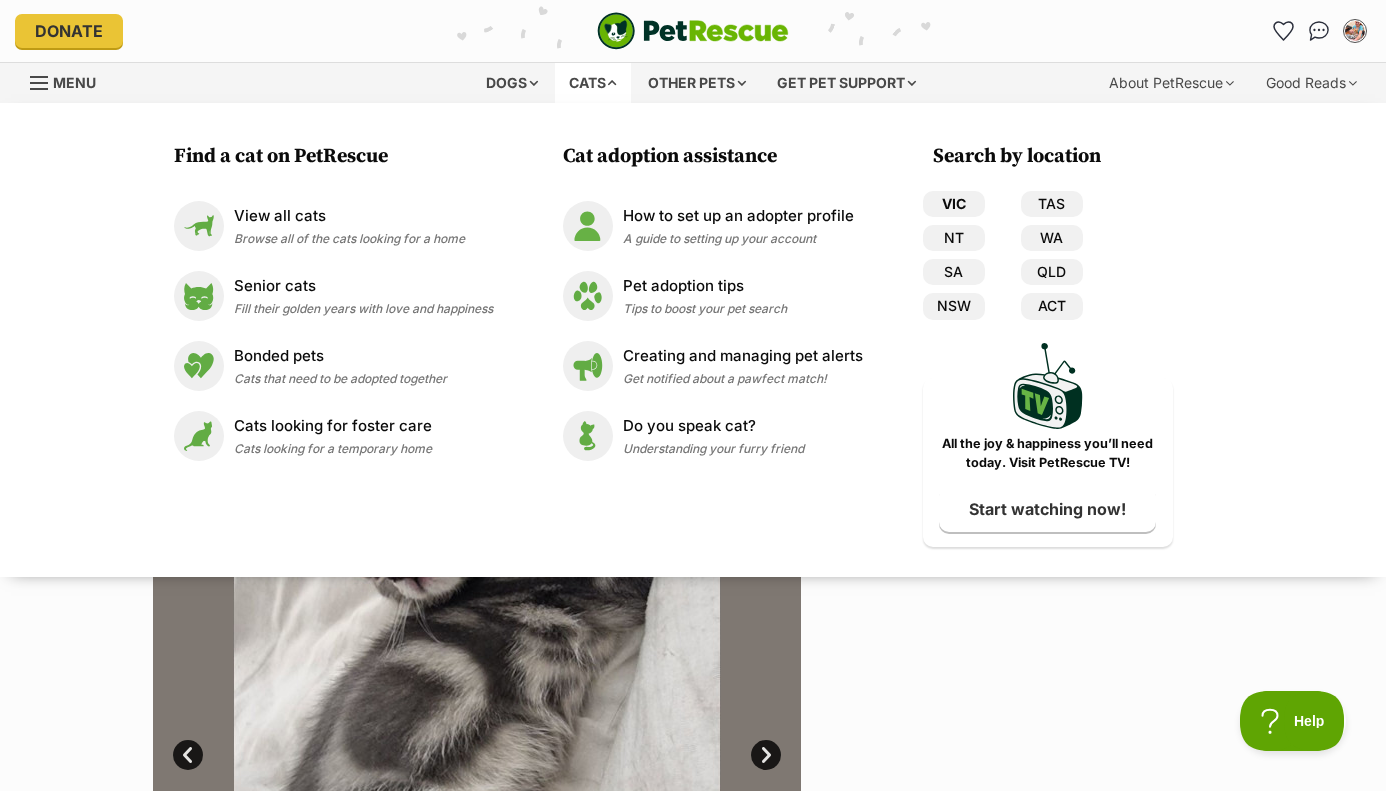 click on "VIC" at bounding box center [954, 204] 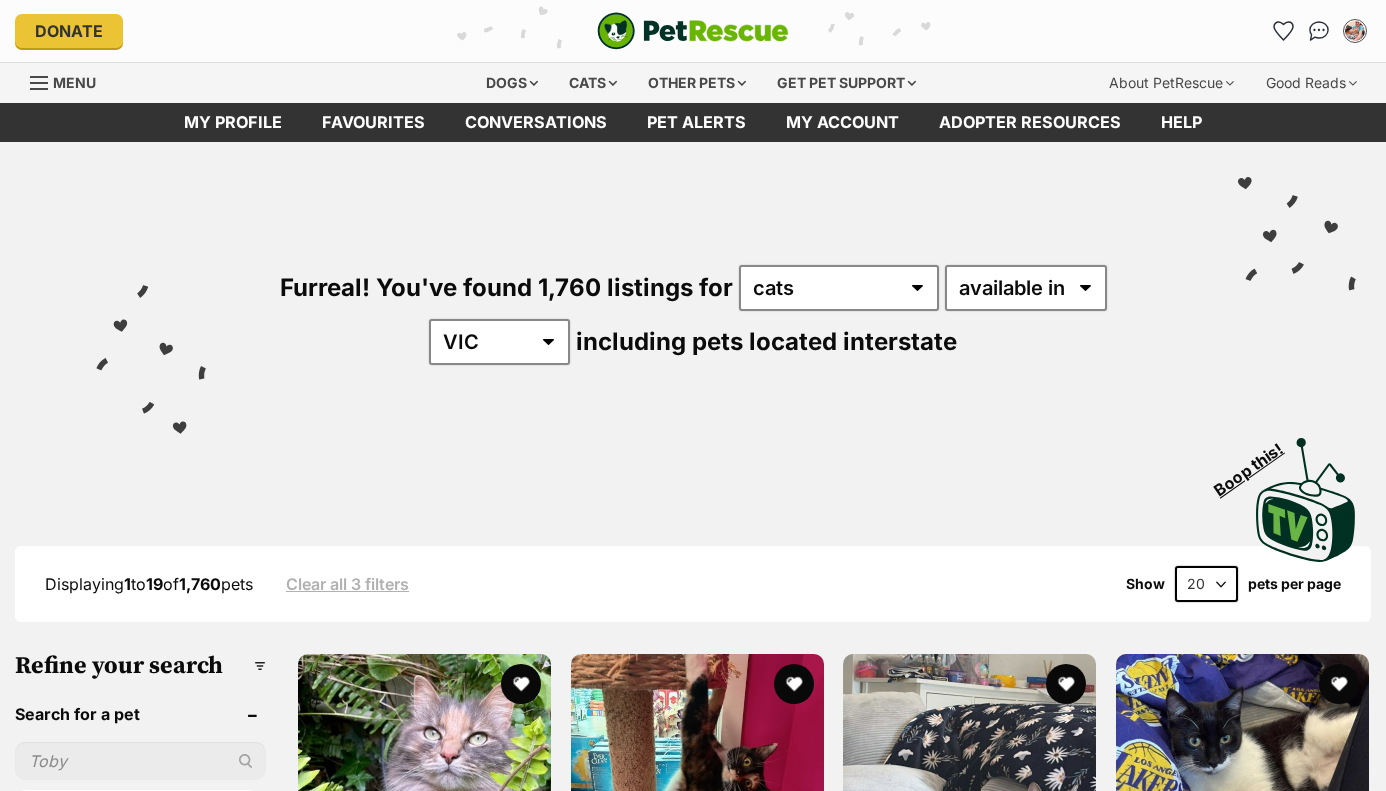 scroll, scrollTop: 0, scrollLeft: 0, axis: both 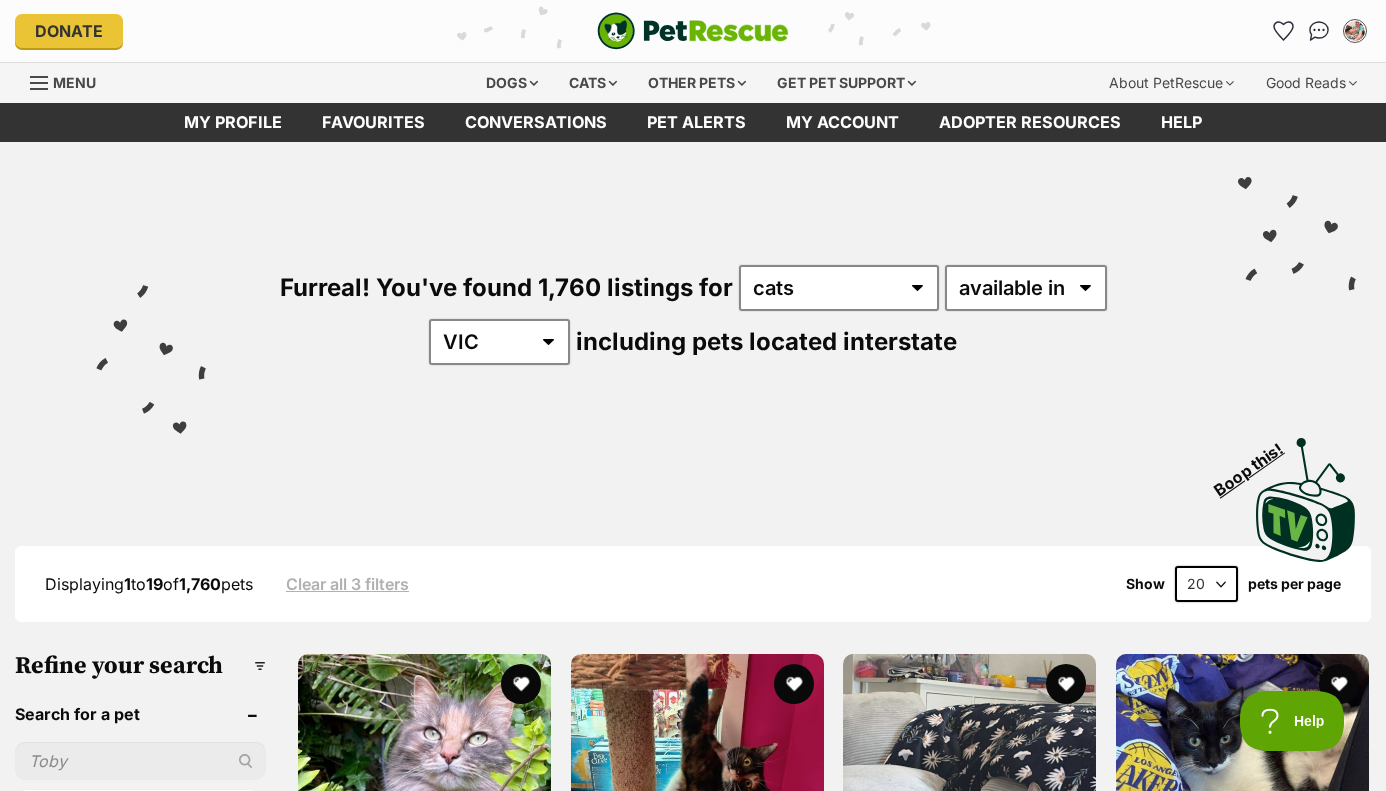 click on "cats" at bounding box center (0, 0) 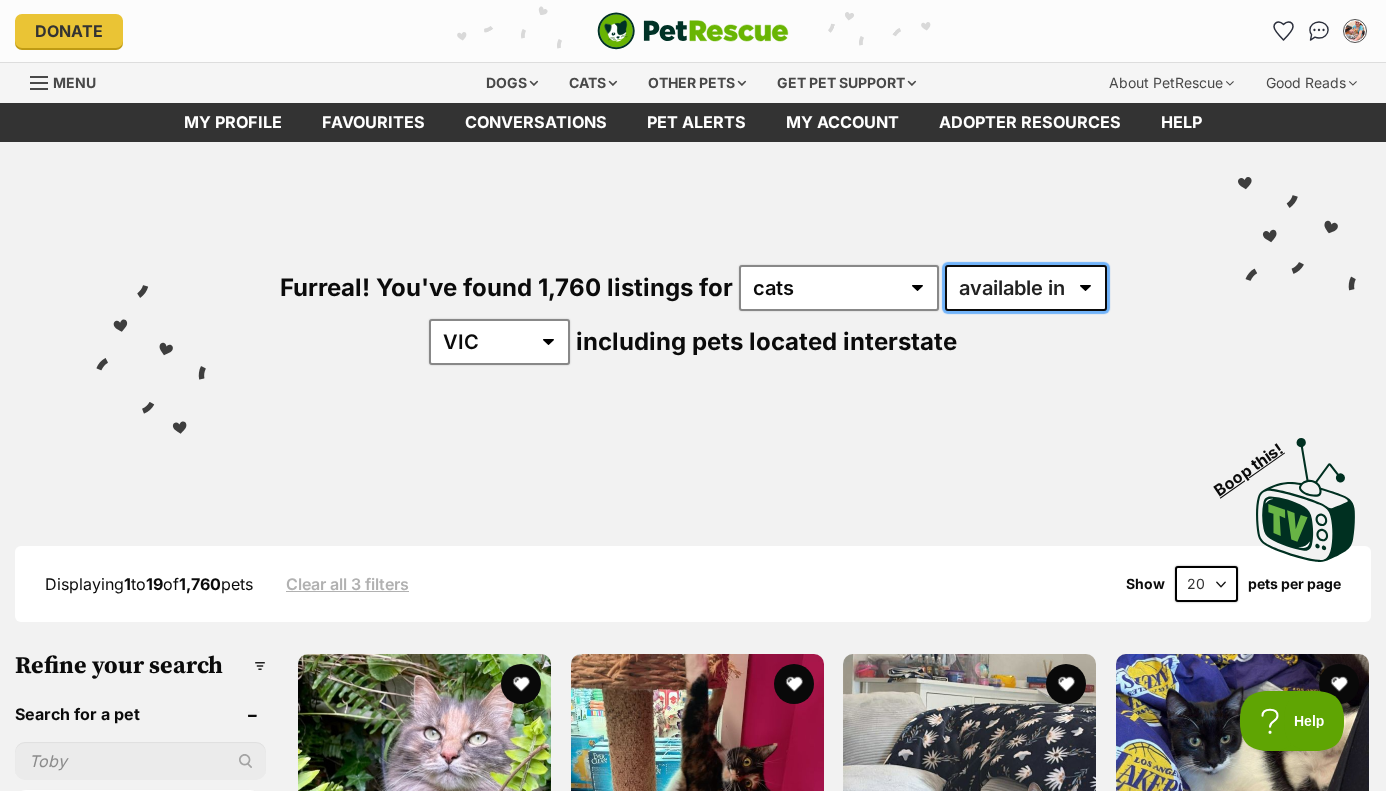 scroll, scrollTop: 0, scrollLeft: 0, axis: both 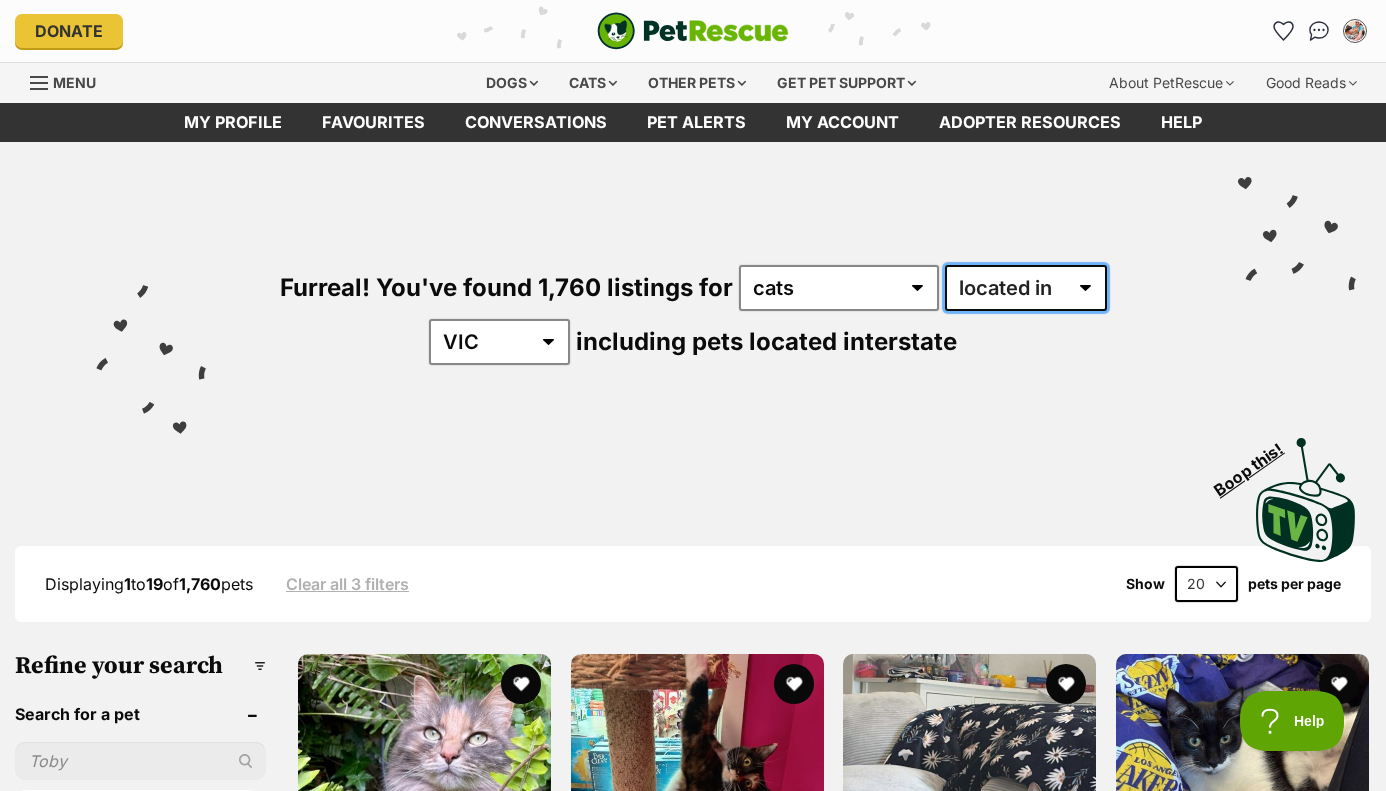 click on "located in" at bounding box center (0, 0) 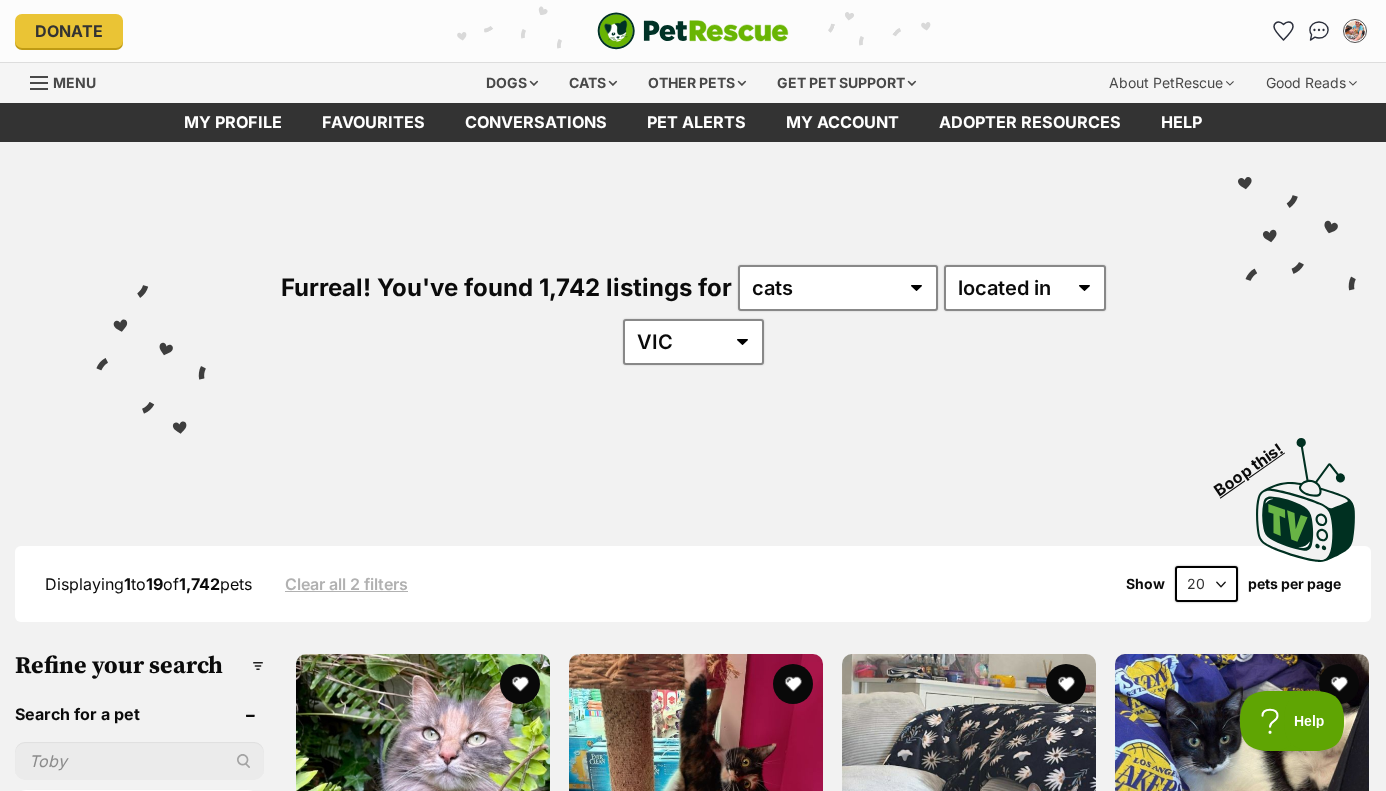 scroll, scrollTop: 0, scrollLeft: 0, axis: both 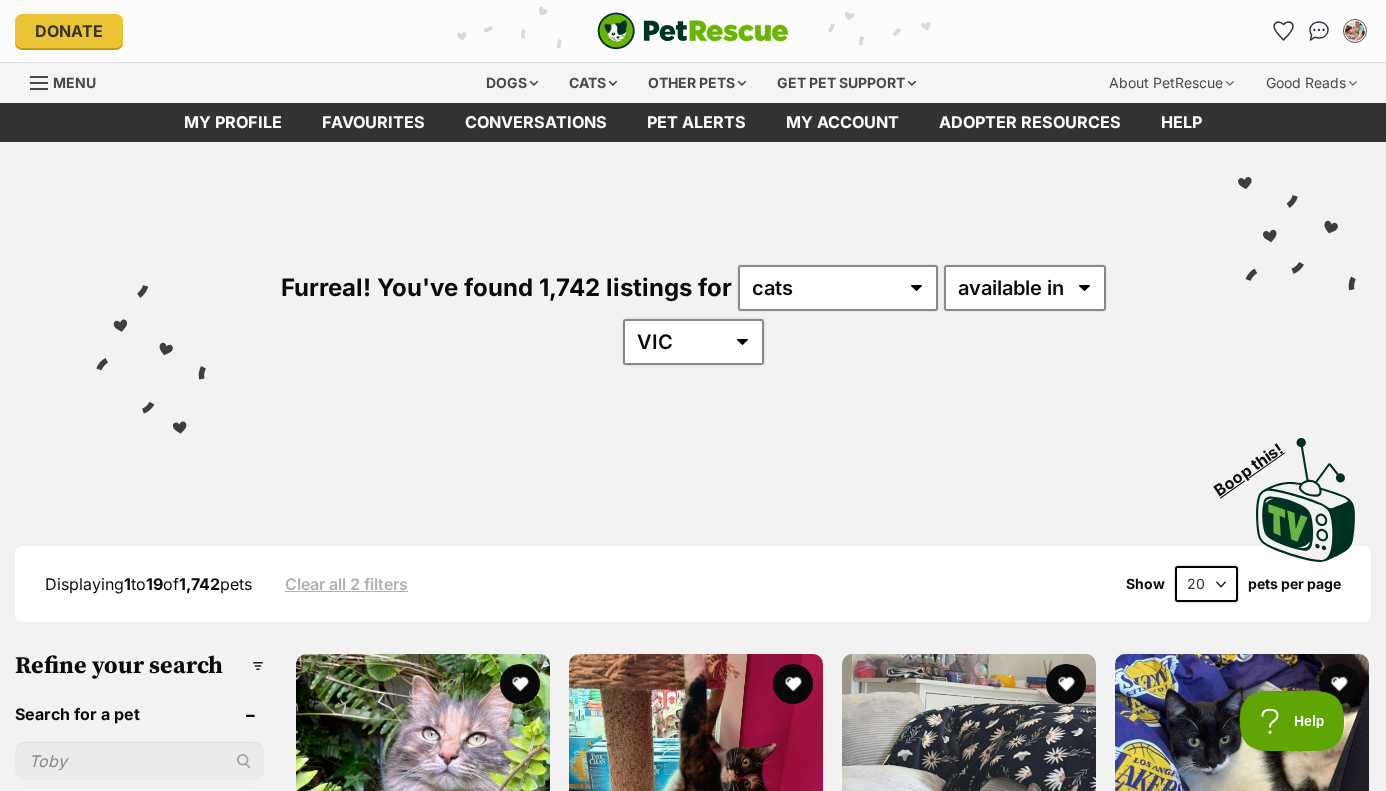 click on "available in" at bounding box center [0, 0] 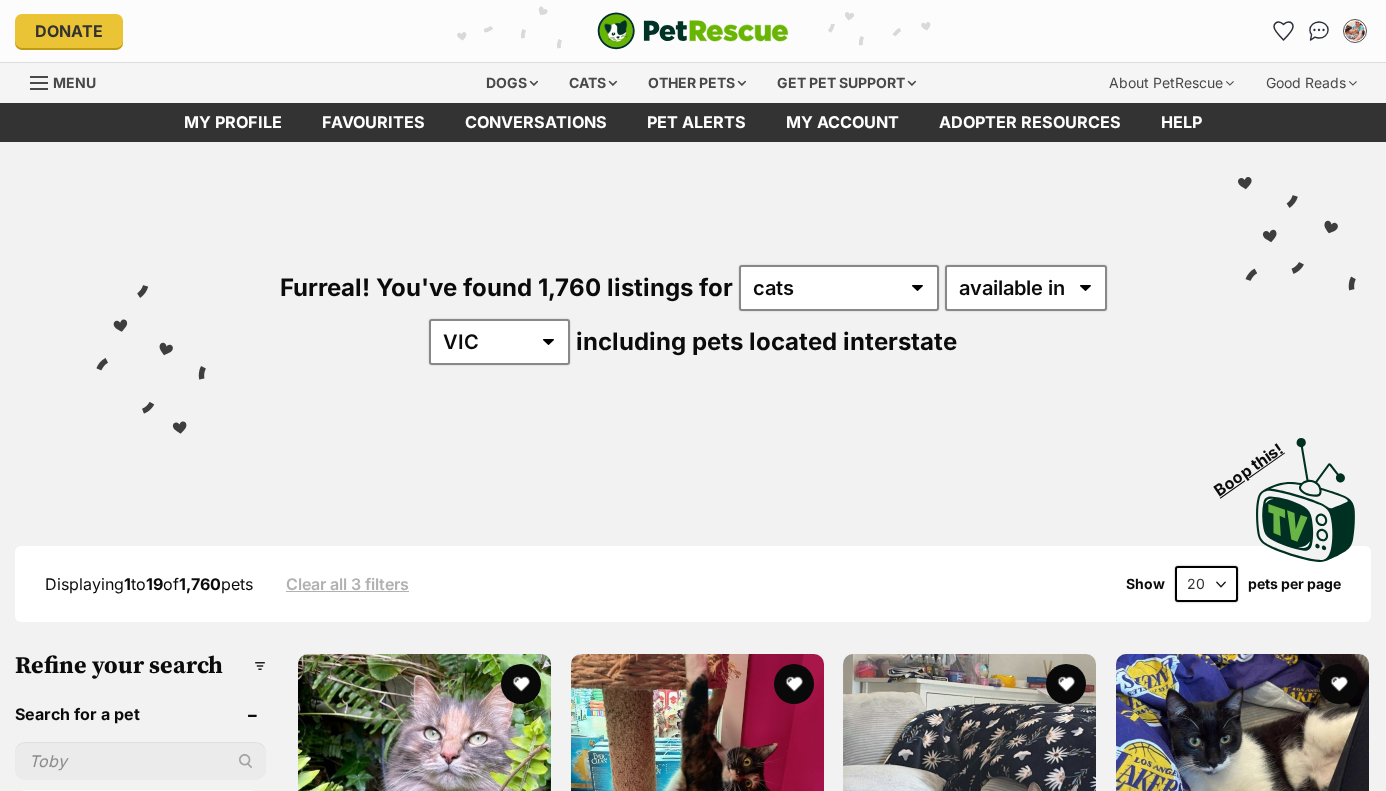 scroll, scrollTop: 0, scrollLeft: 0, axis: both 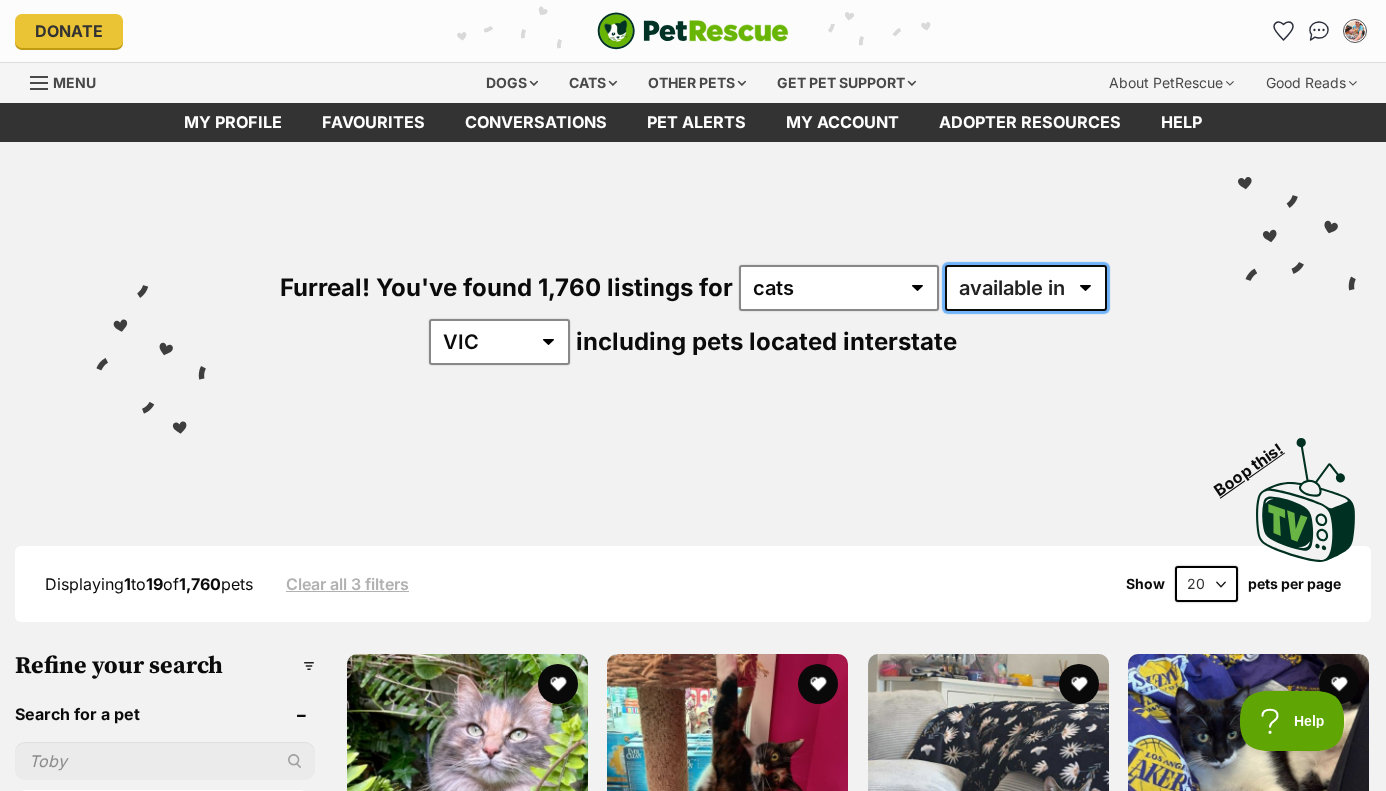 select on "disabled" 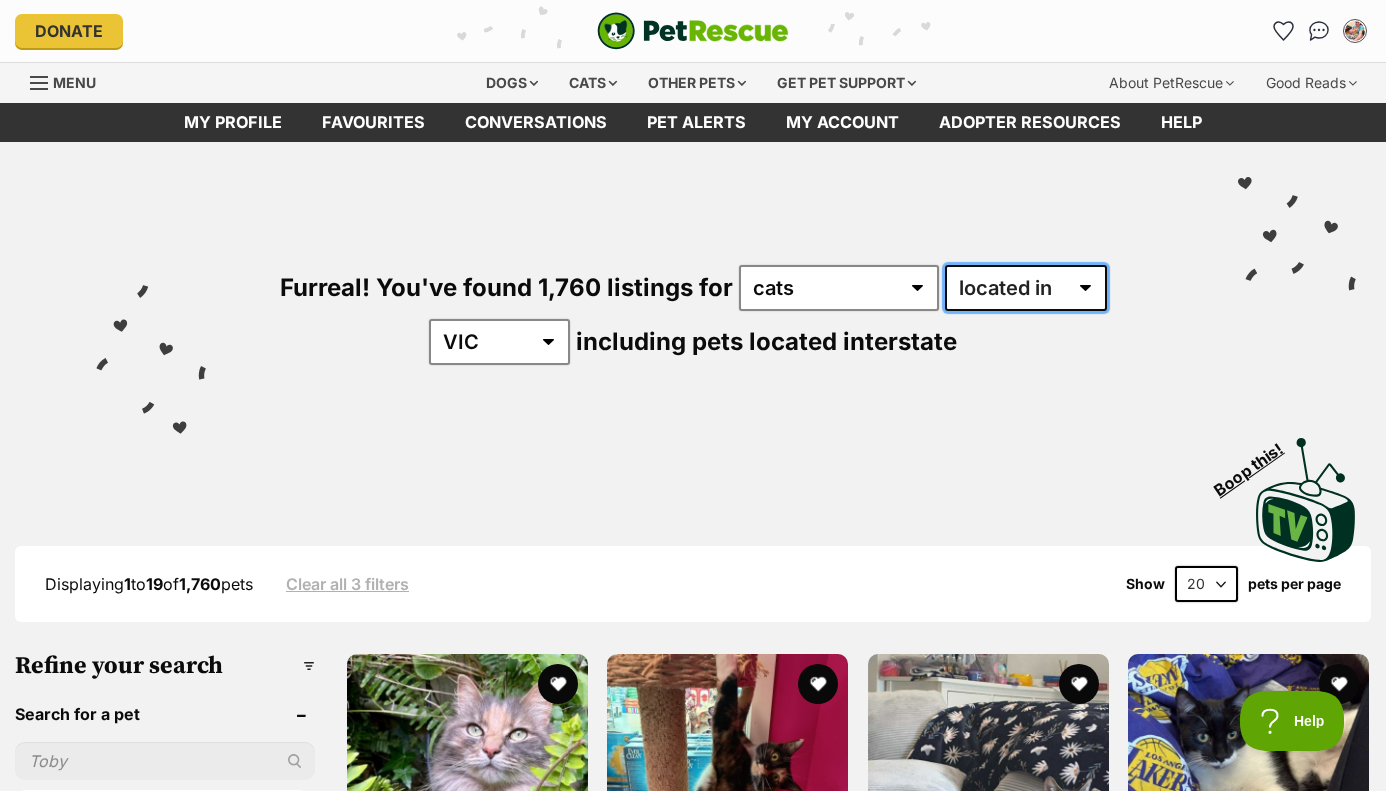 click on "located in" at bounding box center (0, 0) 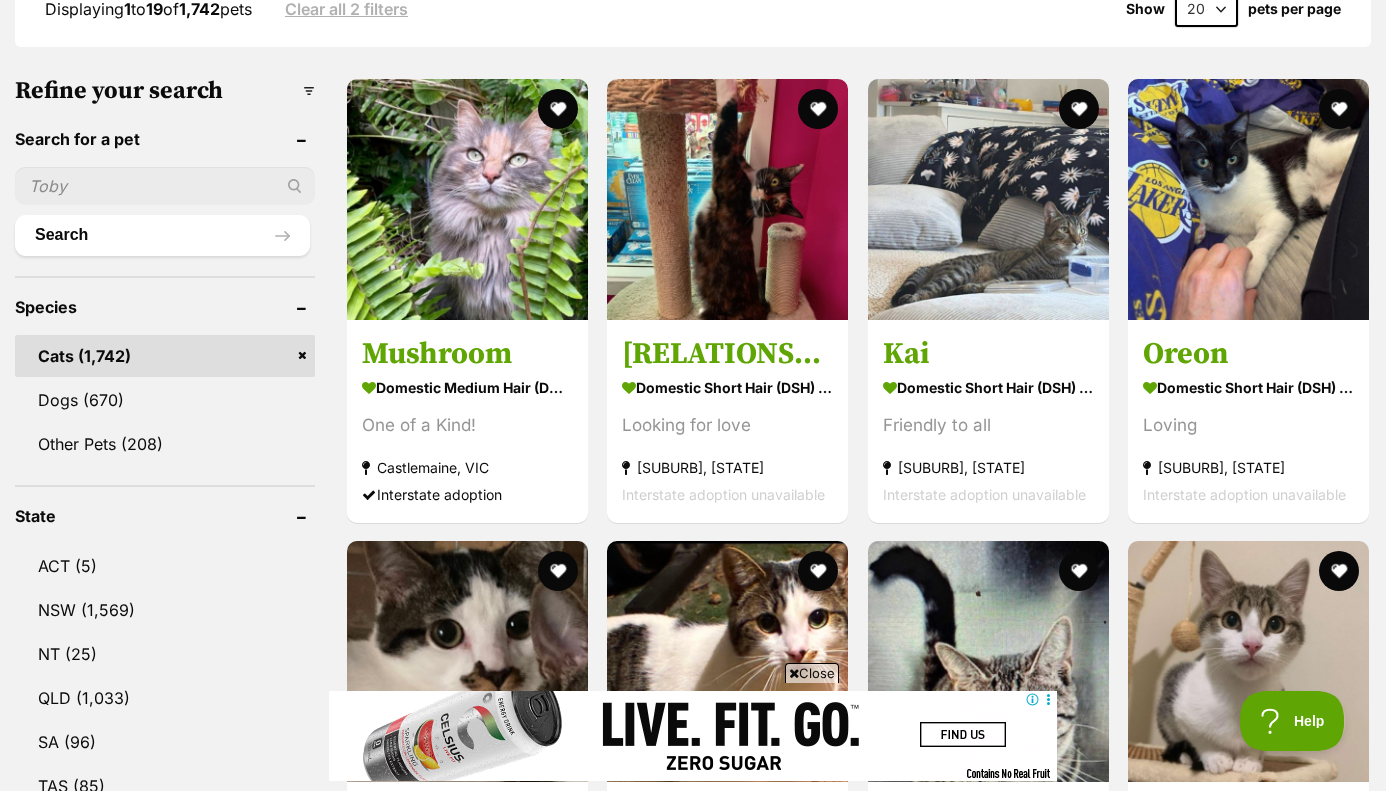 scroll, scrollTop: 595, scrollLeft: 0, axis: vertical 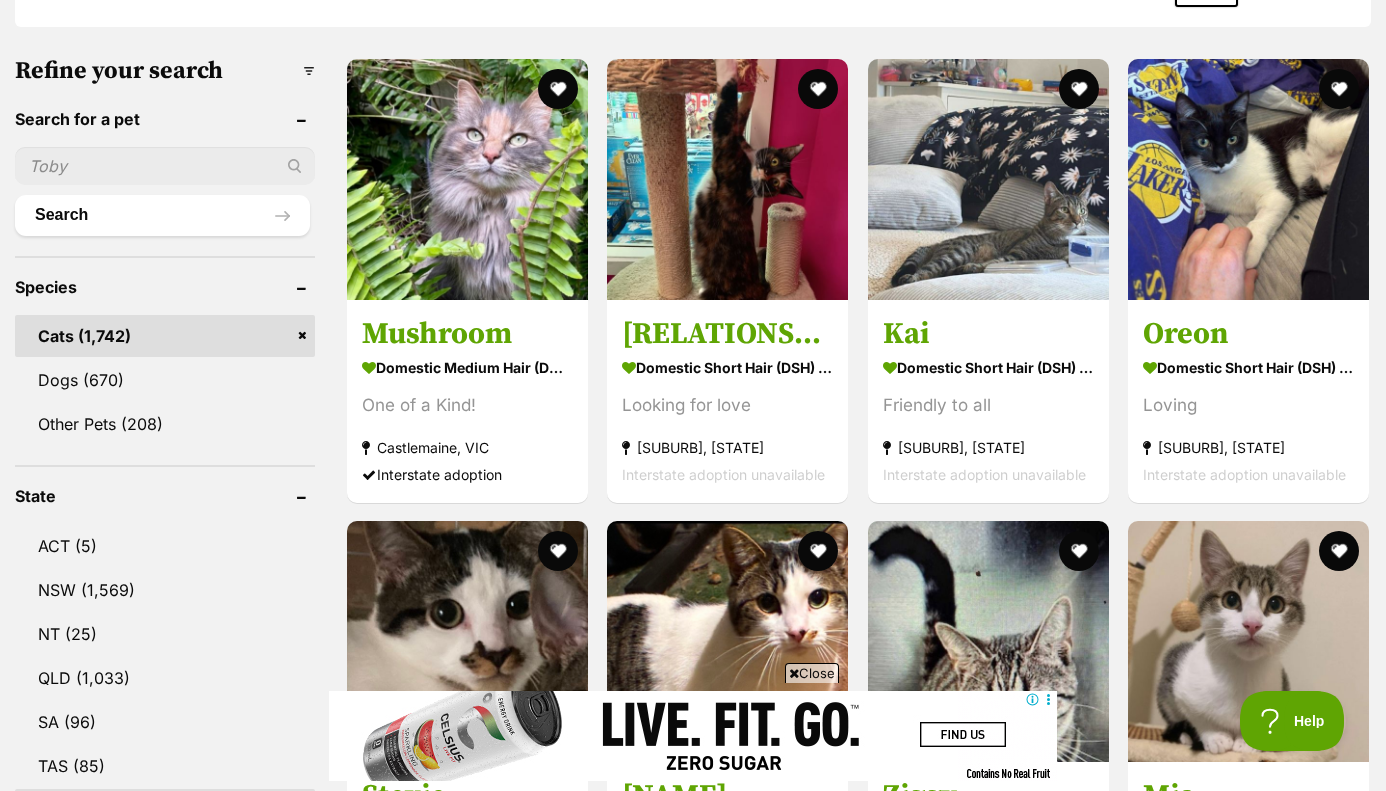 click on "Cats (1,742)" at bounding box center [165, 336] 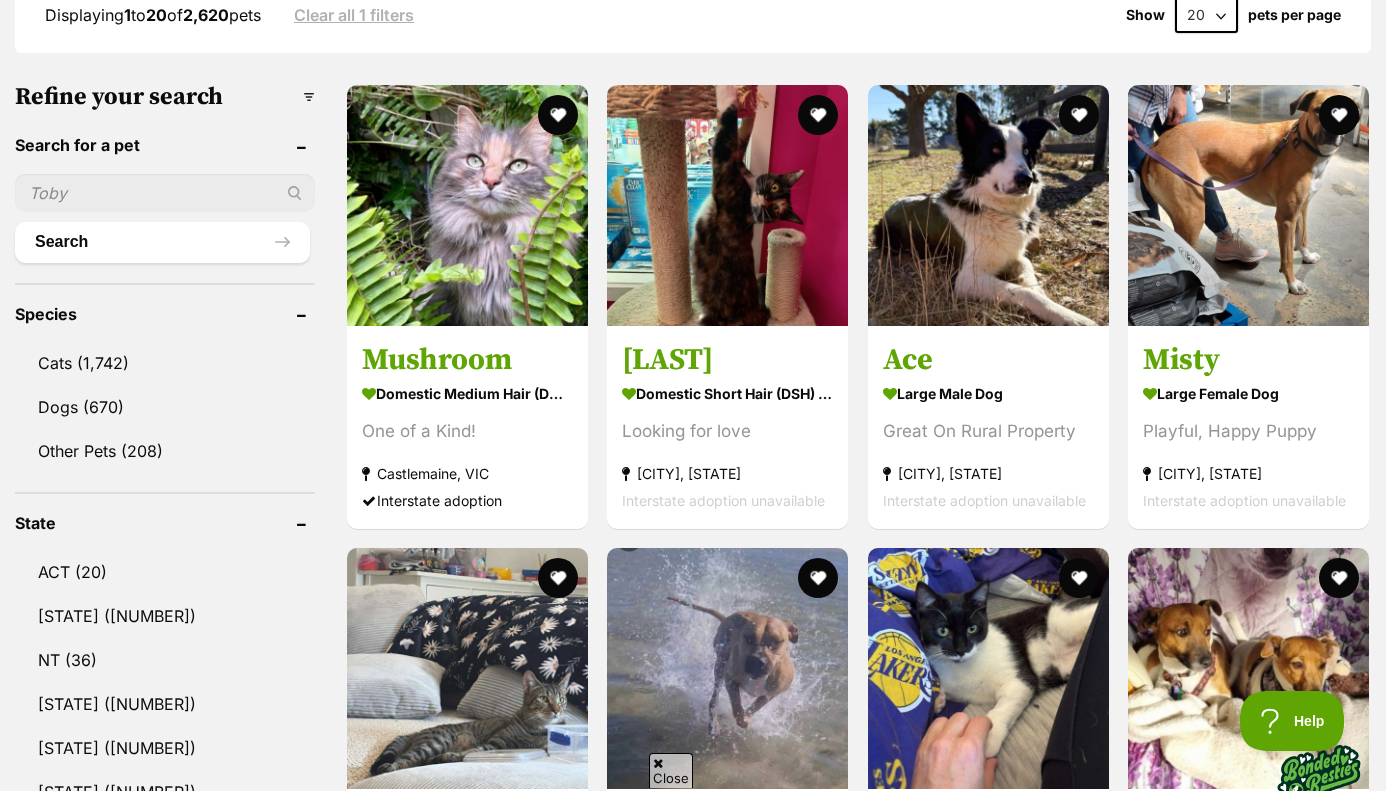 scroll, scrollTop: 572, scrollLeft: 0, axis: vertical 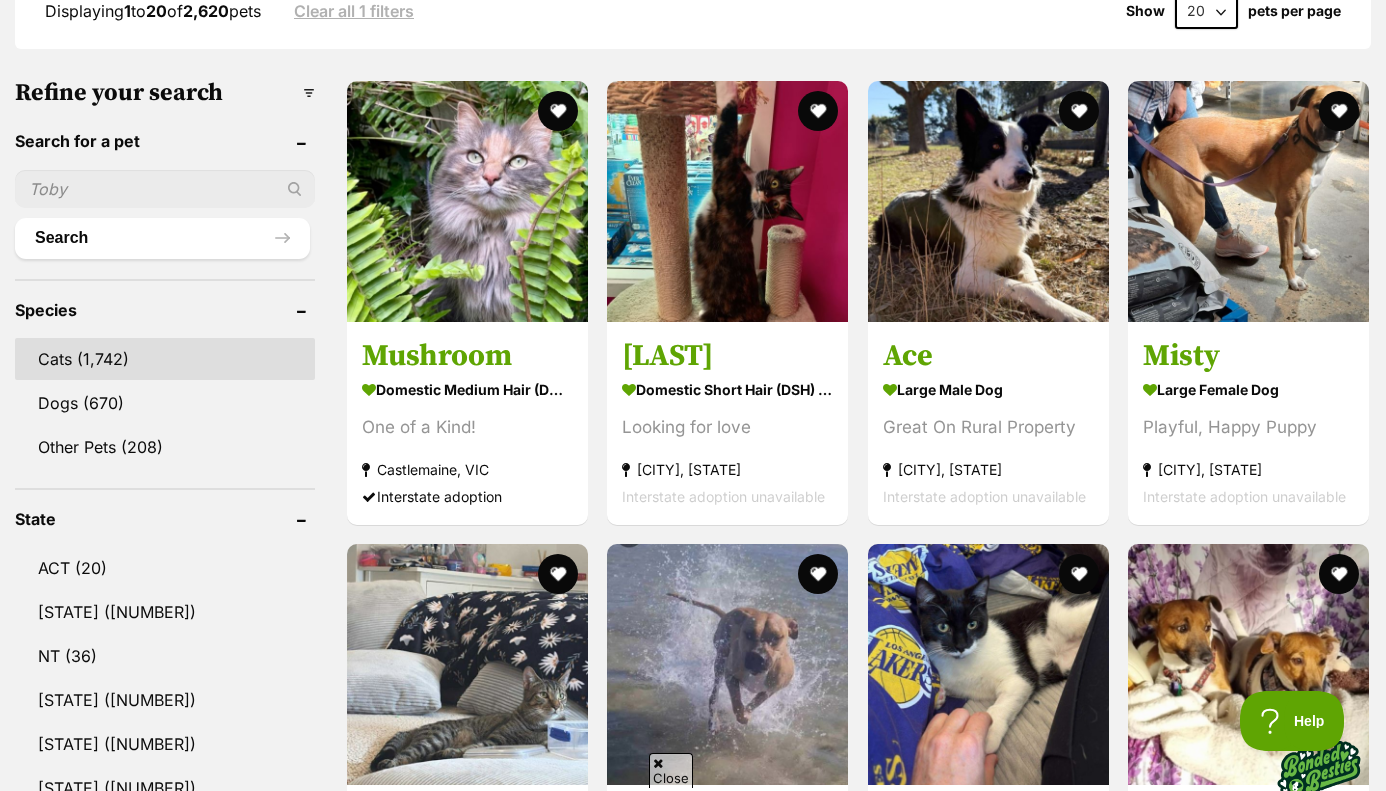 click on "Cats (1,742)" at bounding box center (165, 359) 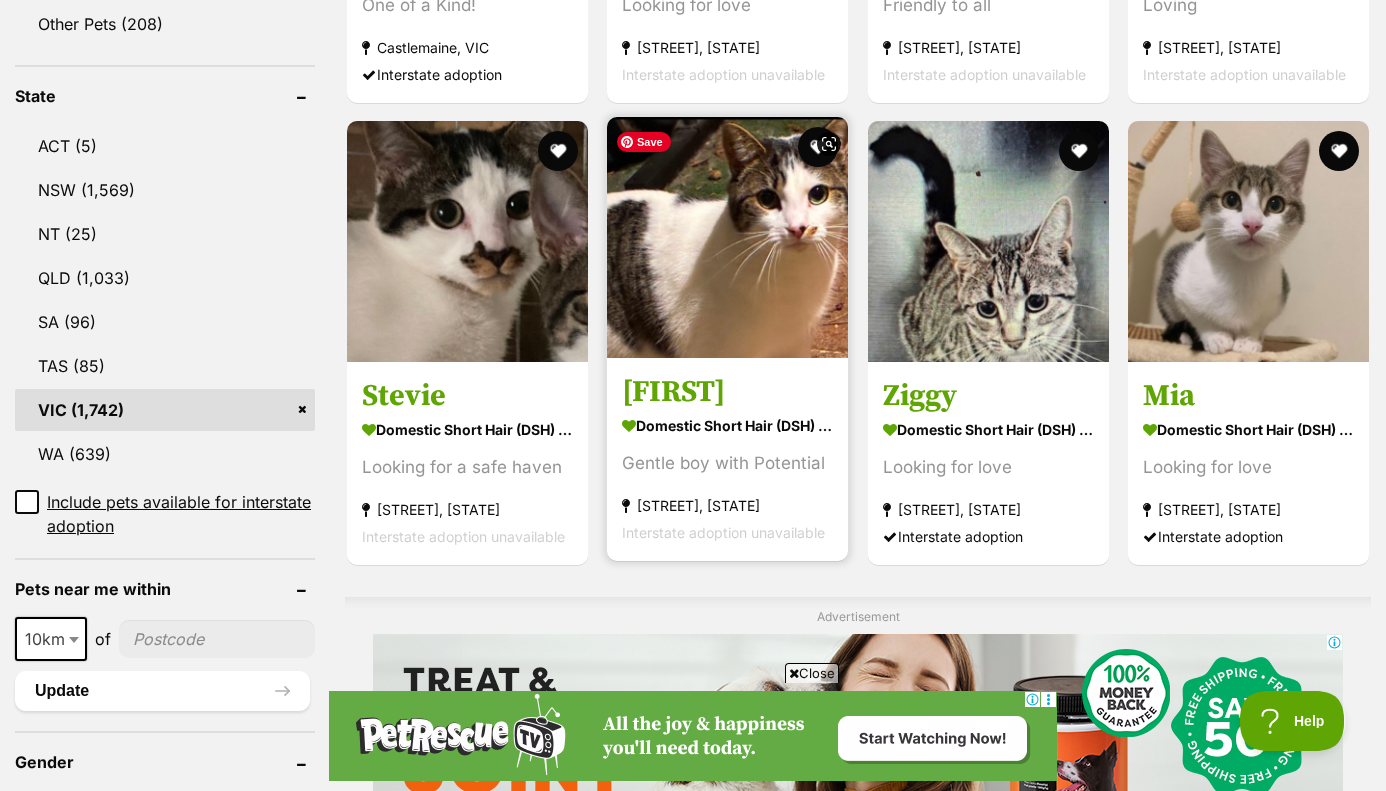 scroll, scrollTop: 999, scrollLeft: 0, axis: vertical 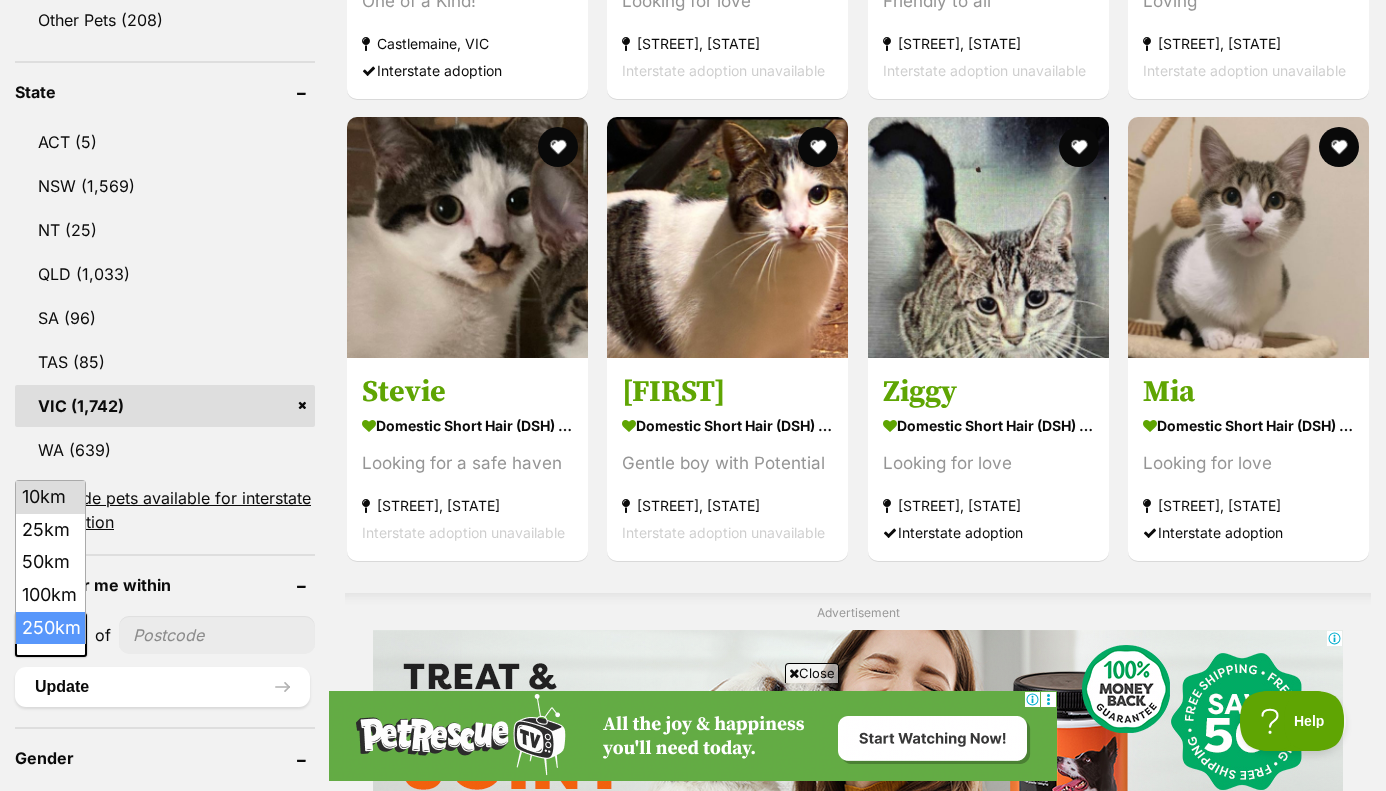 click on "Skip to main content
Log in to favourite this pet
Log in
Or sign up
Search PetRescue
Search for a pet, rescue group or article
Please select PetRescue ID
Pet name
Group
Article
Go
E.g. enter a pet's id into the search.
E.g. enter a pet's name into the search.
E.g. enter a rescue groups's name.
E.g. enter in a keyword to find an article.
Log in to set up alerts
Log in
Or sign up
Close Sidebar
Welcome, Erin Murphy!
Log out
Find pets to foster or adopt
Browse for dogs and puppies
Browse for cats and kittens
Browse for other pets
Search the website
Pets needing foster care
All pets
Keyword search
Rescue directory
My account
Favourites
Alerts
Pet alert matches
Account settings
Adopter profile
Change password" at bounding box center [693, 1765] 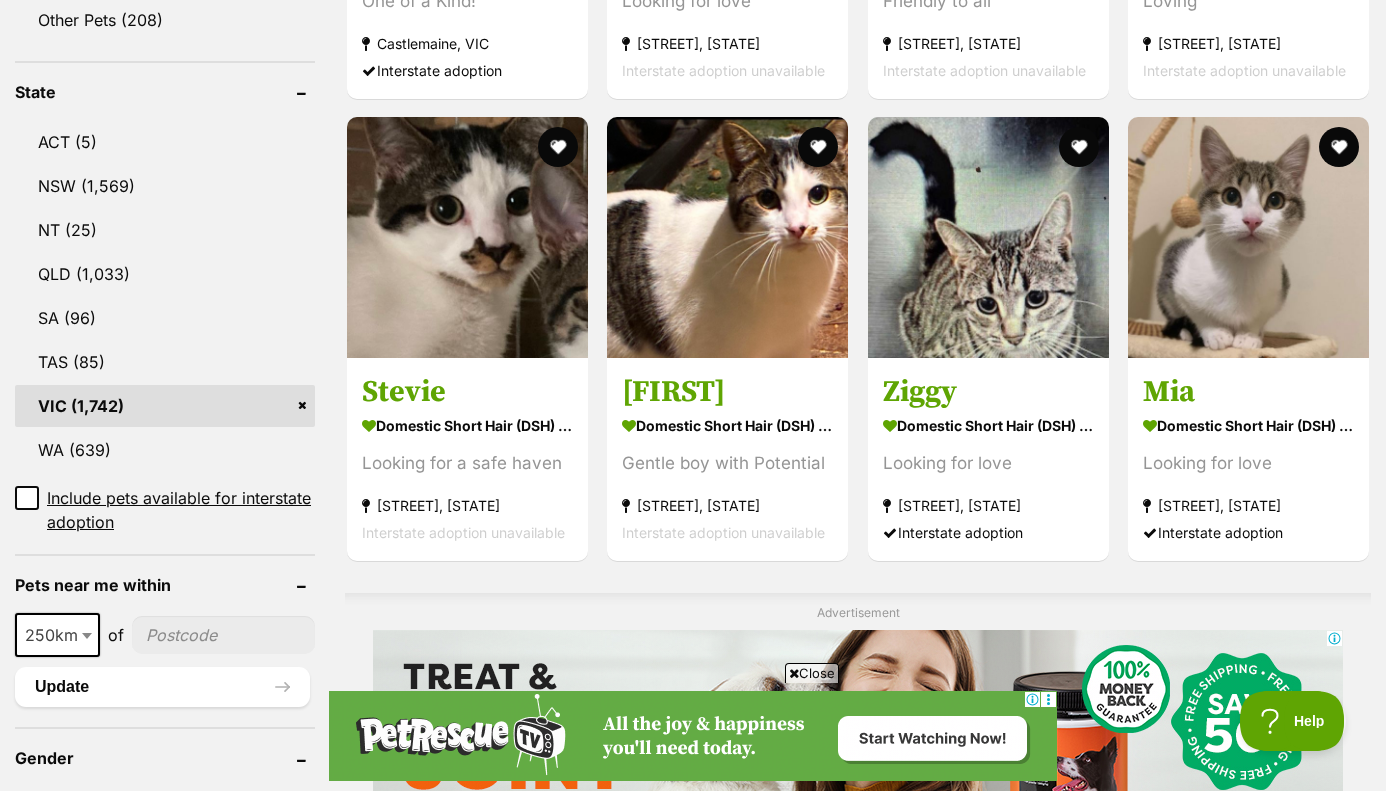 click on "250km" at bounding box center (57, 635) 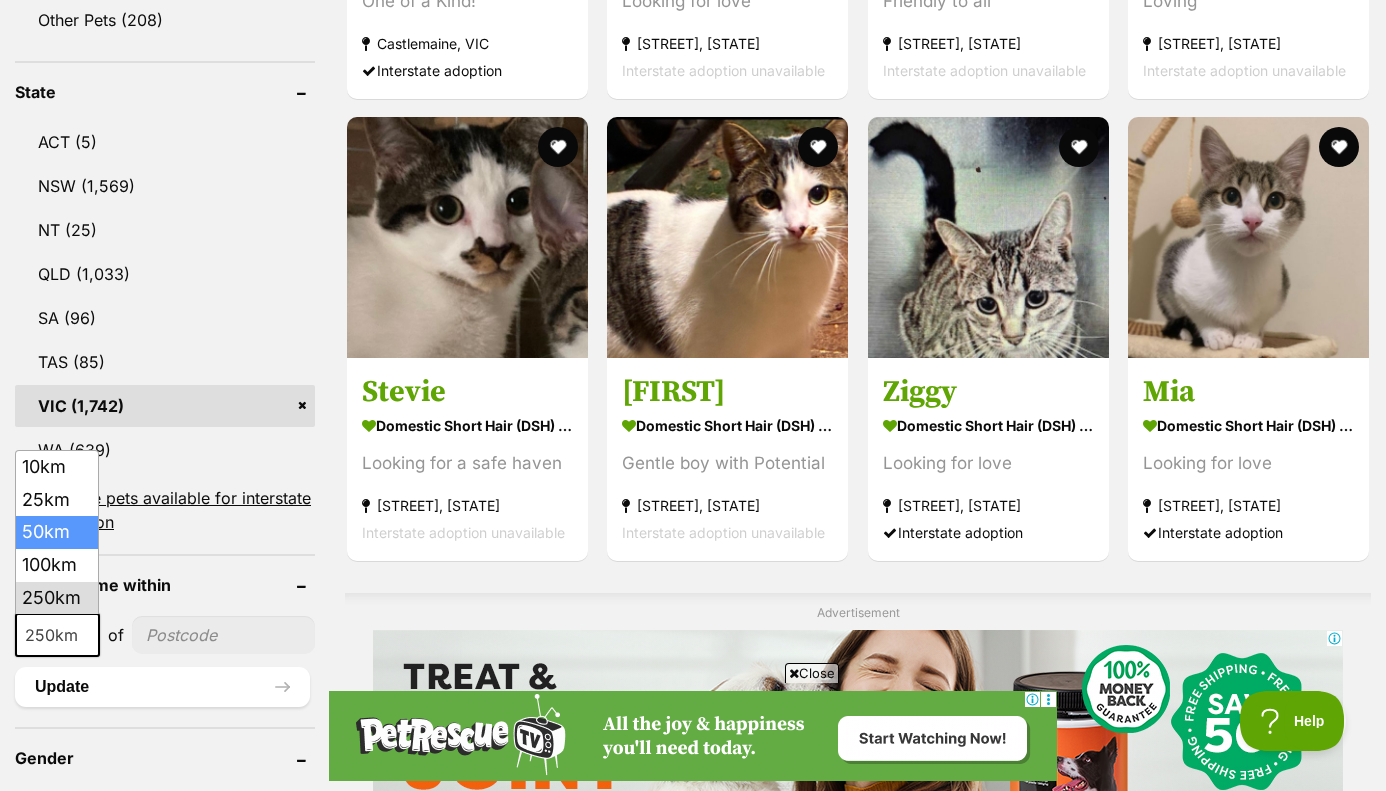select on "50" 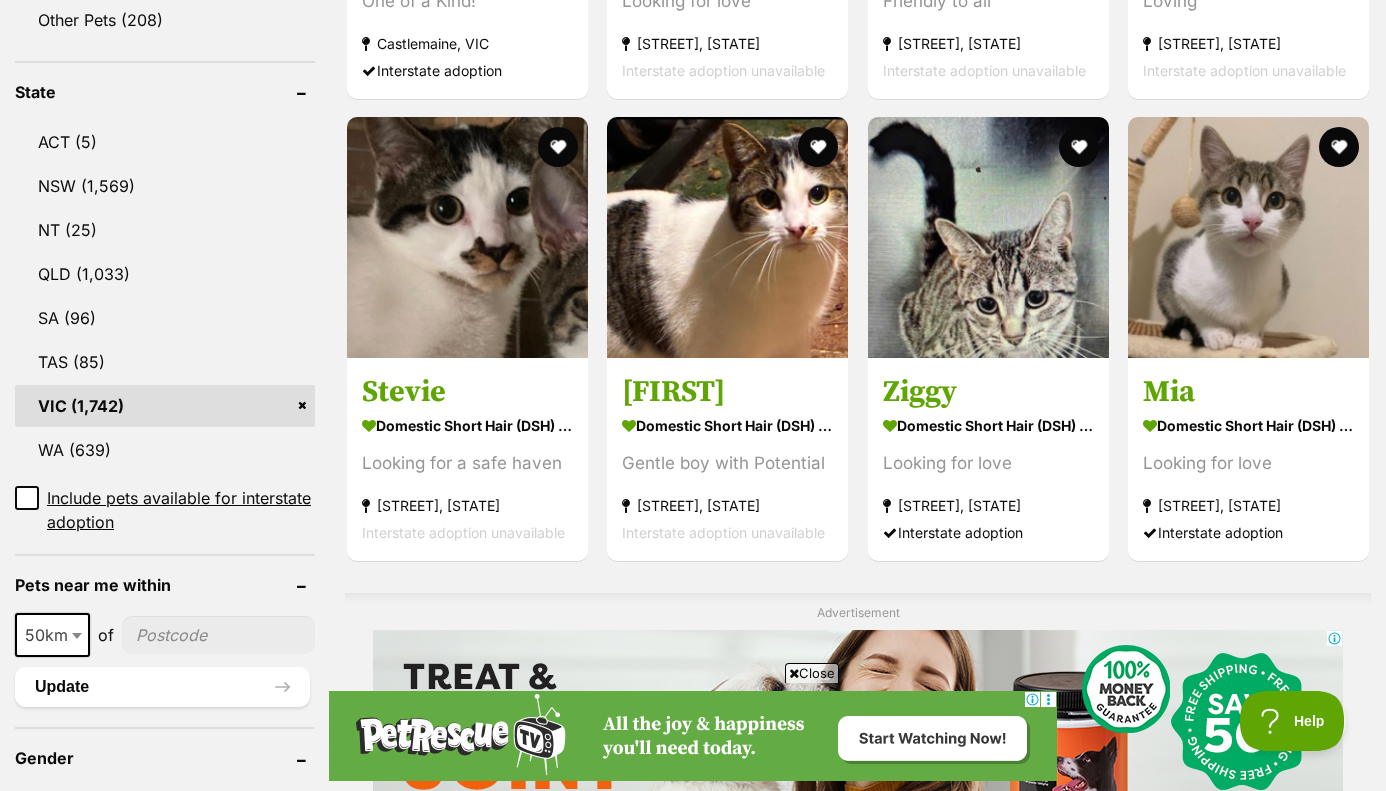 click at bounding box center [218, 635] 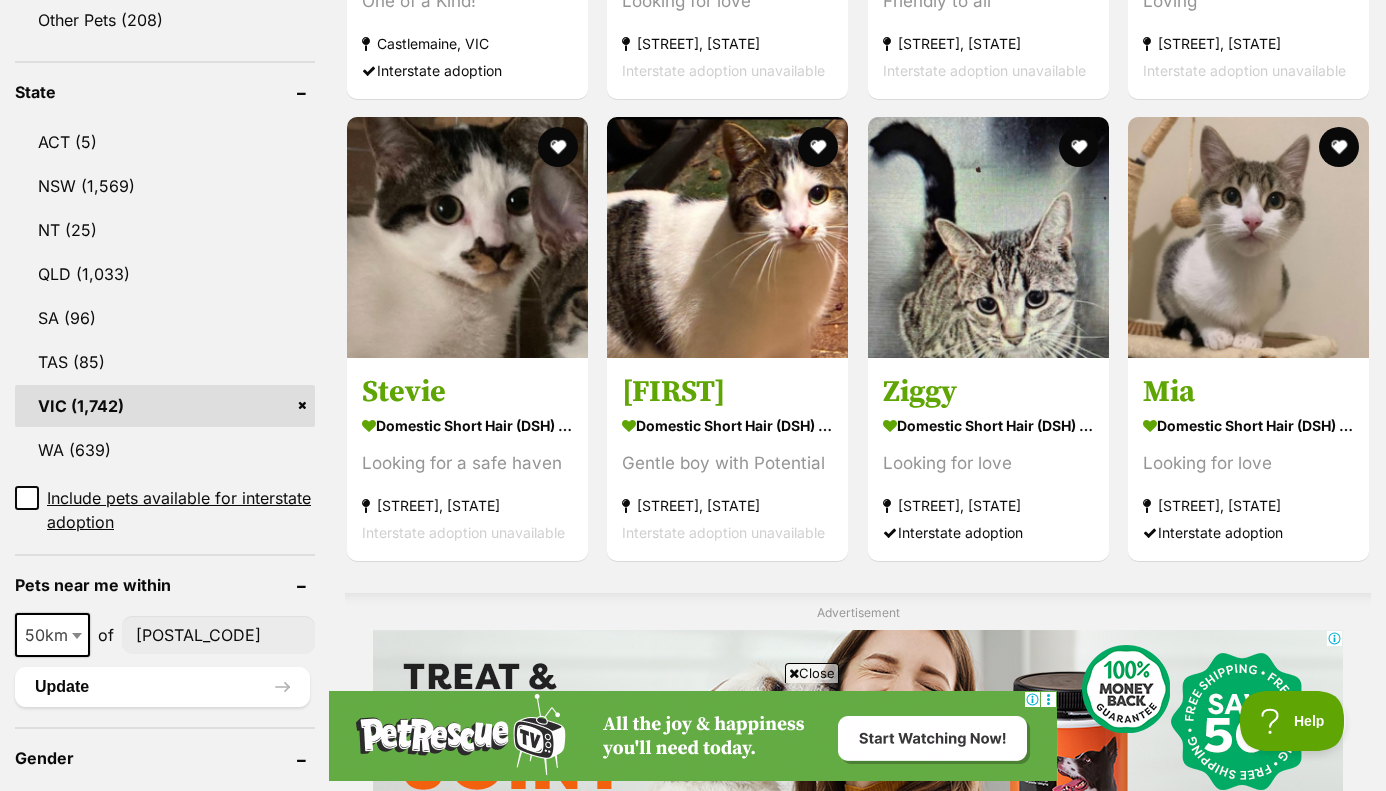 type on "3067" 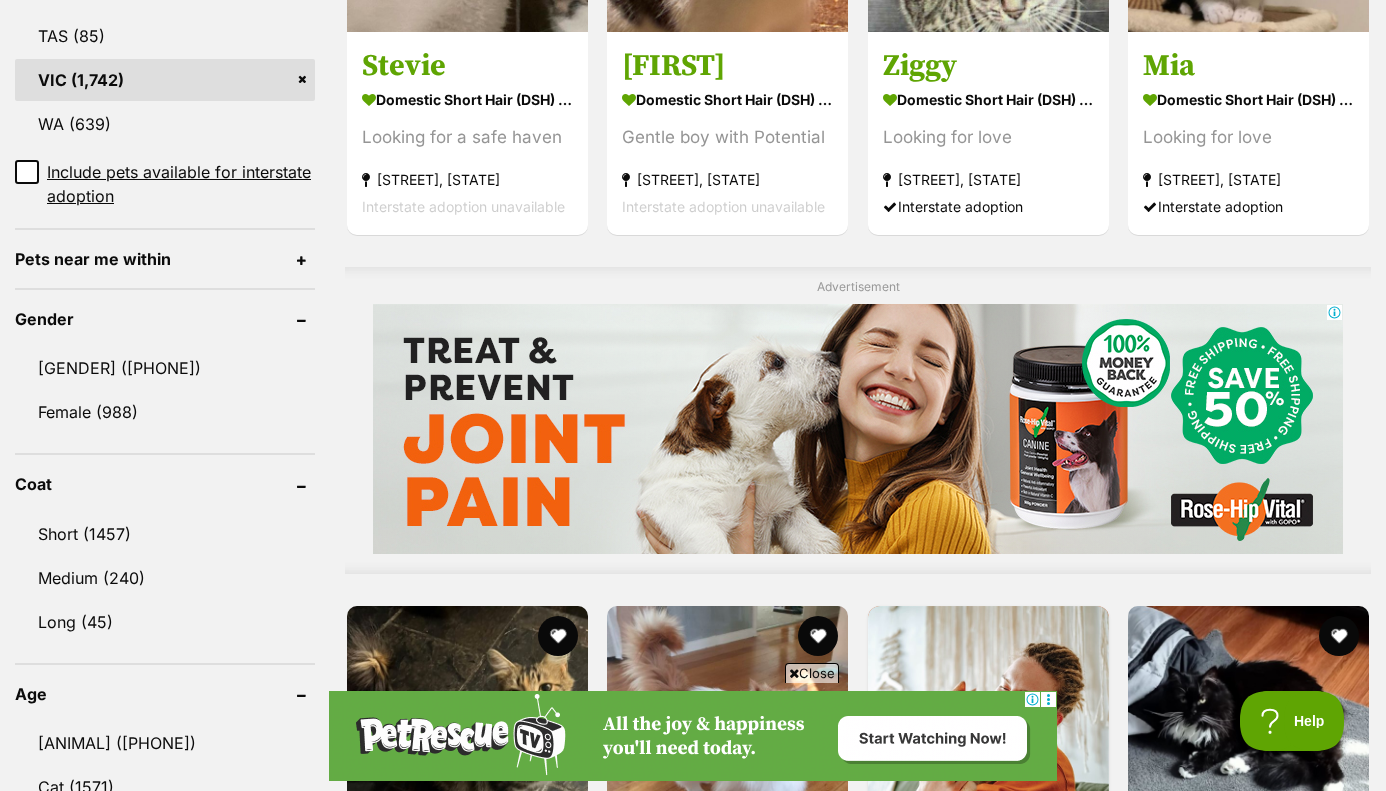scroll, scrollTop: 1332, scrollLeft: 0, axis: vertical 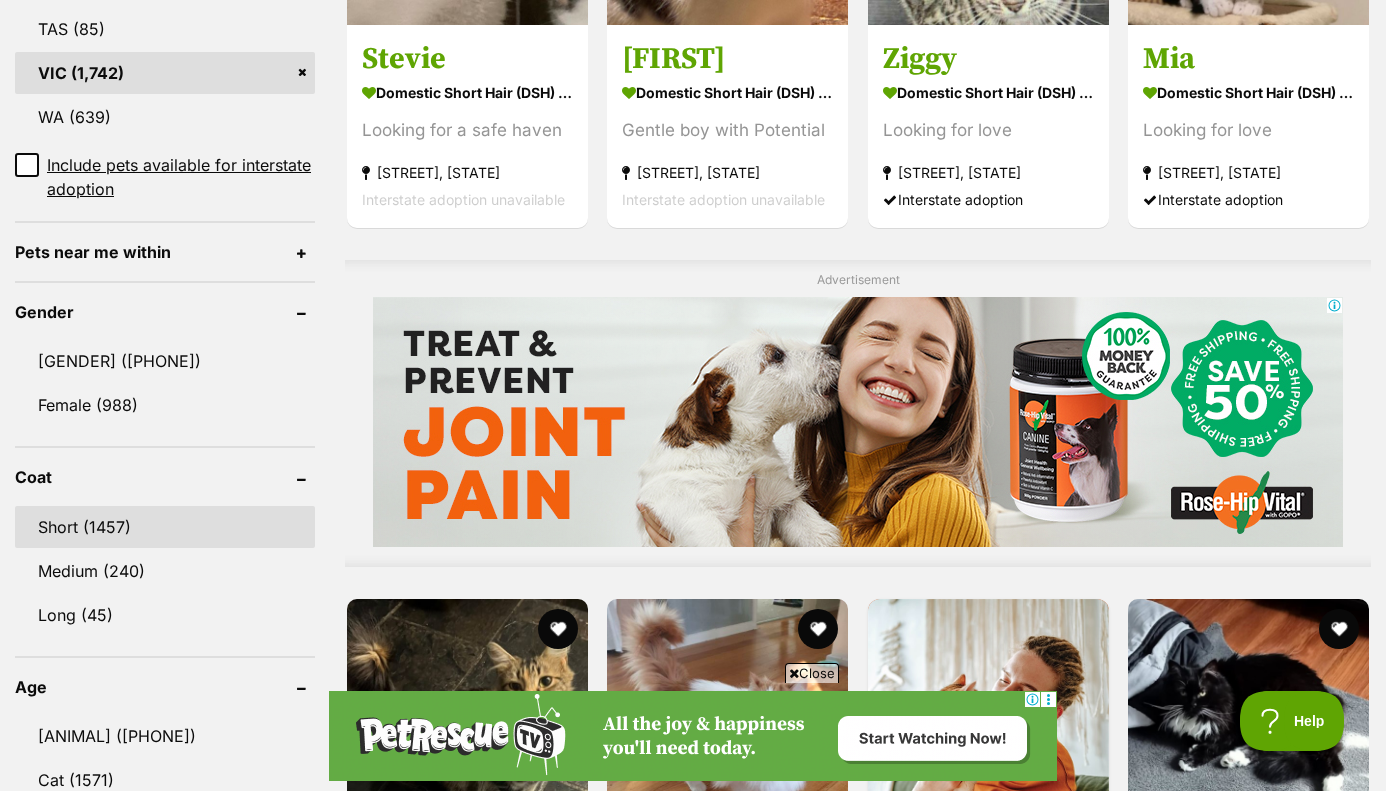 click on "Short (1457)" at bounding box center [165, 527] 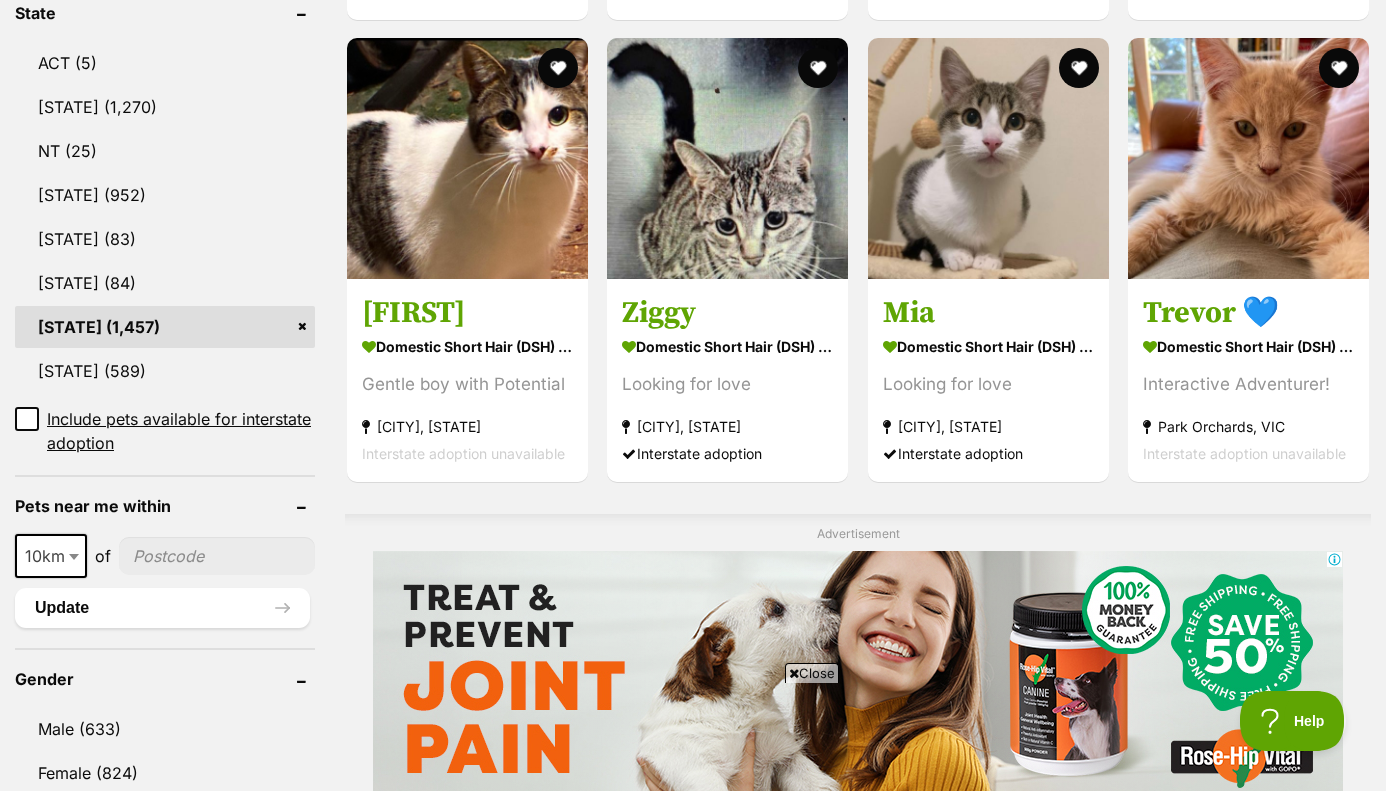 scroll, scrollTop: 1086, scrollLeft: 0, axis: vertical 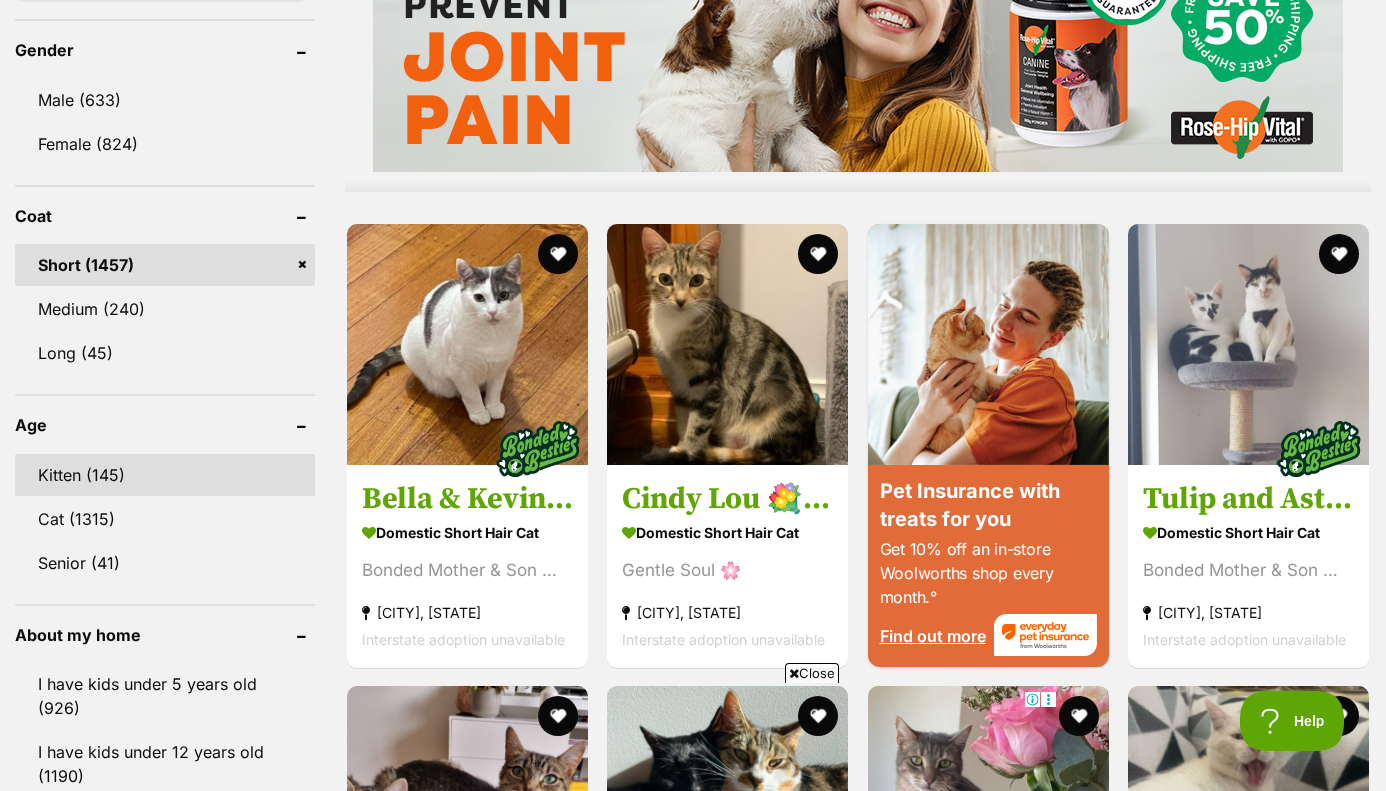 click on "Kitten (145)" at bounding box center [165, 475] 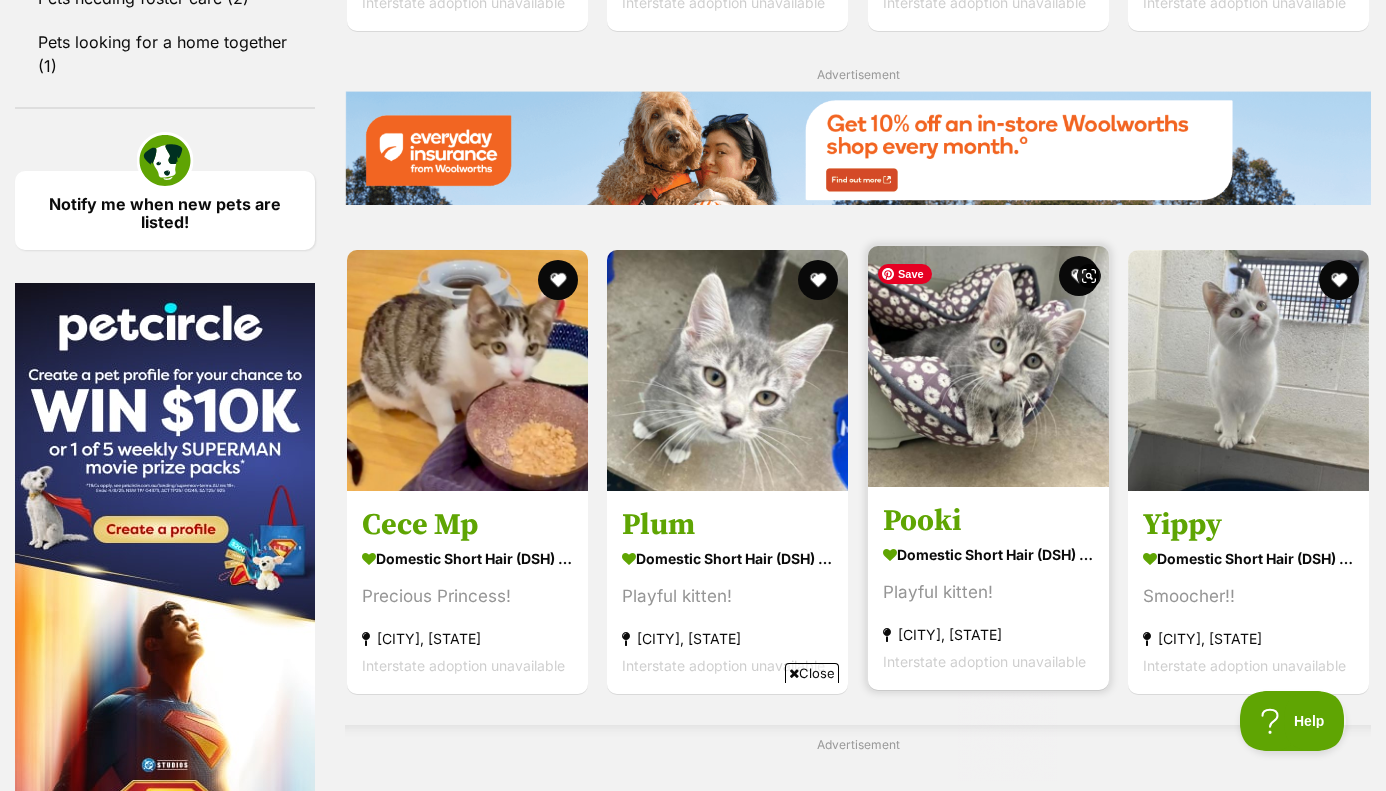 scroll, scrollTop: 0, scrollLeft: 0, axis: both 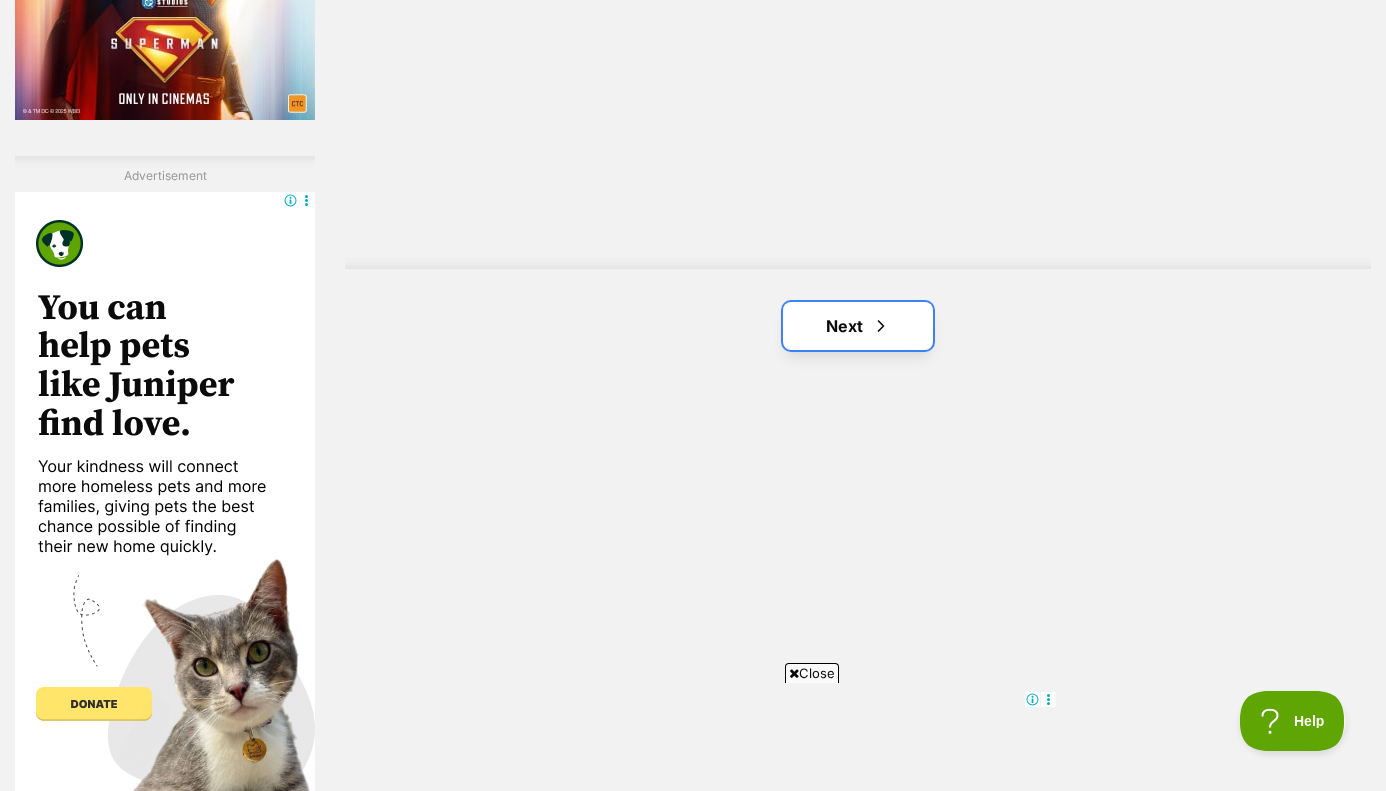 click on "Next" at bounding box center [858, 326] 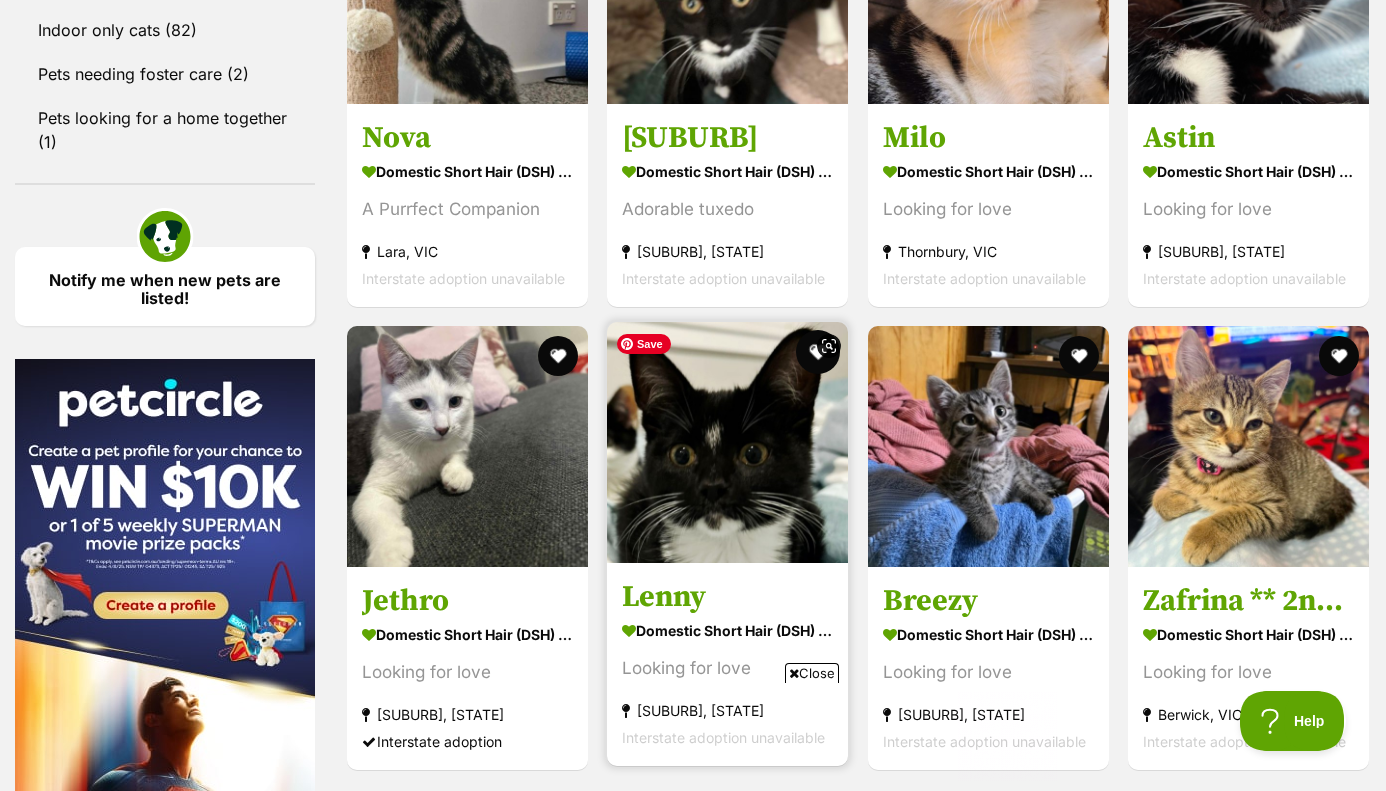 scroll, scrollTop: 2735, scrollLeft: 0, axis: vertical 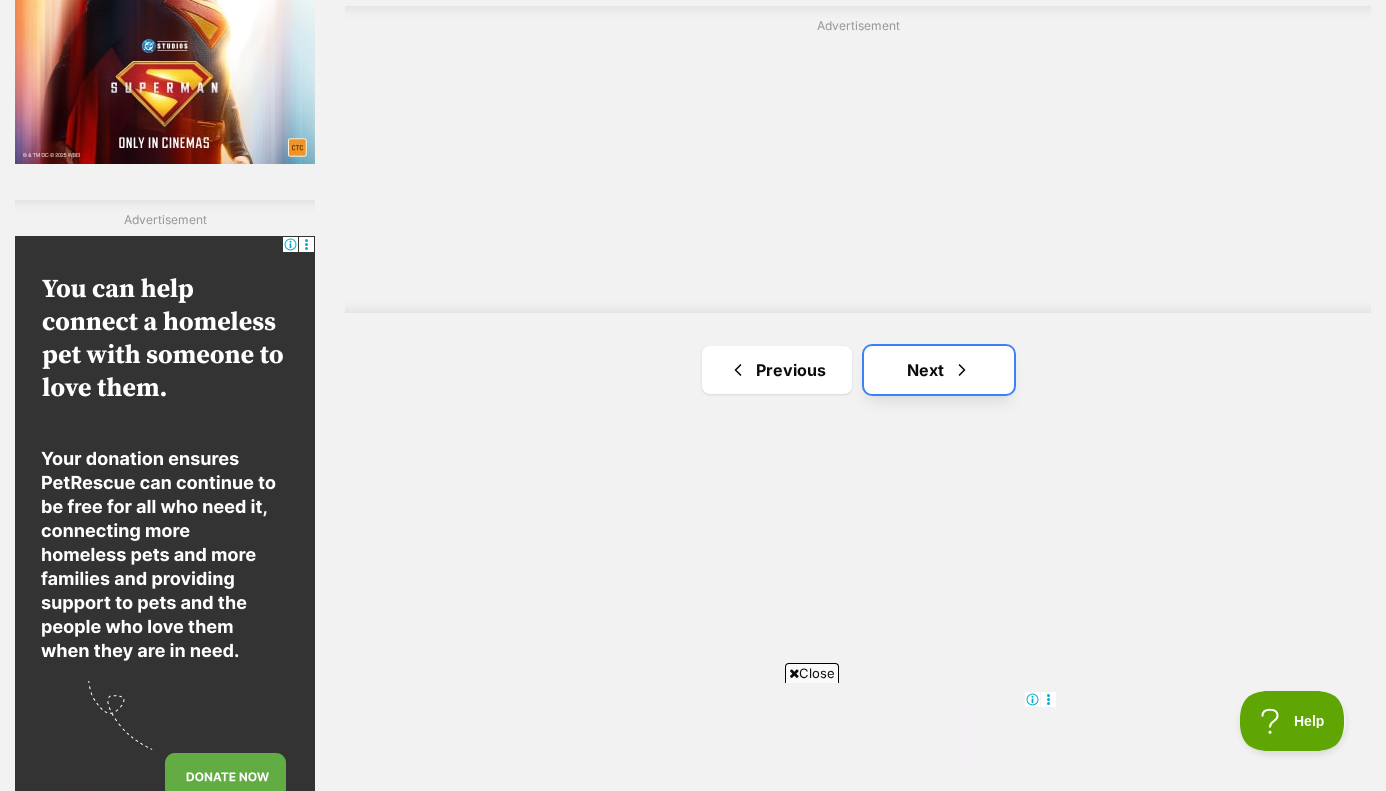click on "Next" at bounding box center (939, 370) 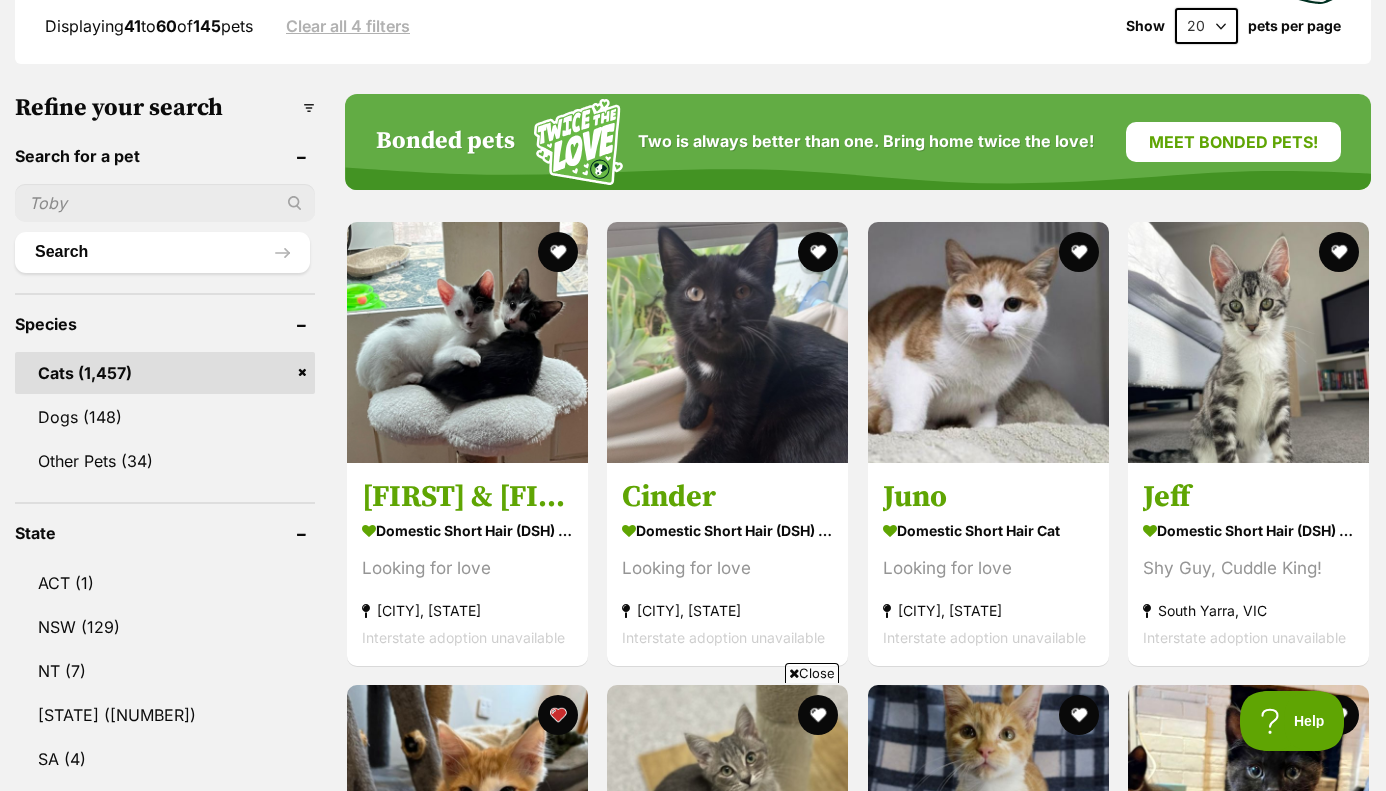 scroll, scrollTop: 0, scrollLeft: 0, axis: both 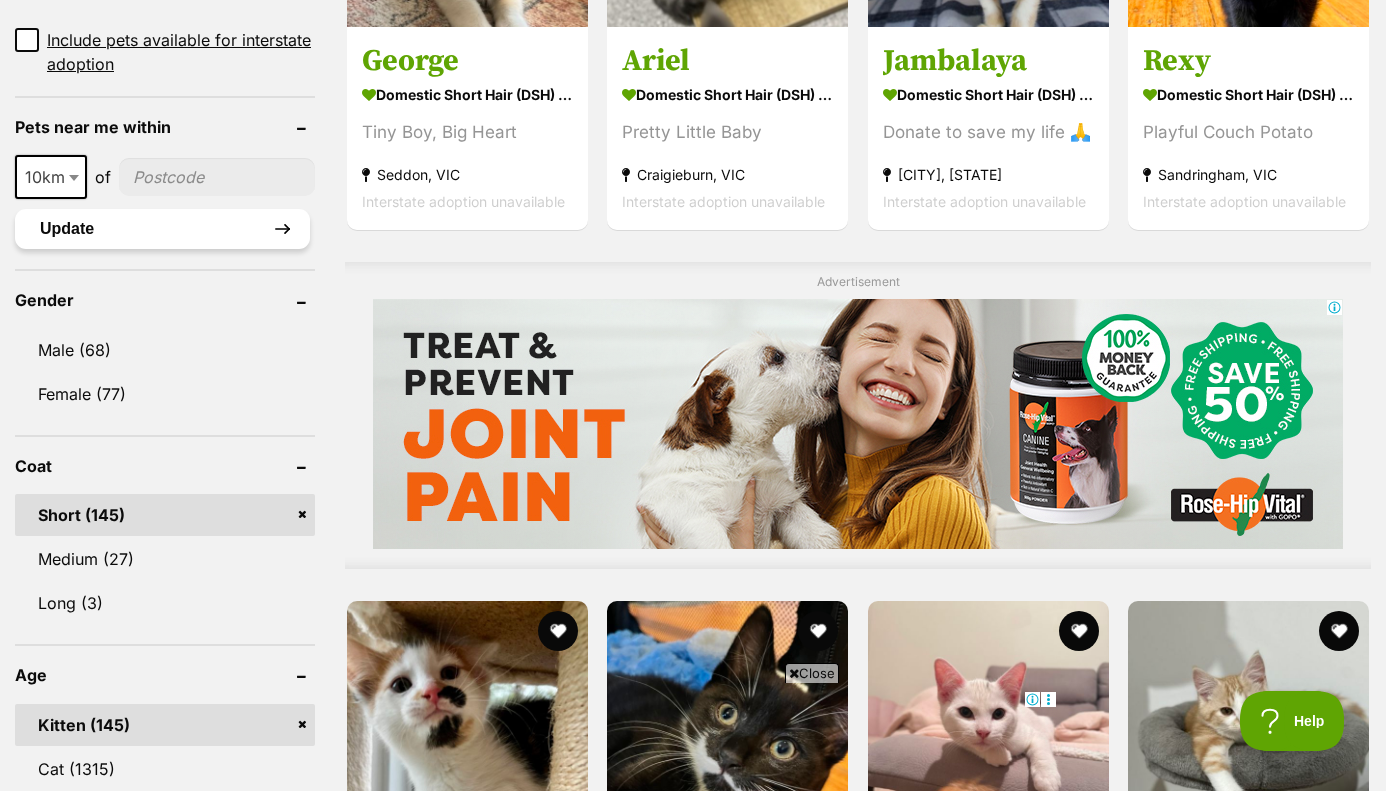 click on "Update" at bounding box center (162, 229) 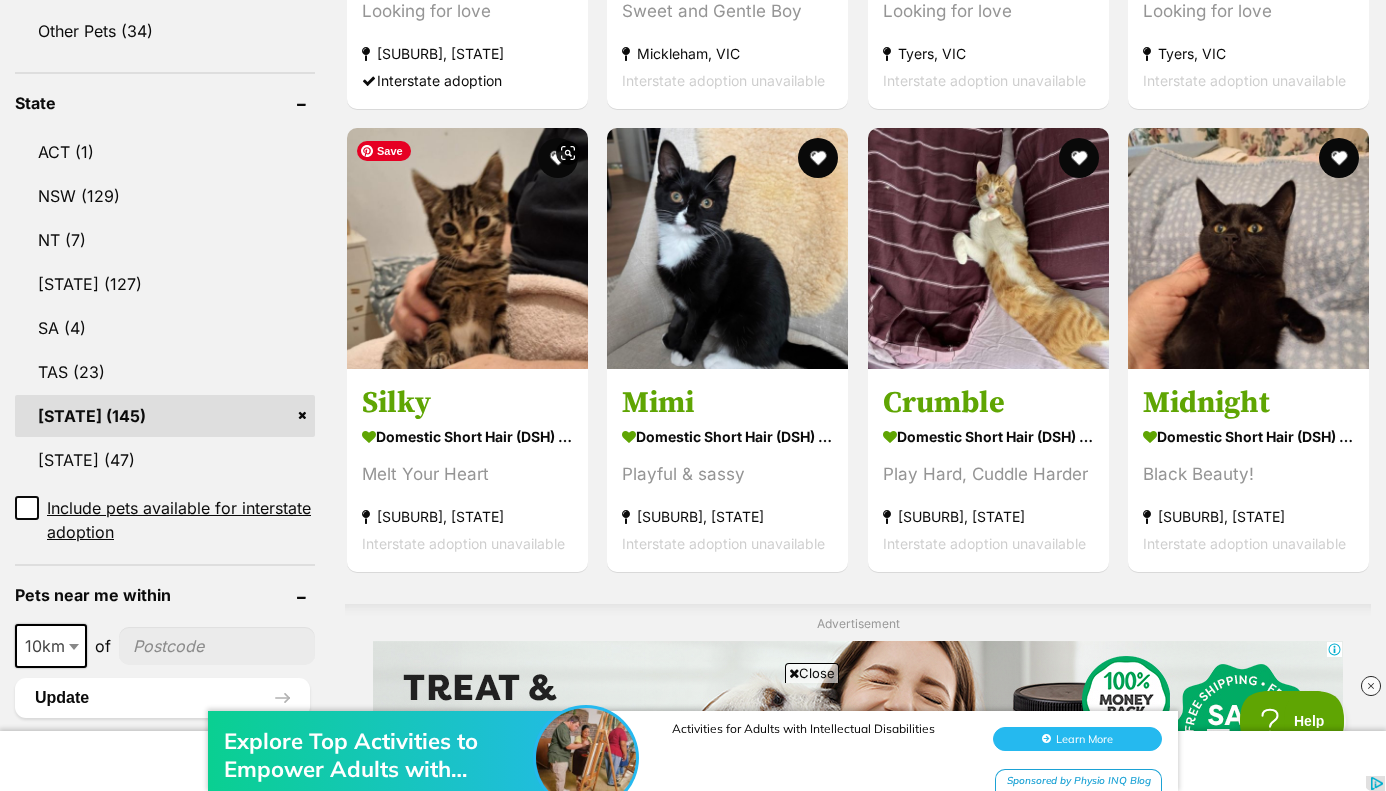scroll, scrollTop: 1165, scrollLeft: 0, axis: vertical 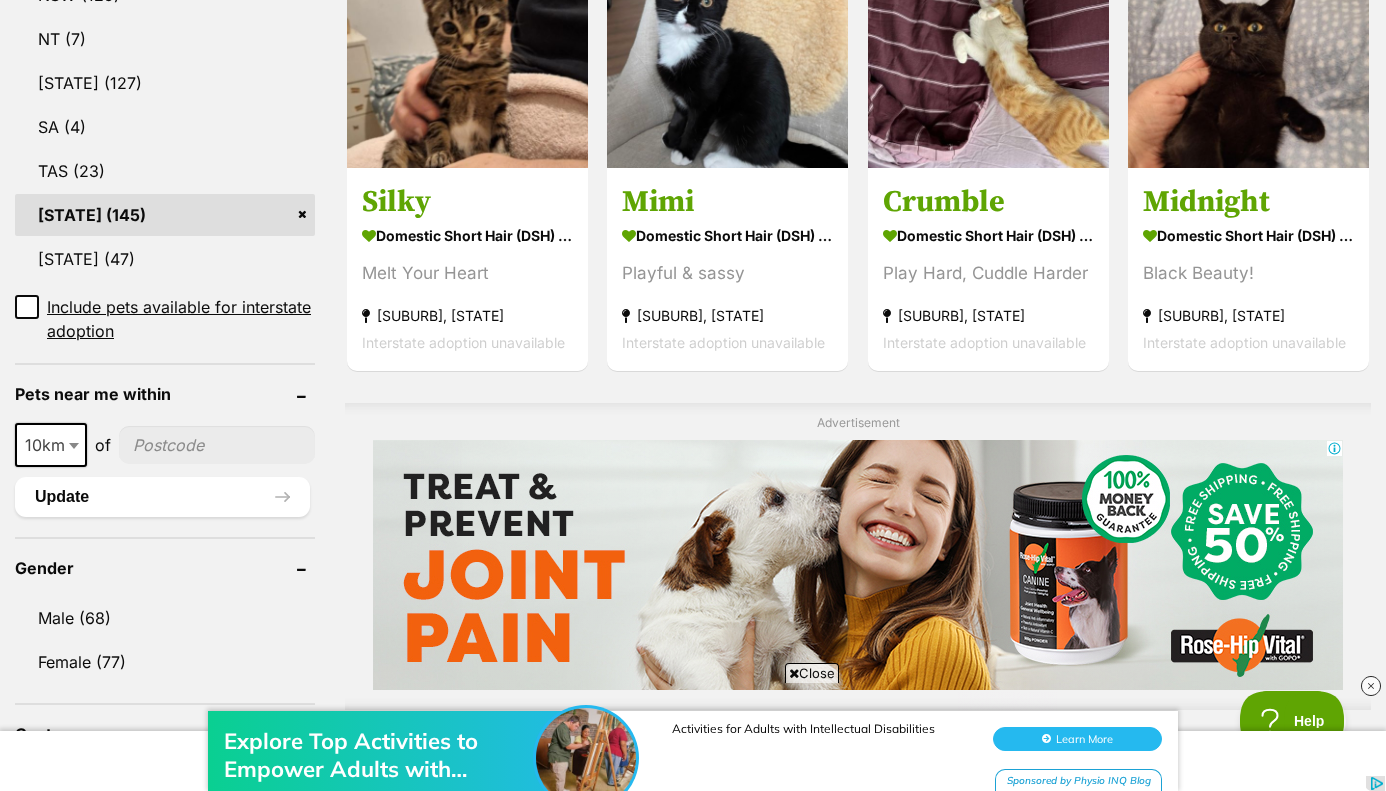 click at bounding box center [217, 445] 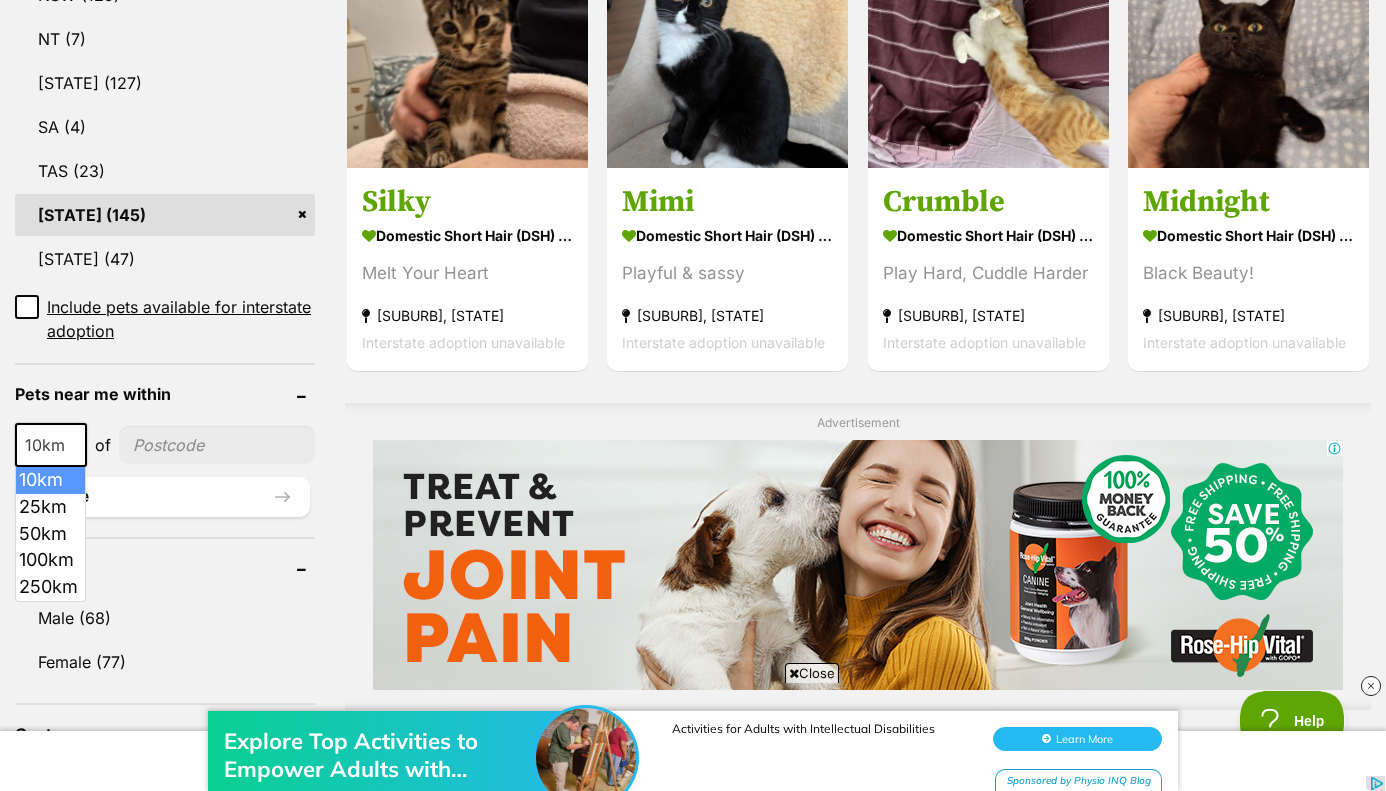 click at bounding box center [76, 445] 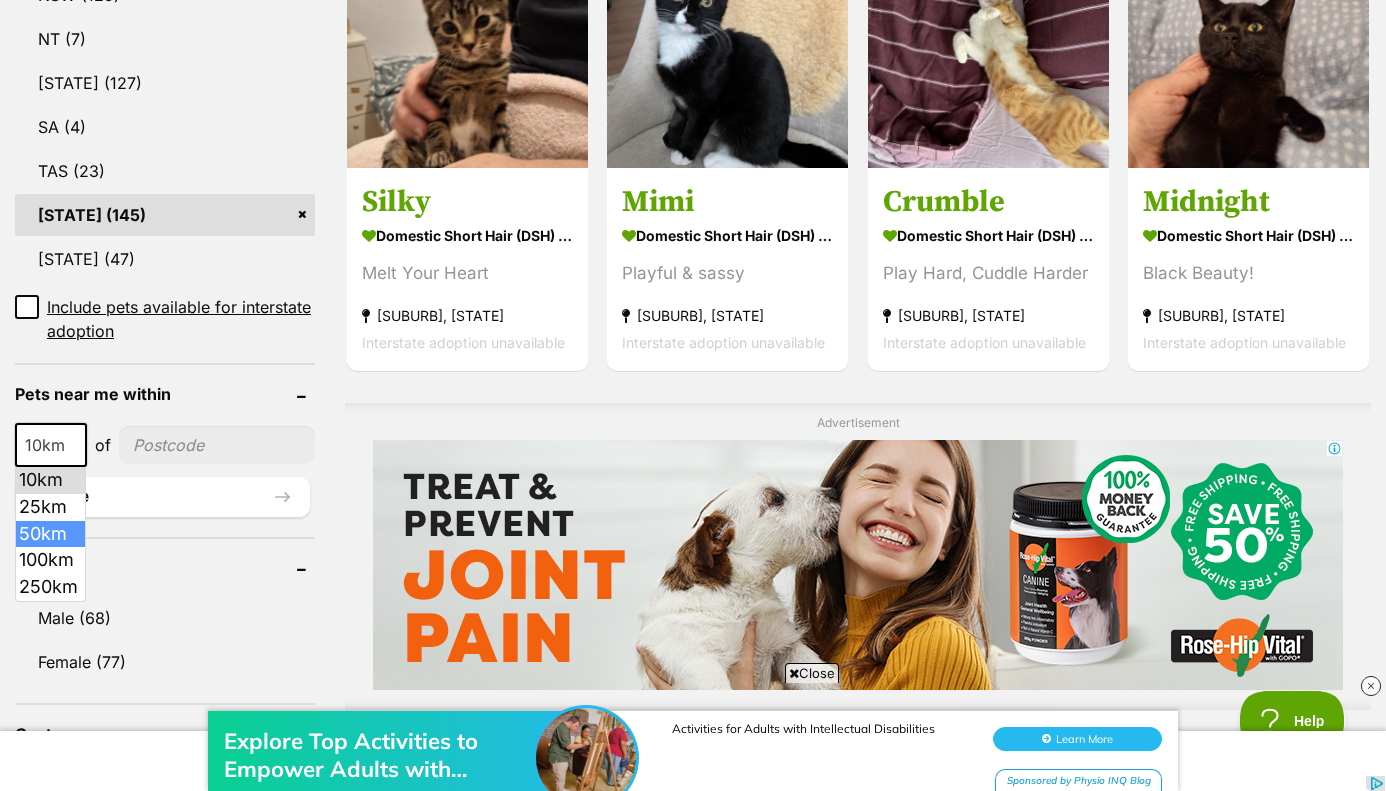 select on "50" 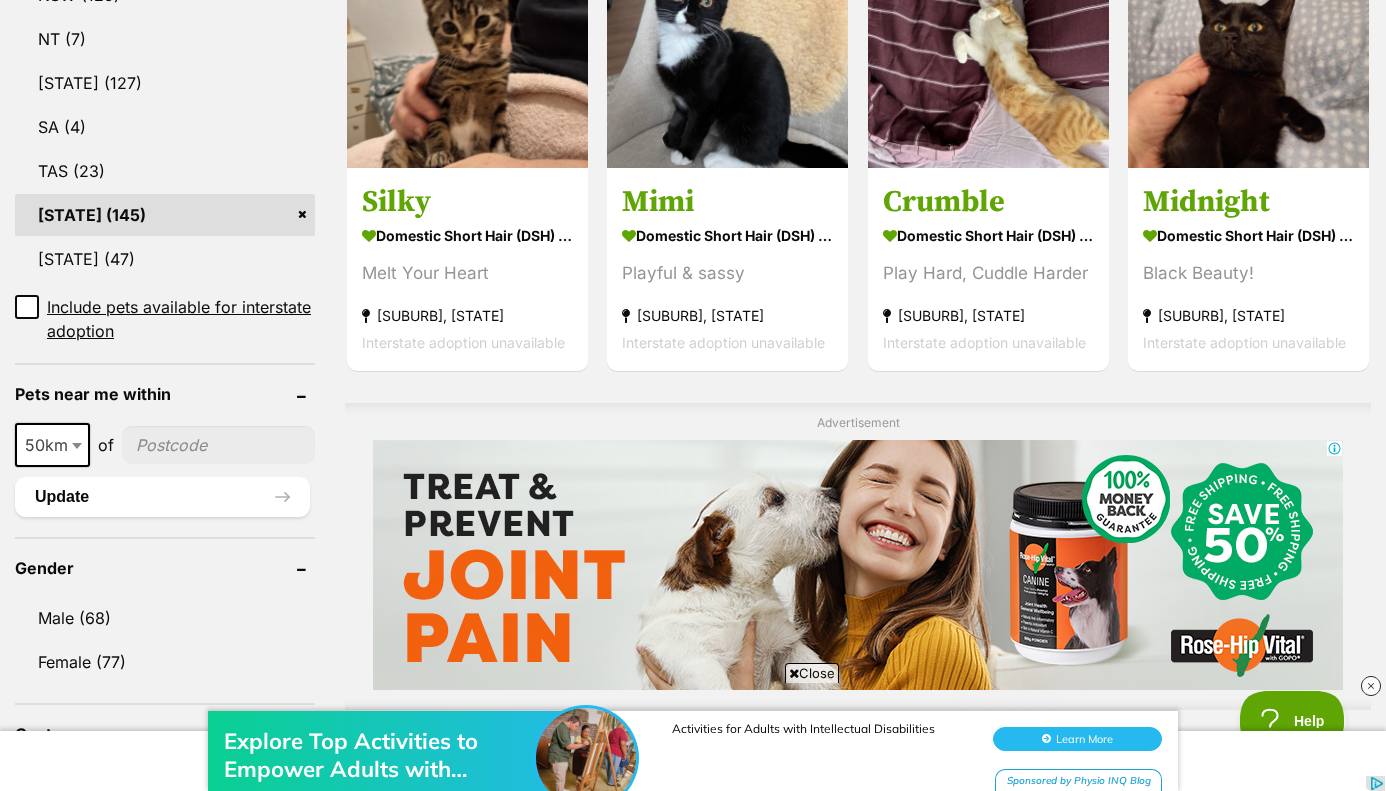 click at bounding box center (218, 445) 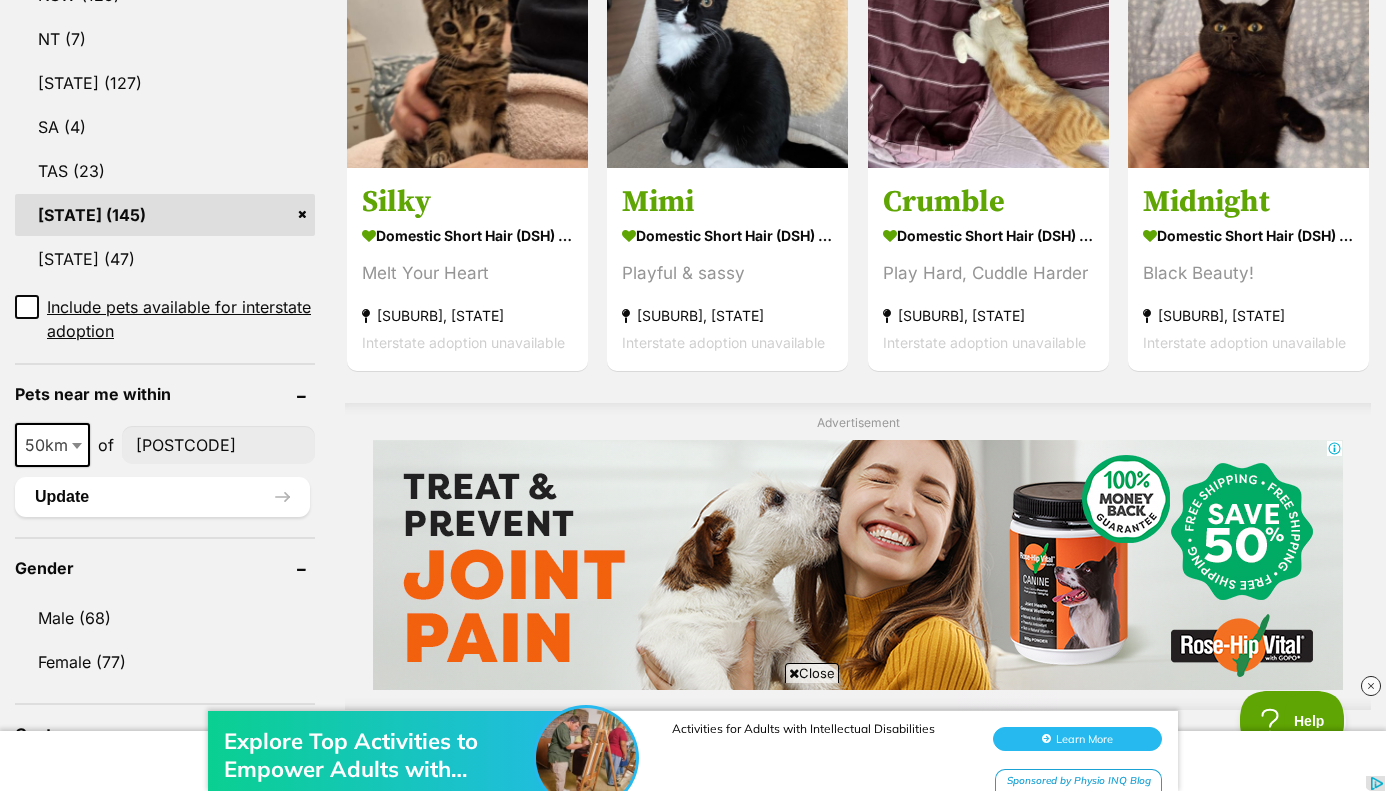 type on "3067" 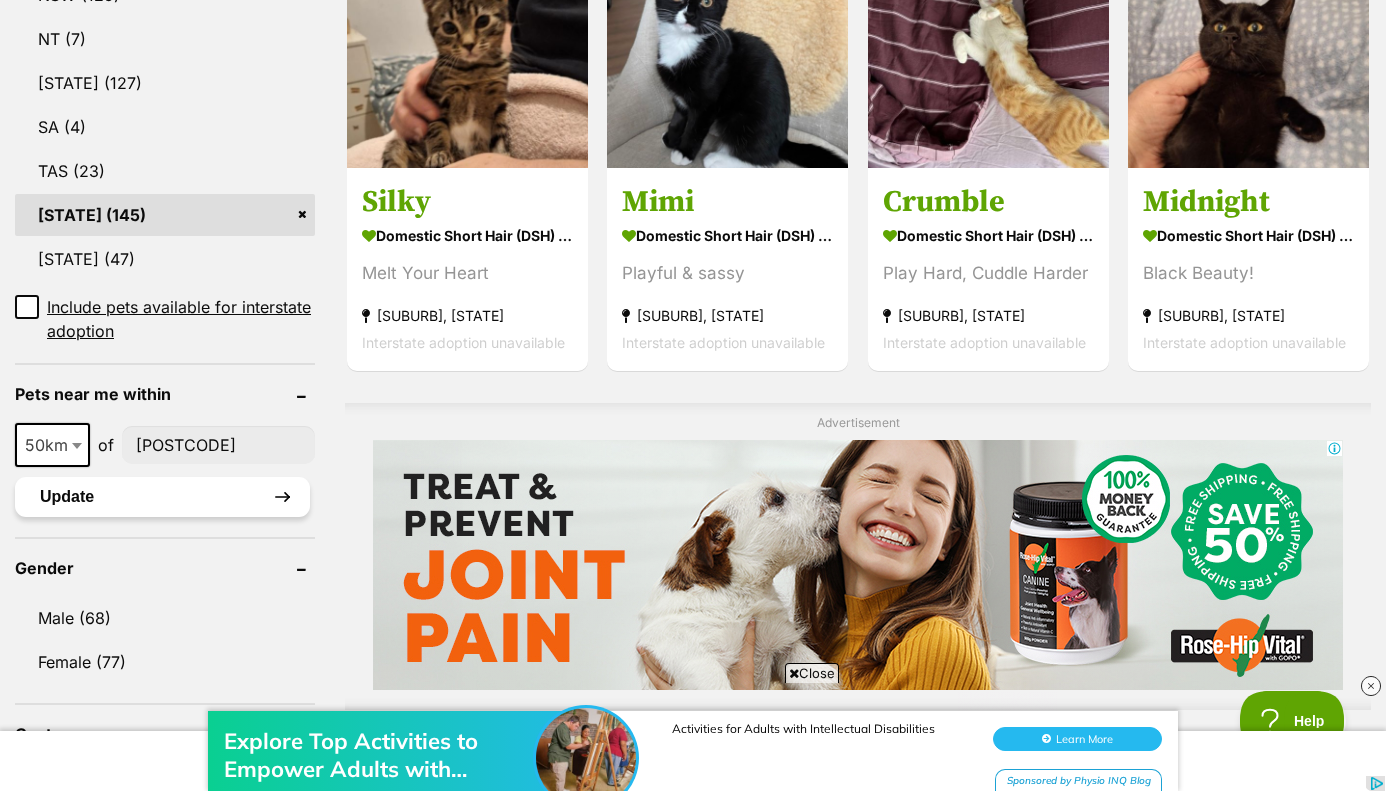 click on "Update" at bounding box center (162, 497) 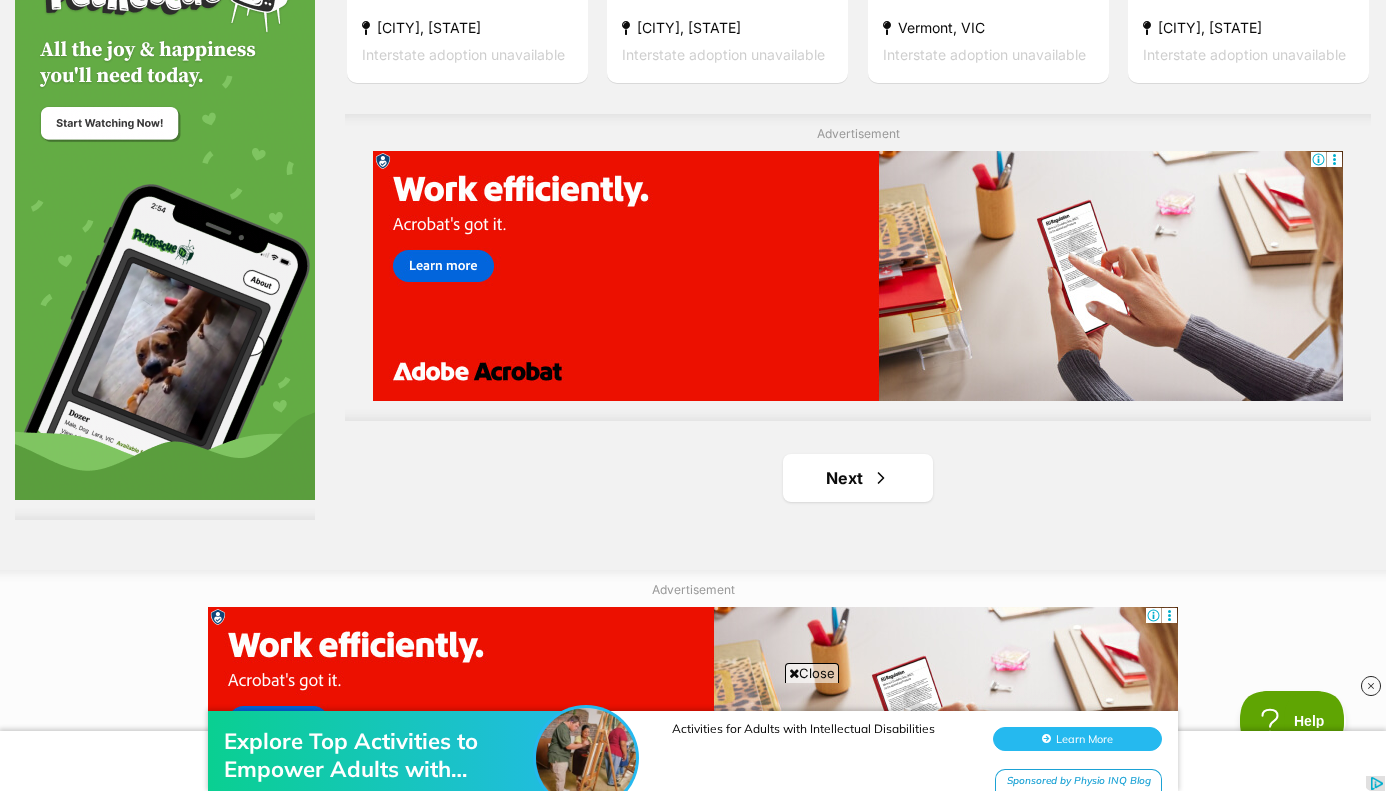scroll, scrollTop: 3418, scrollLeft: 0, axis: vertical 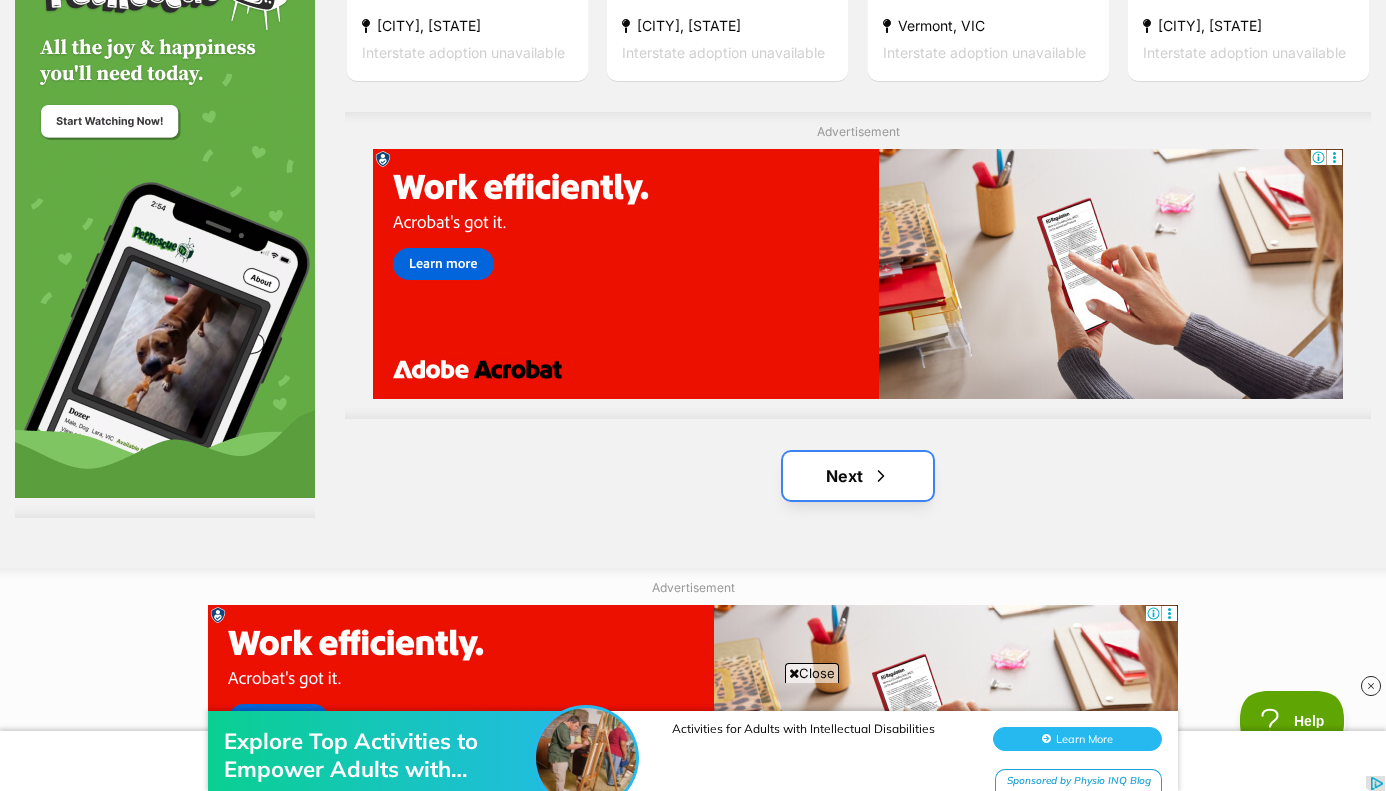 click on "Next" at bounding box center [858, 476] 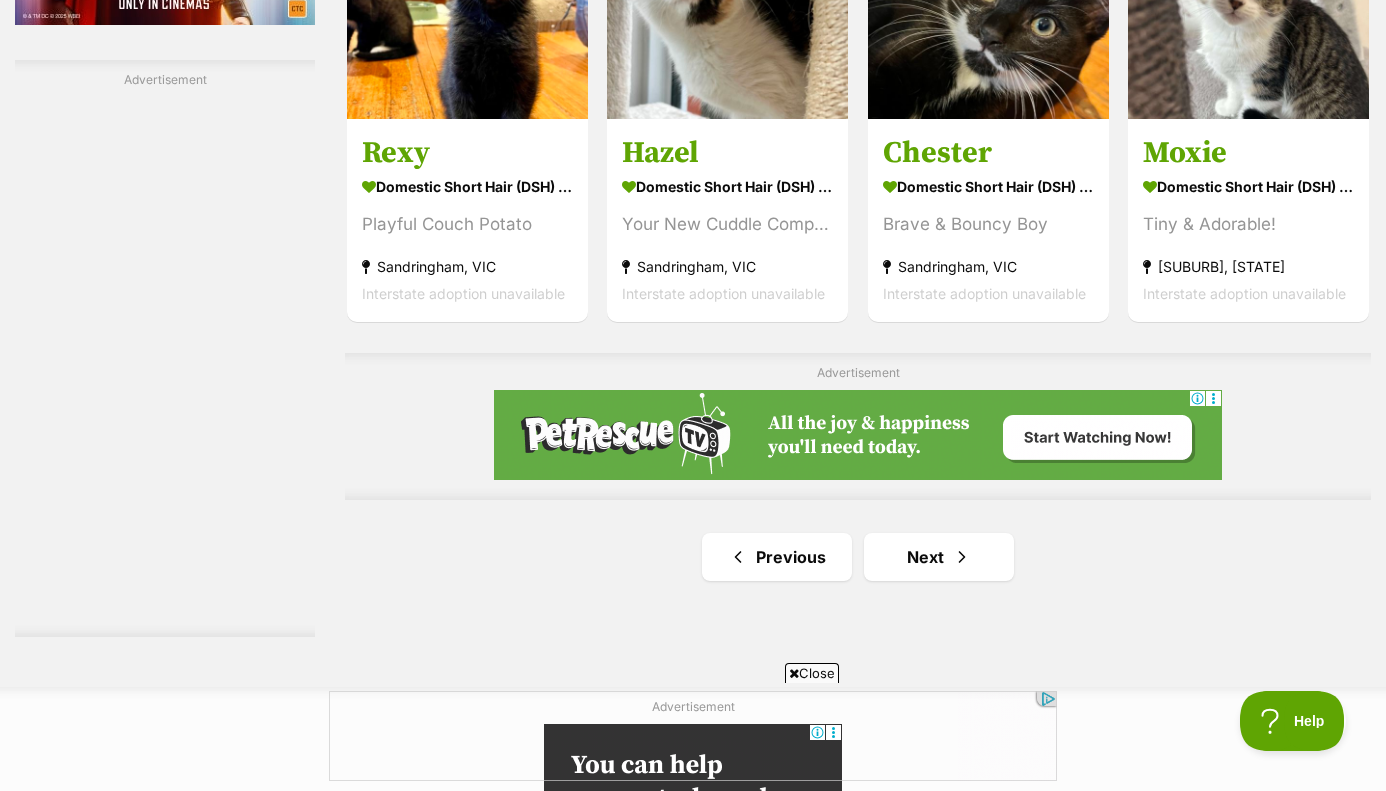 scroll, scrollTop: 3191, scrollLeft: 0, axis: vertical 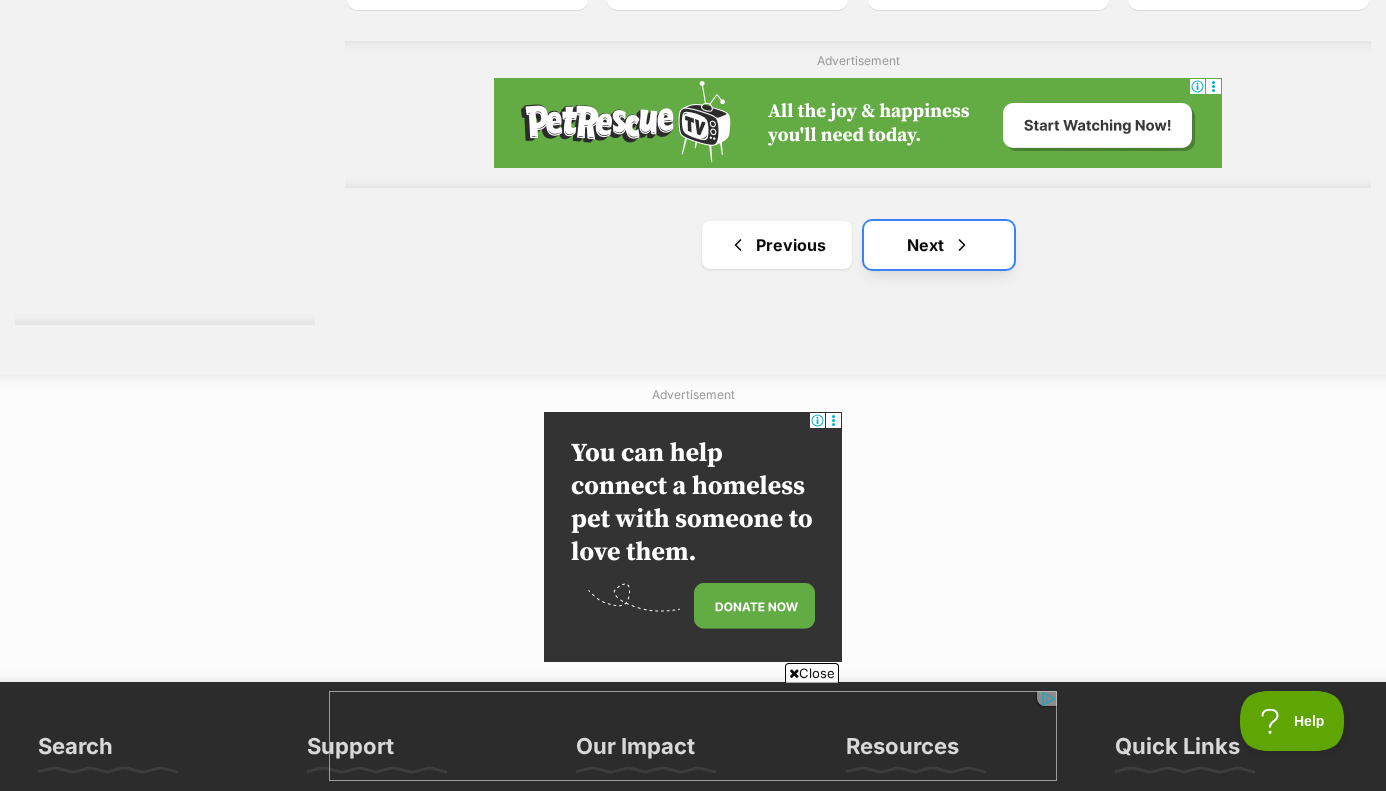 click at bounding box center [962, 245] 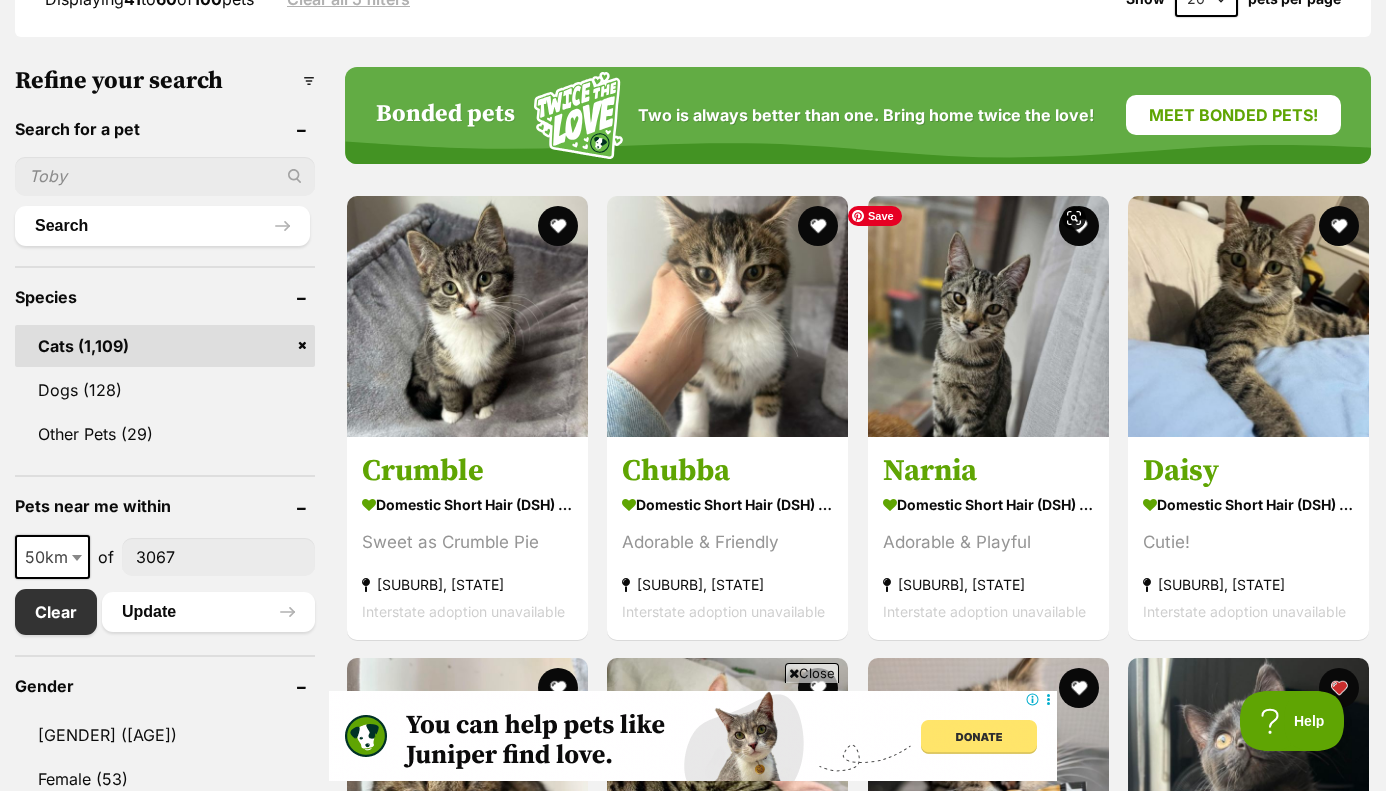 scroll, scrollTop: 0, scrollLeft: 0, axis: both 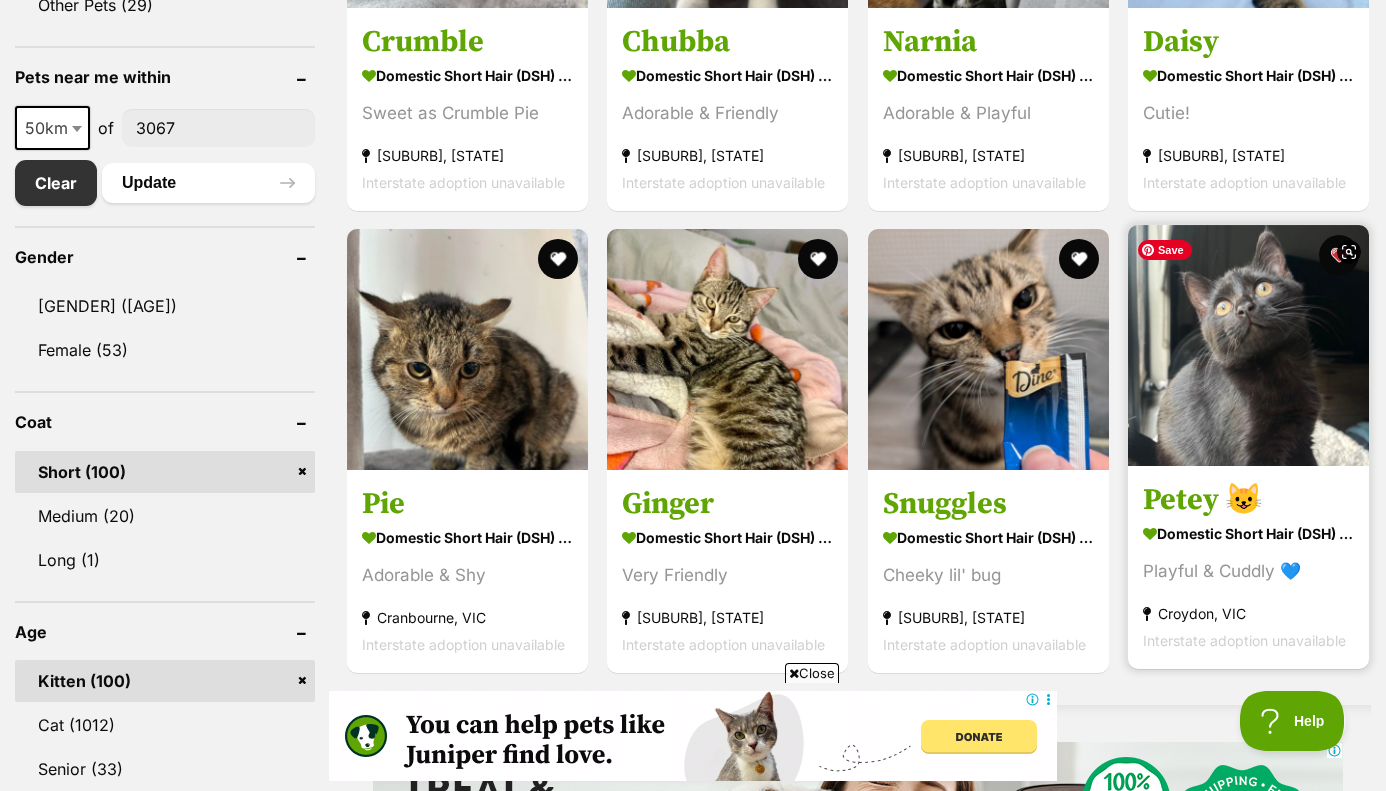 click at bounding box center (1248, 345) 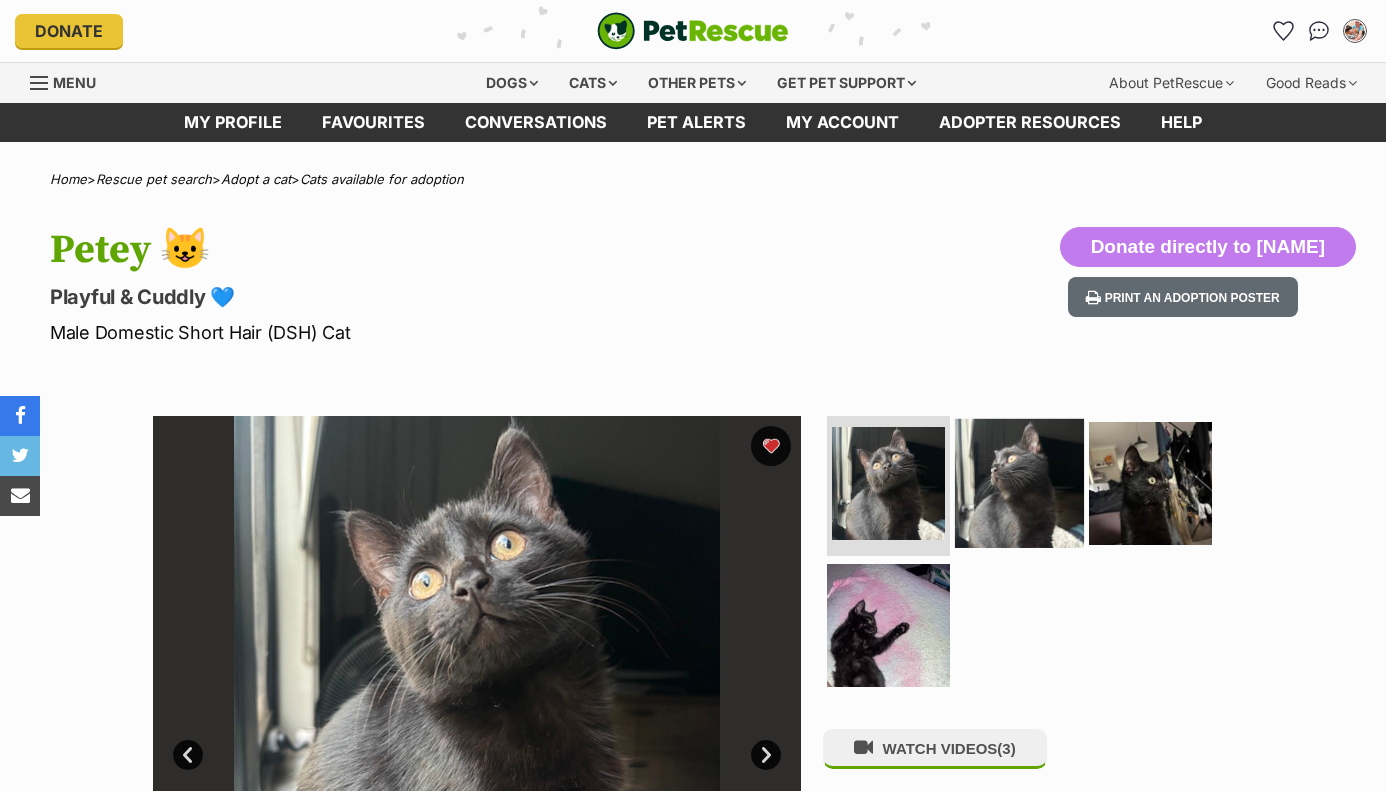 scroll, scrollTop: 0, scrollLeft: 0, axis: both 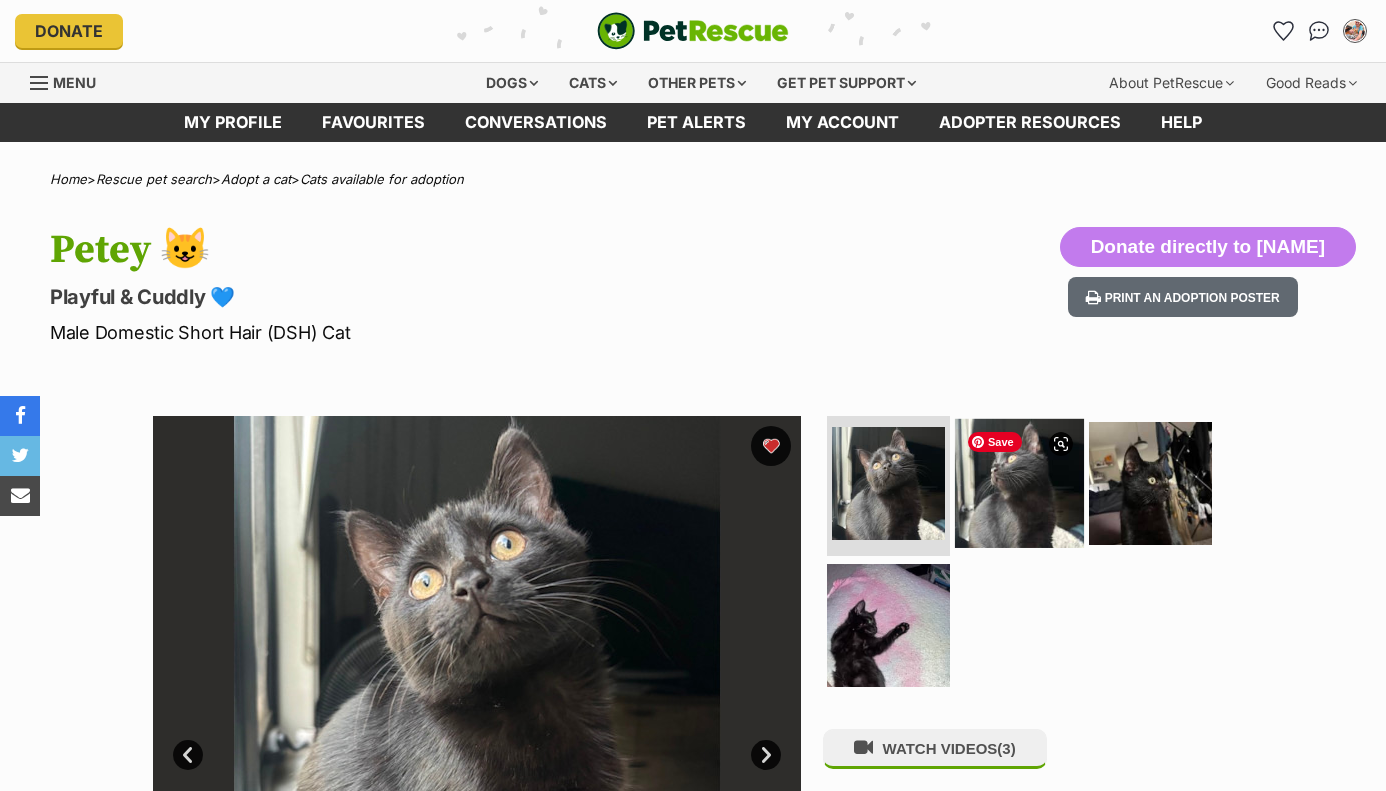 click at bounding box center [1019, 483] 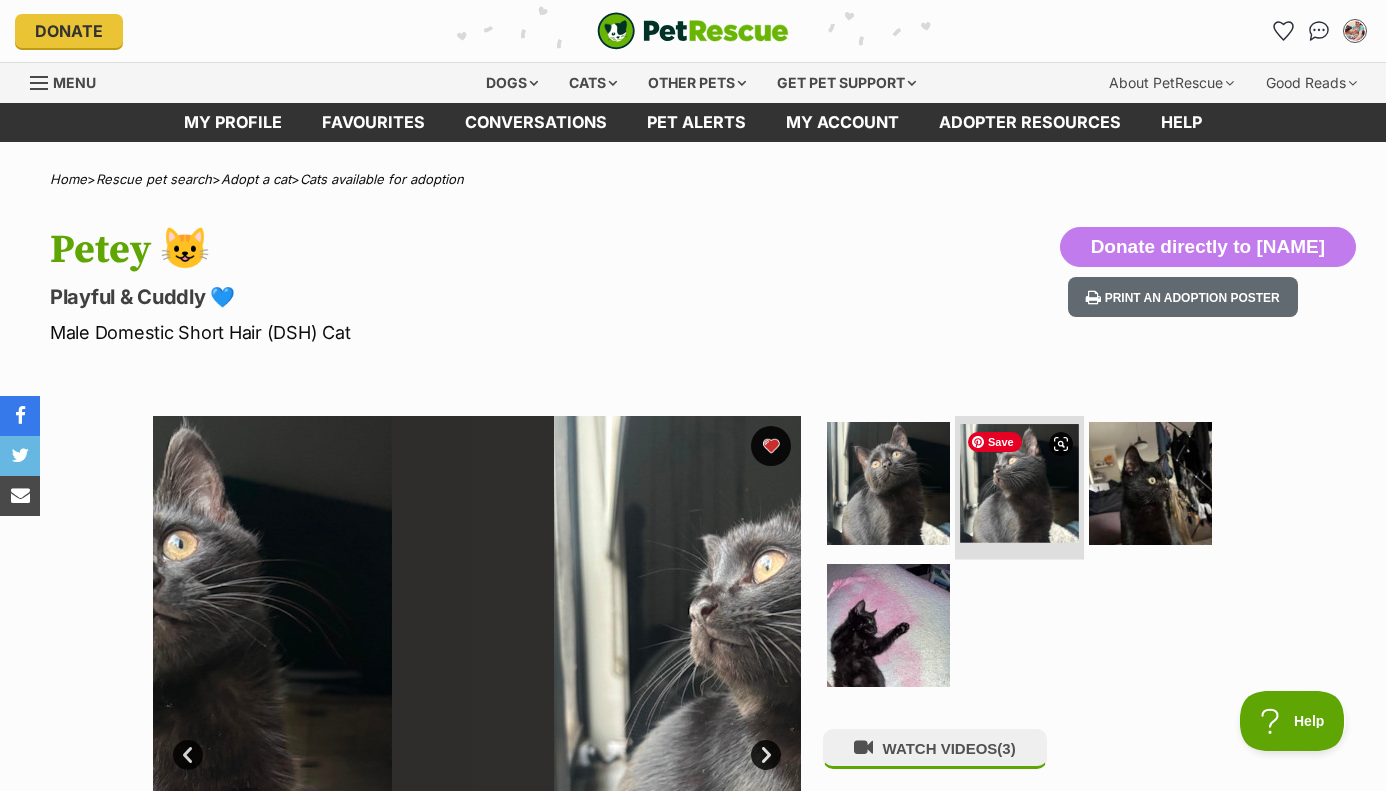 scroll, scrollTop: 0, scrollLeft: 0, axis: both 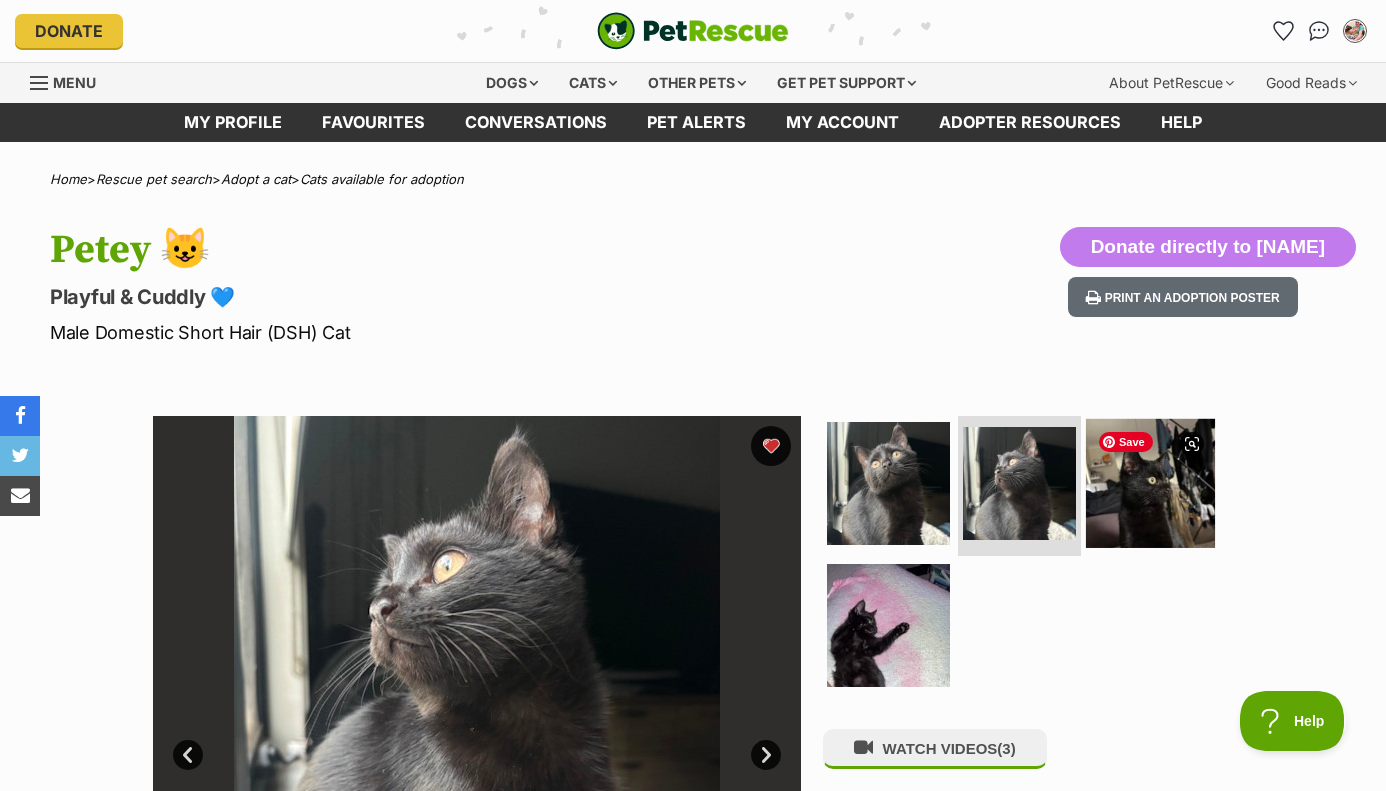 click at bounding box center (1150, 483) 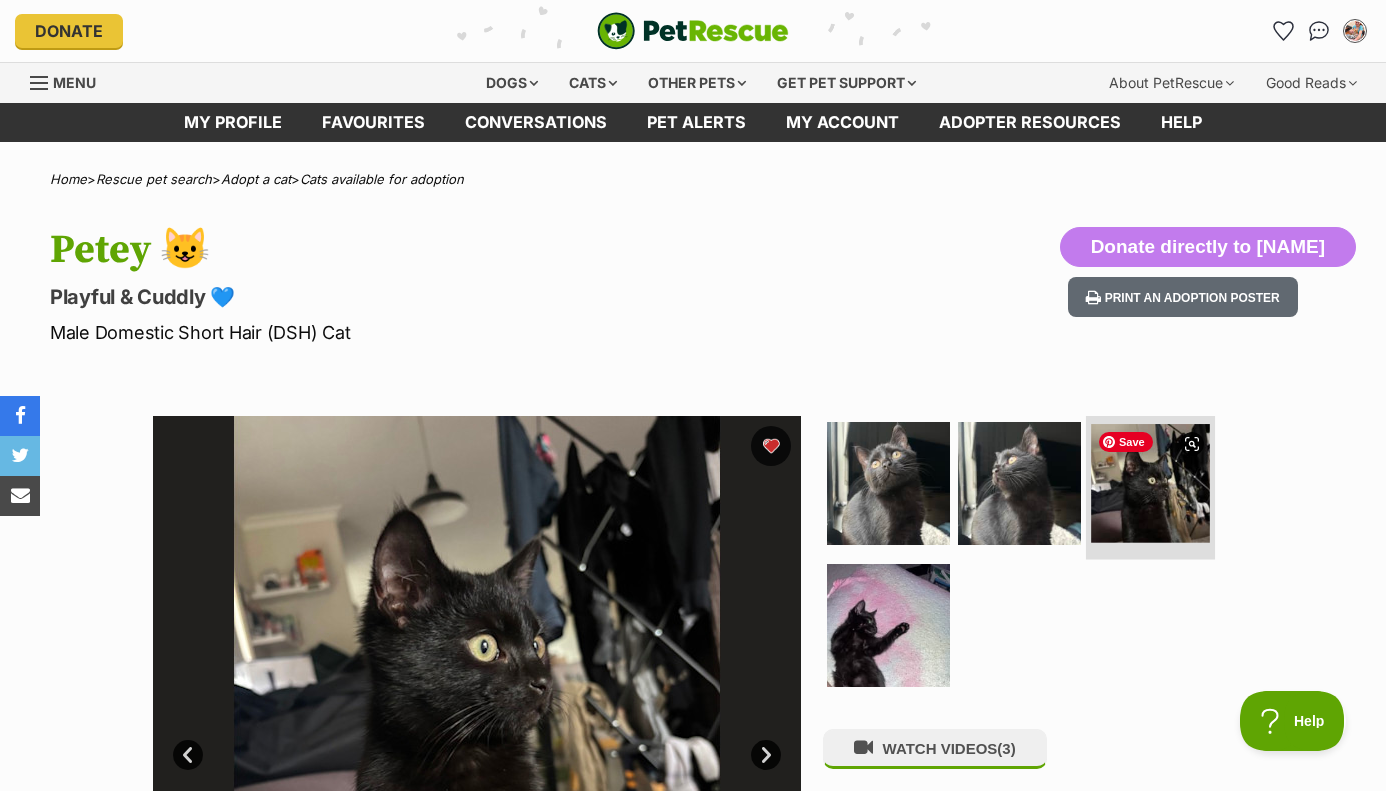 scroll, scrollTop: 0, scrollLeft: 0, axis: both 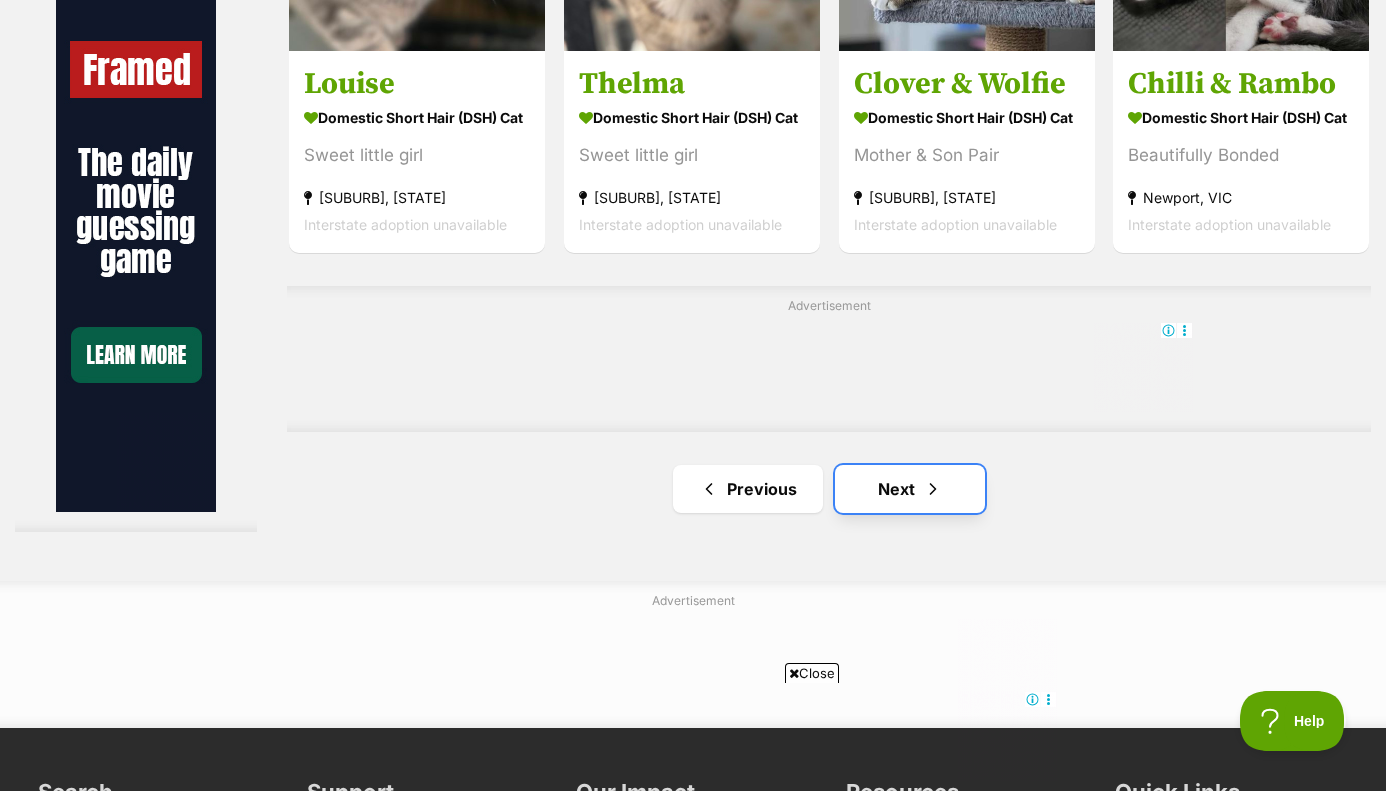 click on "Next" at bounding box center [910, 489] 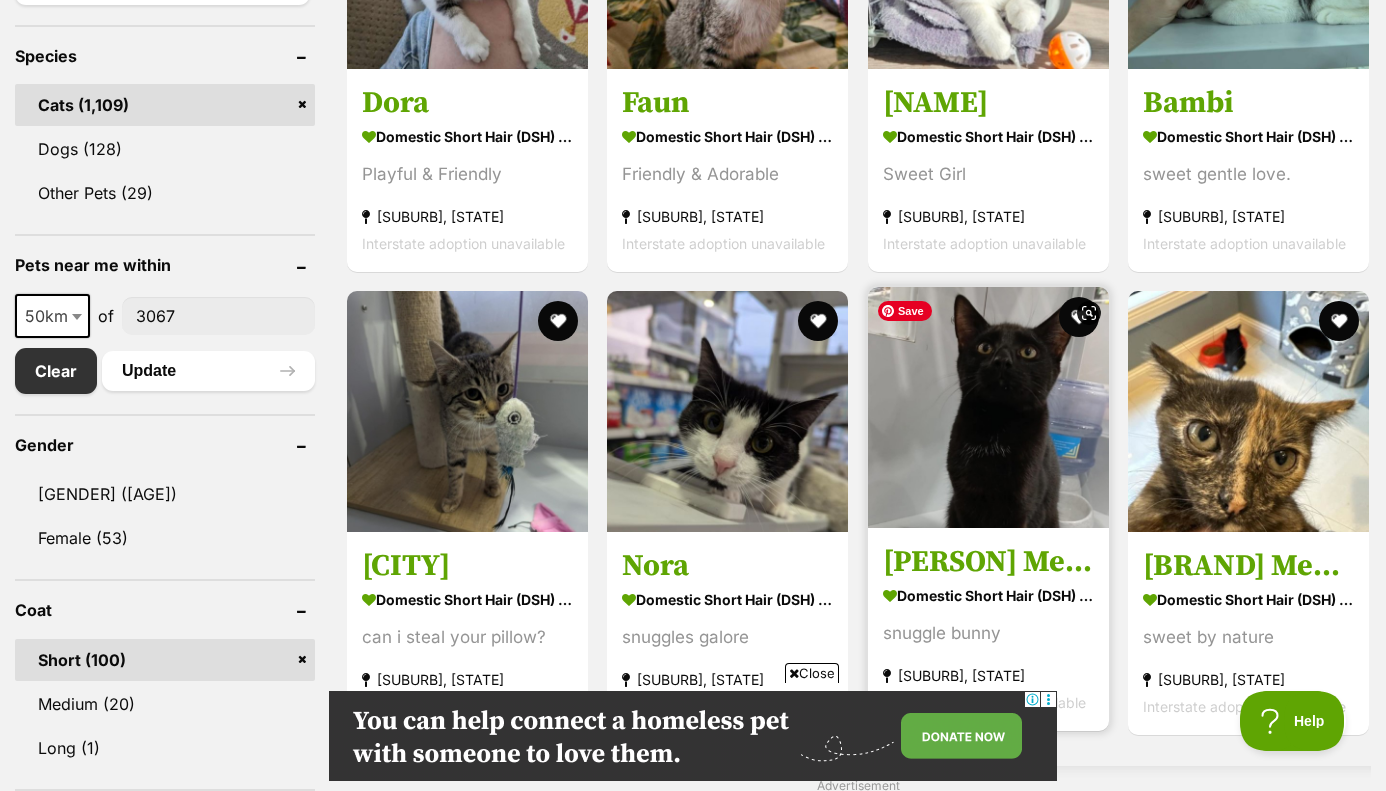 scroll, scrollTop: 0, scrollLeft: 0, axis: both 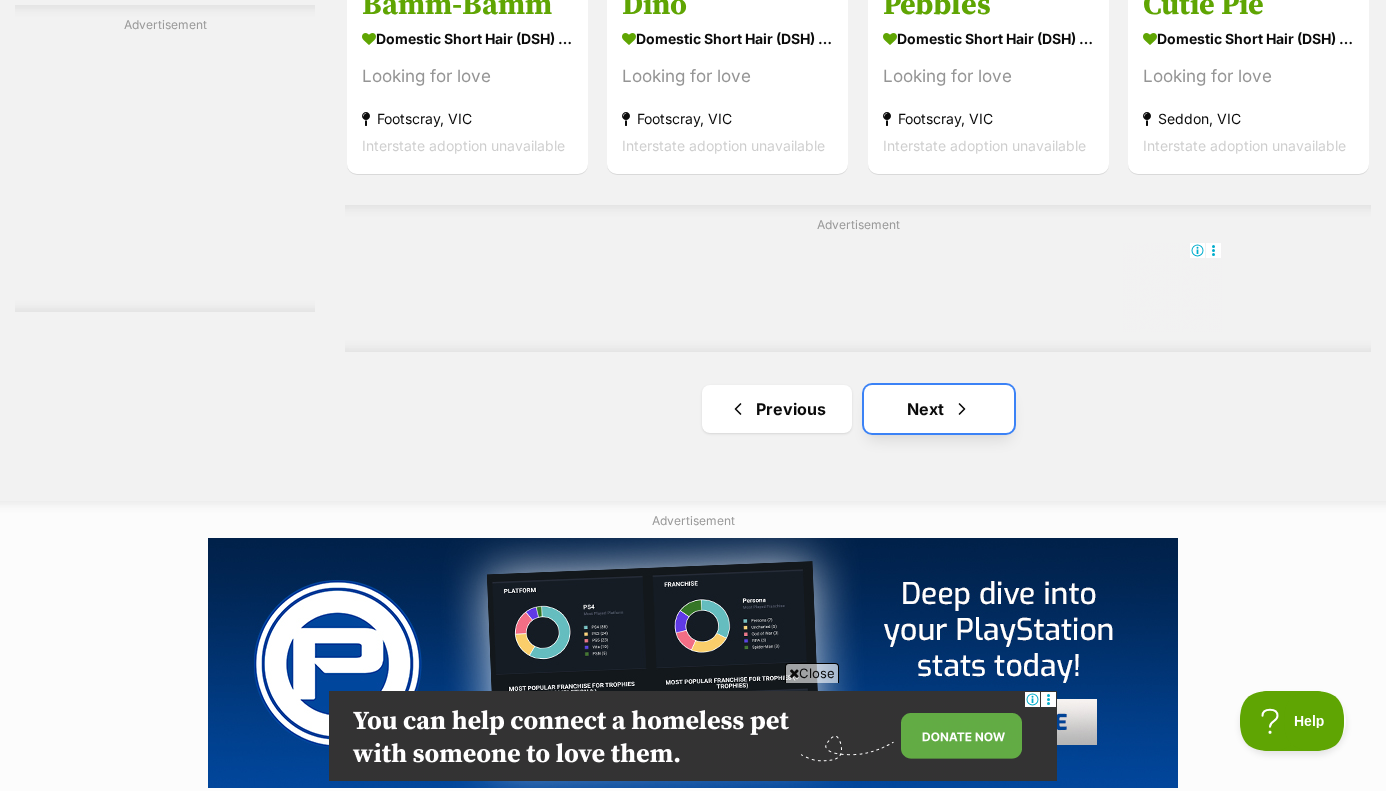 click on "Next" at bounding box center (939, 409) 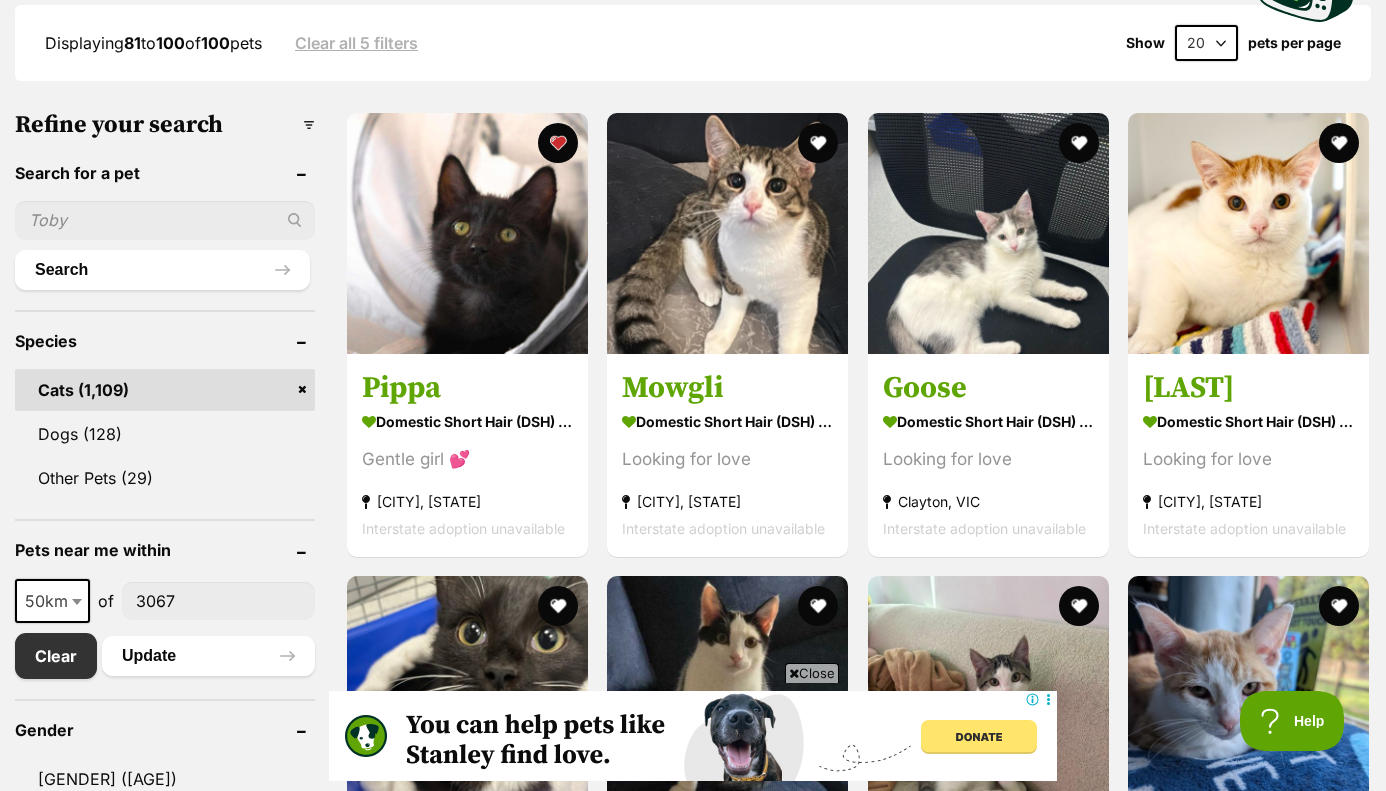 scroll, scrollTop: 539, scrollLeft: 0, axis: vertical 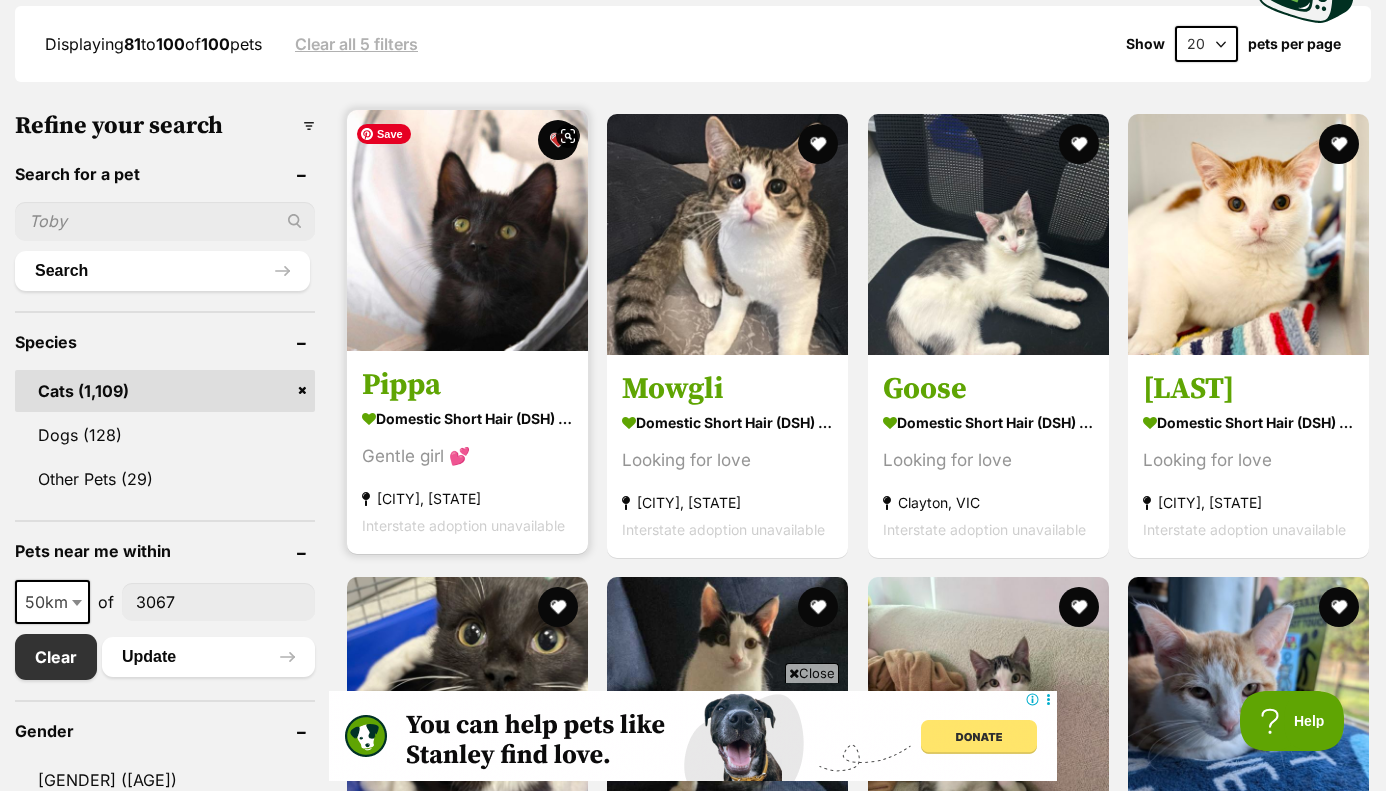 click at bounding box center [467, 230] 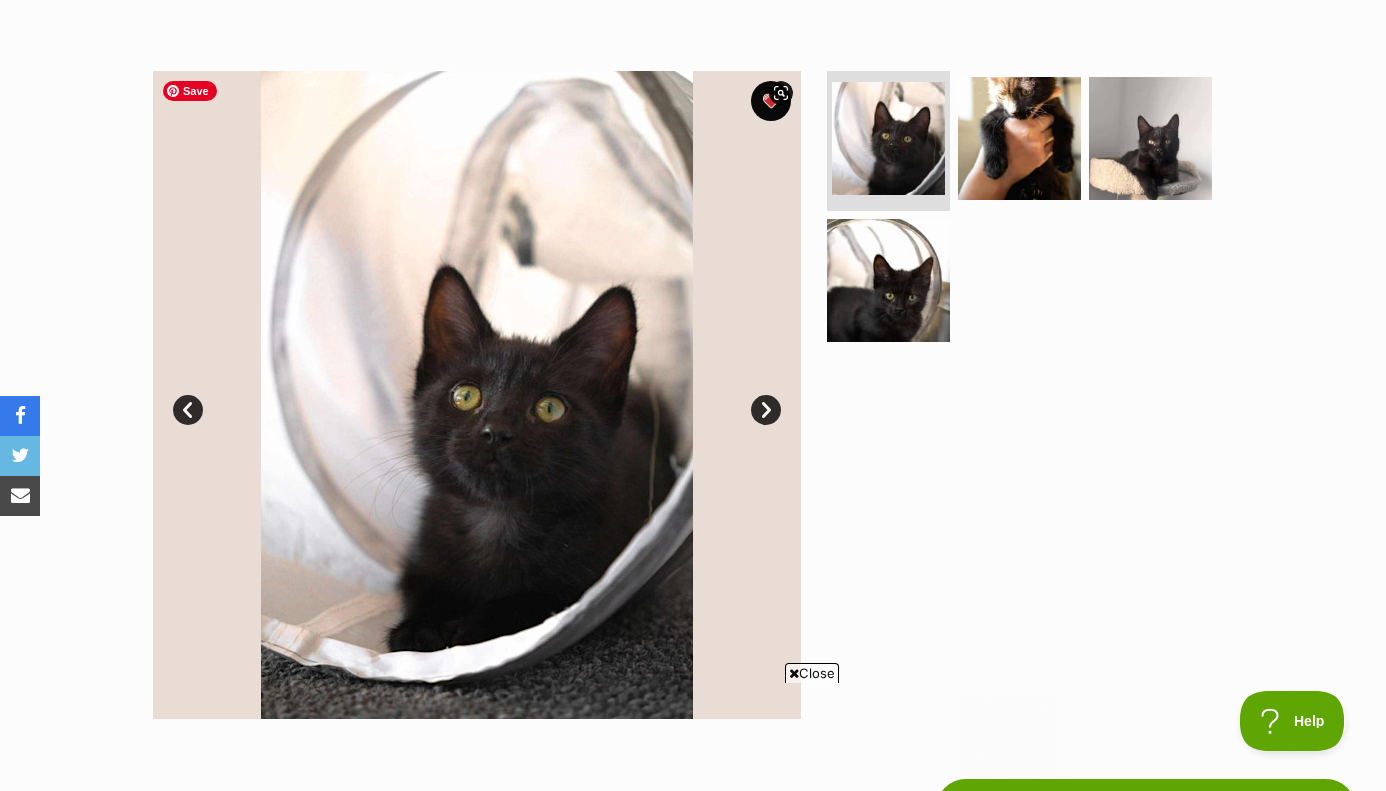 scroll, scrollTop: 351, scrollLeft: 0, axis: vertical 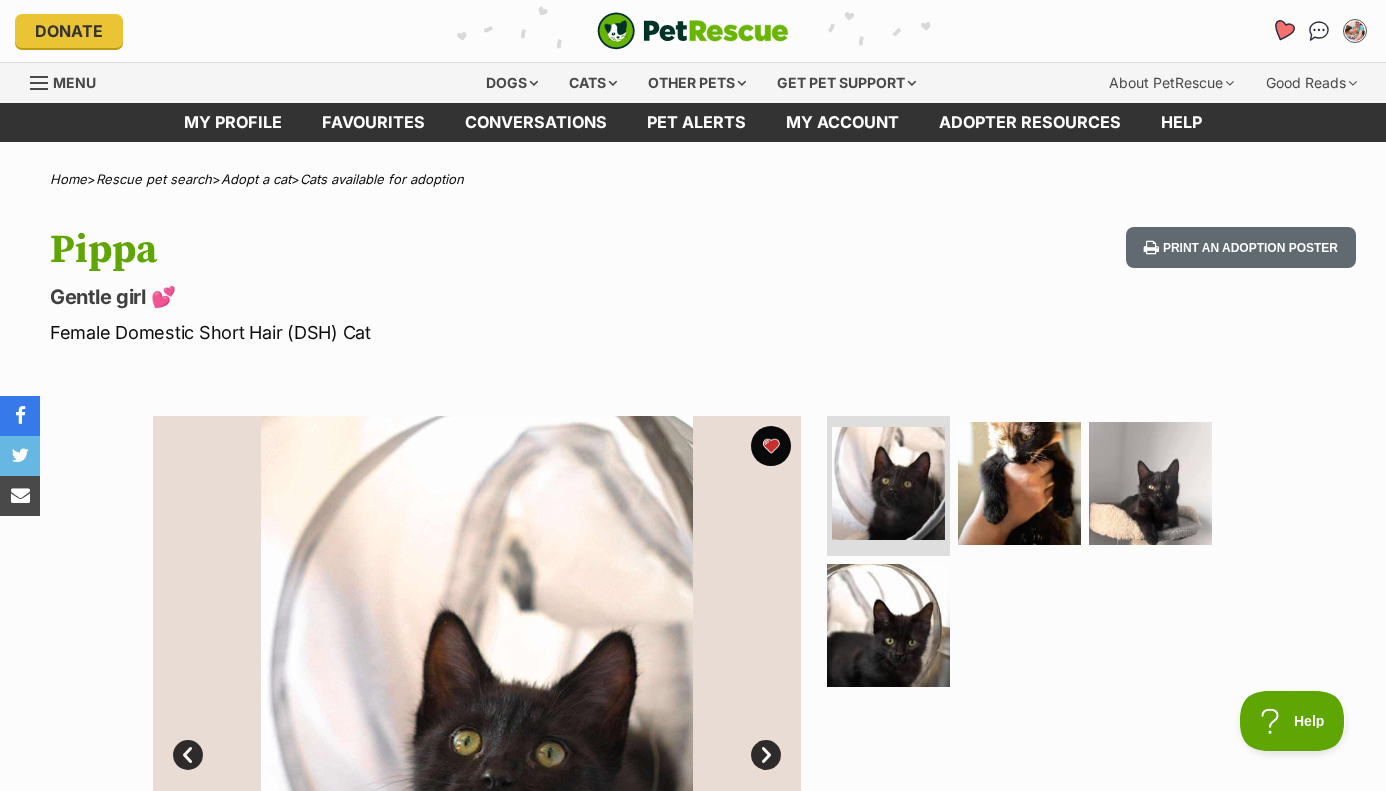 click 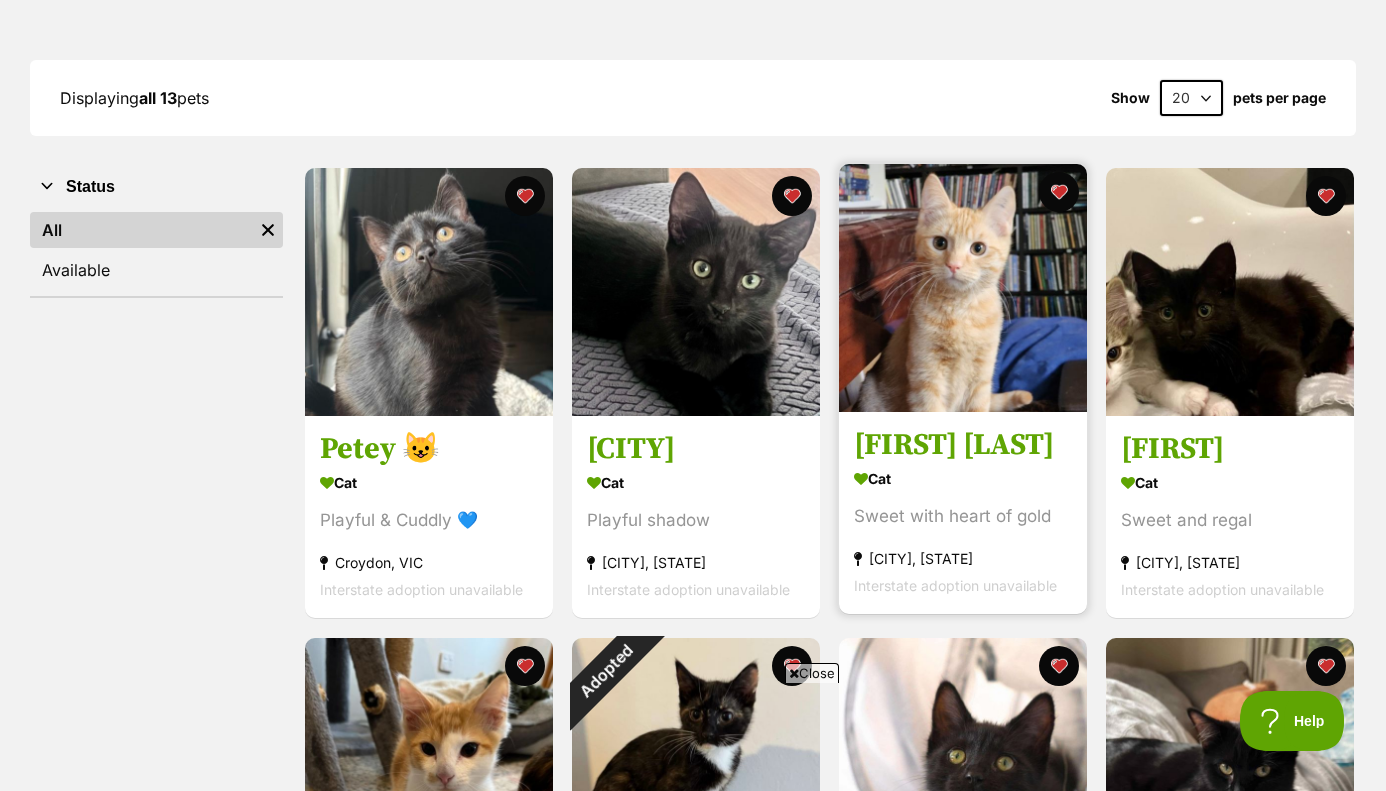 scroll, scrollTop: 295, scrollLeft: 0, axis: vertical 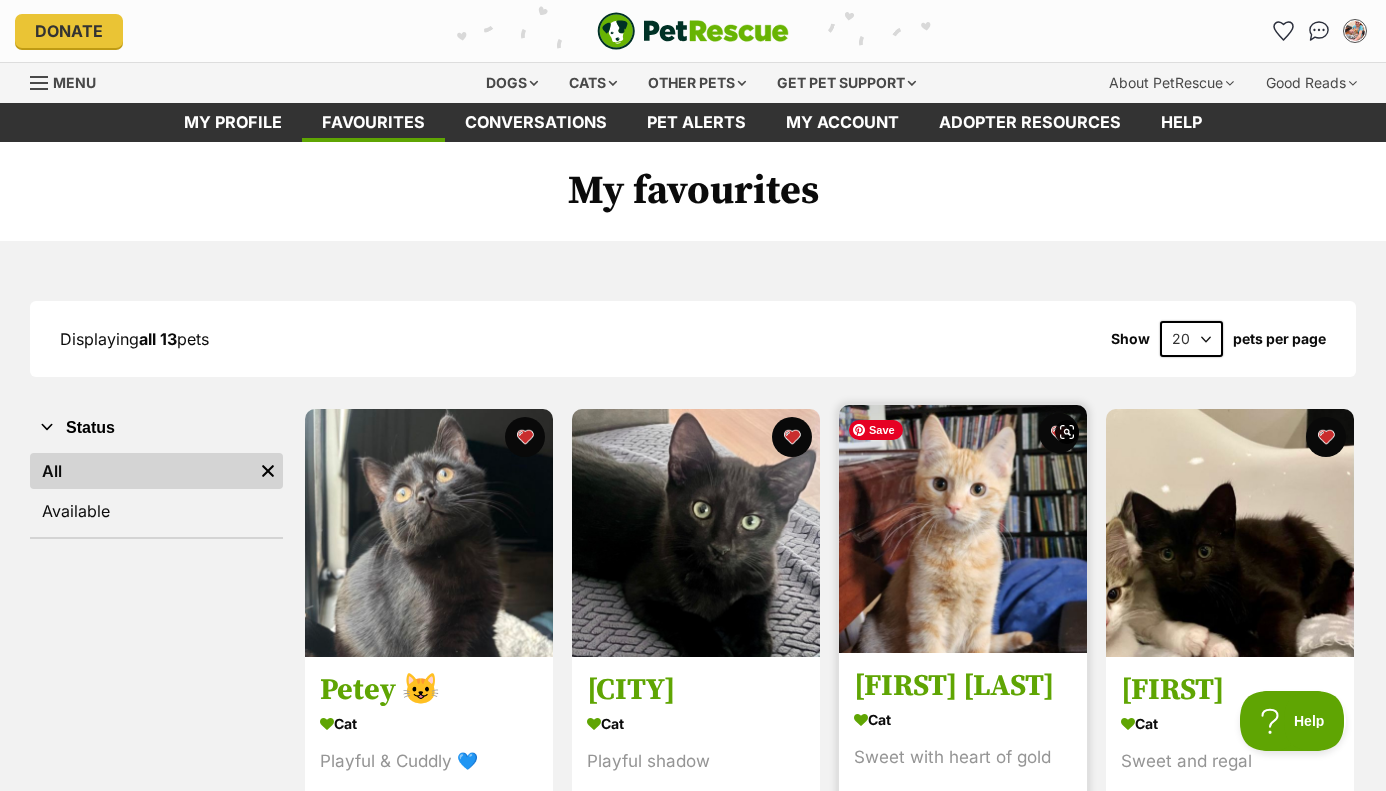 click at bounding box center (963, 529) 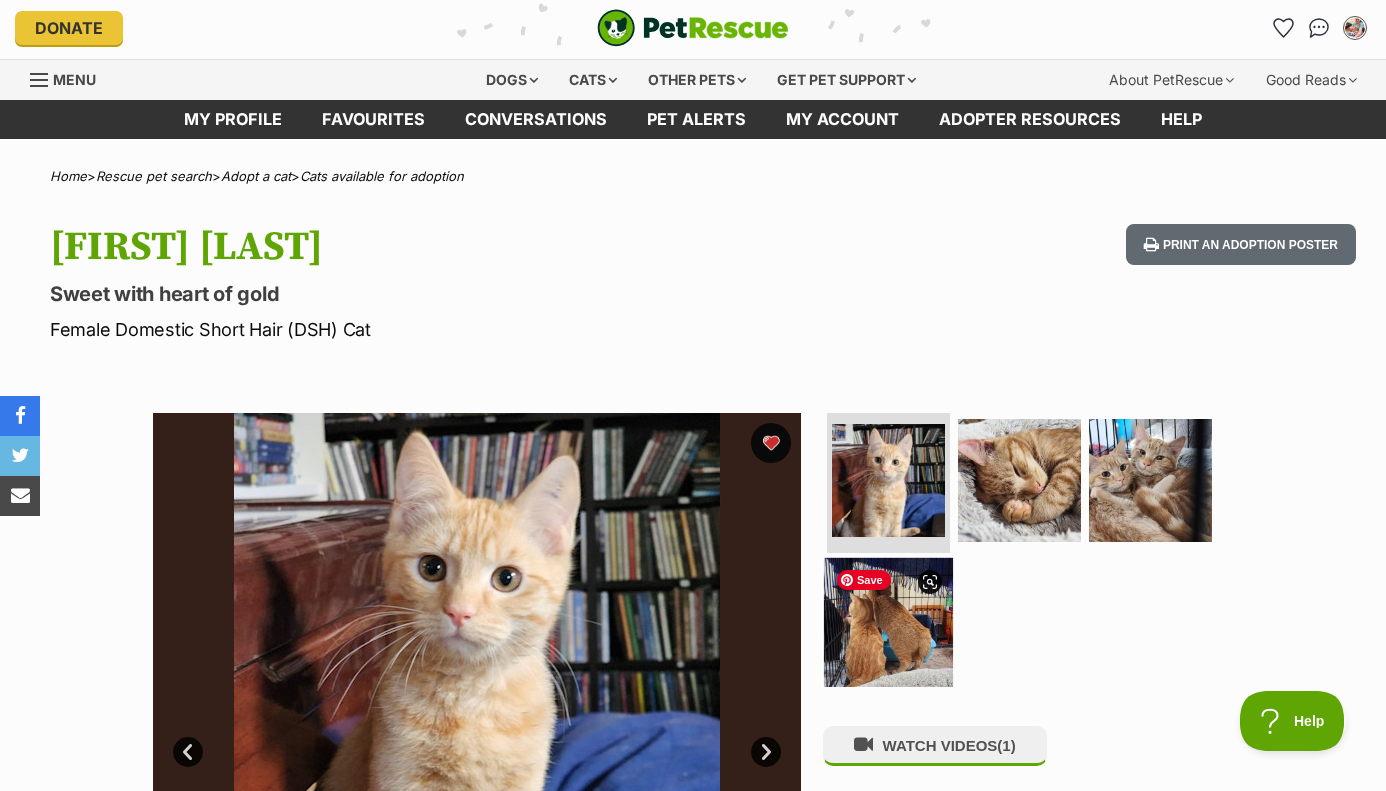 scroll, scrollTop: 0, scrollLeft: 0, axis: both 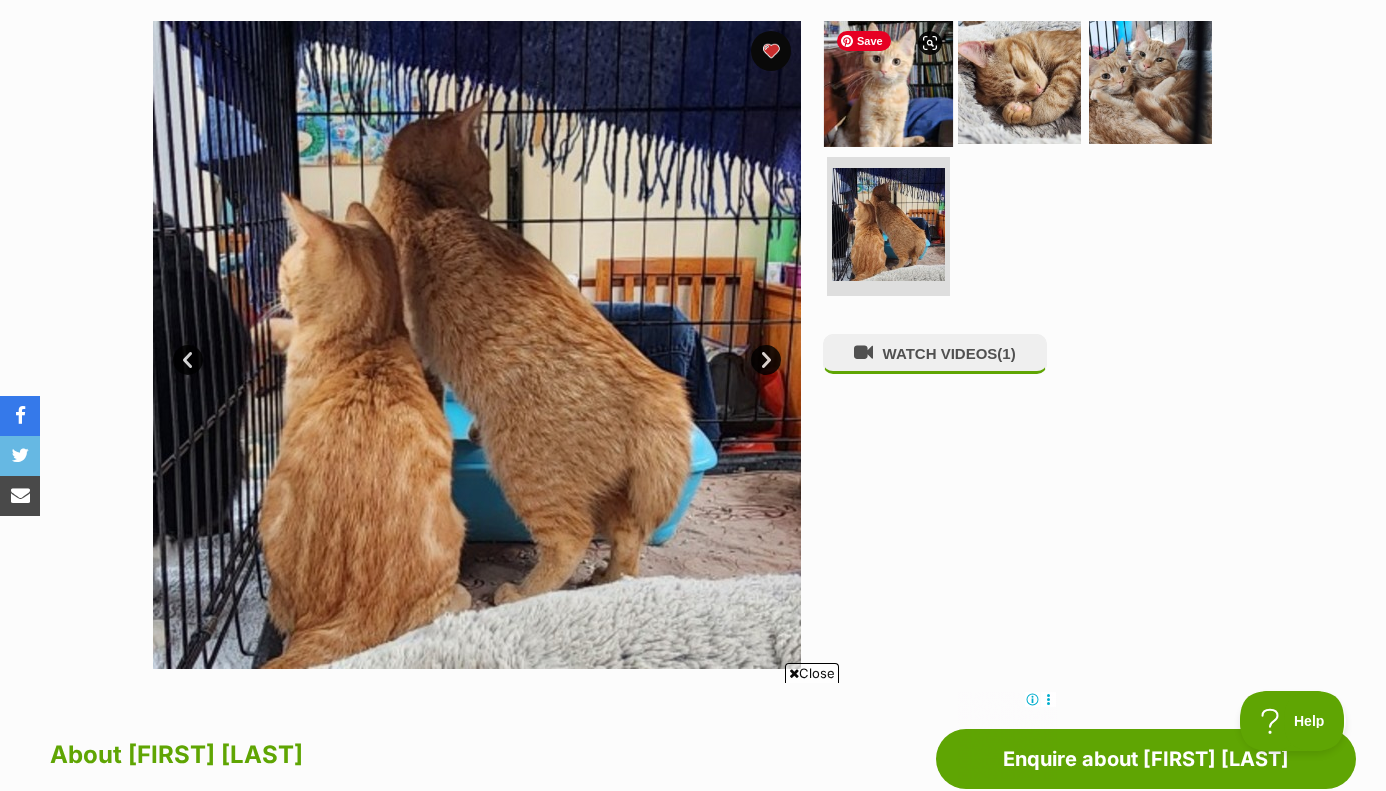 click at bounding box center [888, 82] 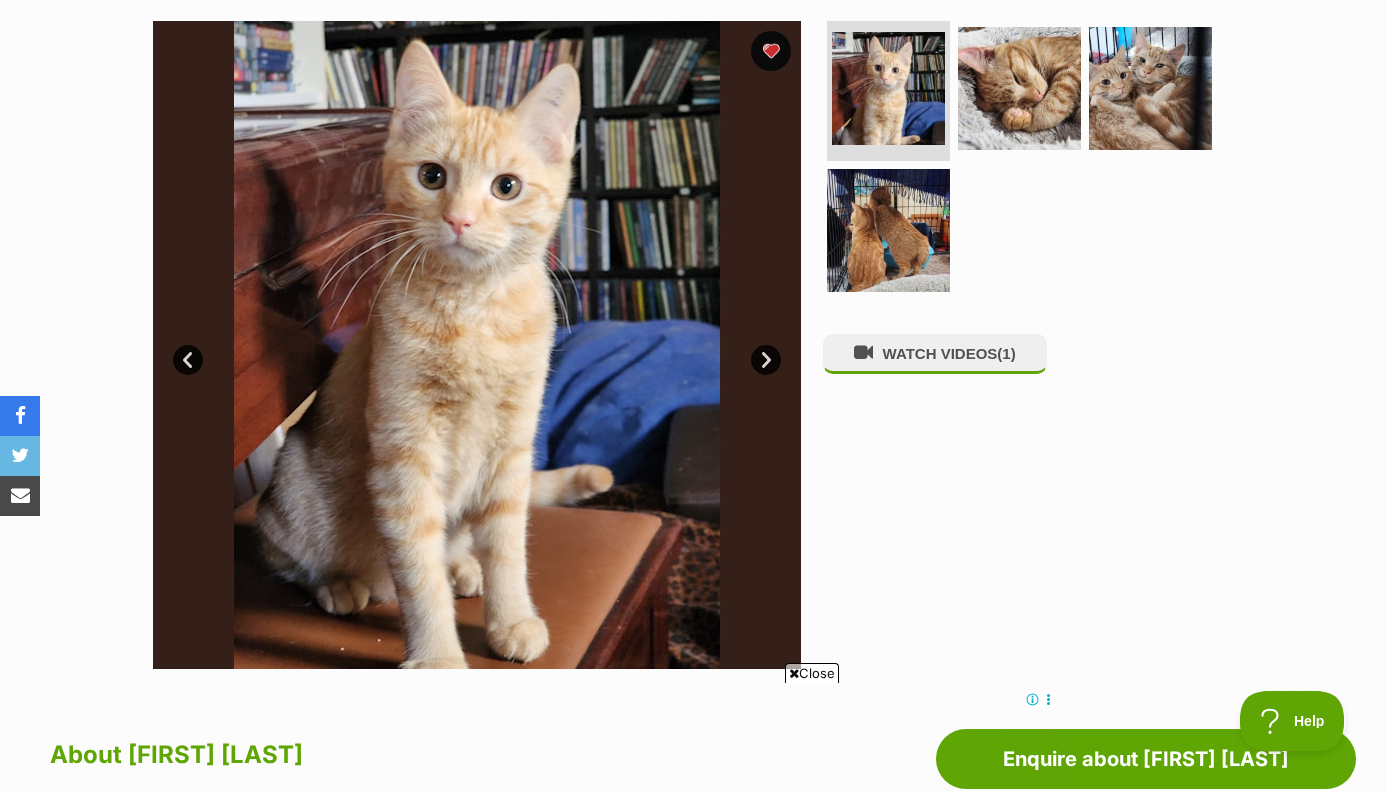 click on "Next" at bounding box center [766, 360] 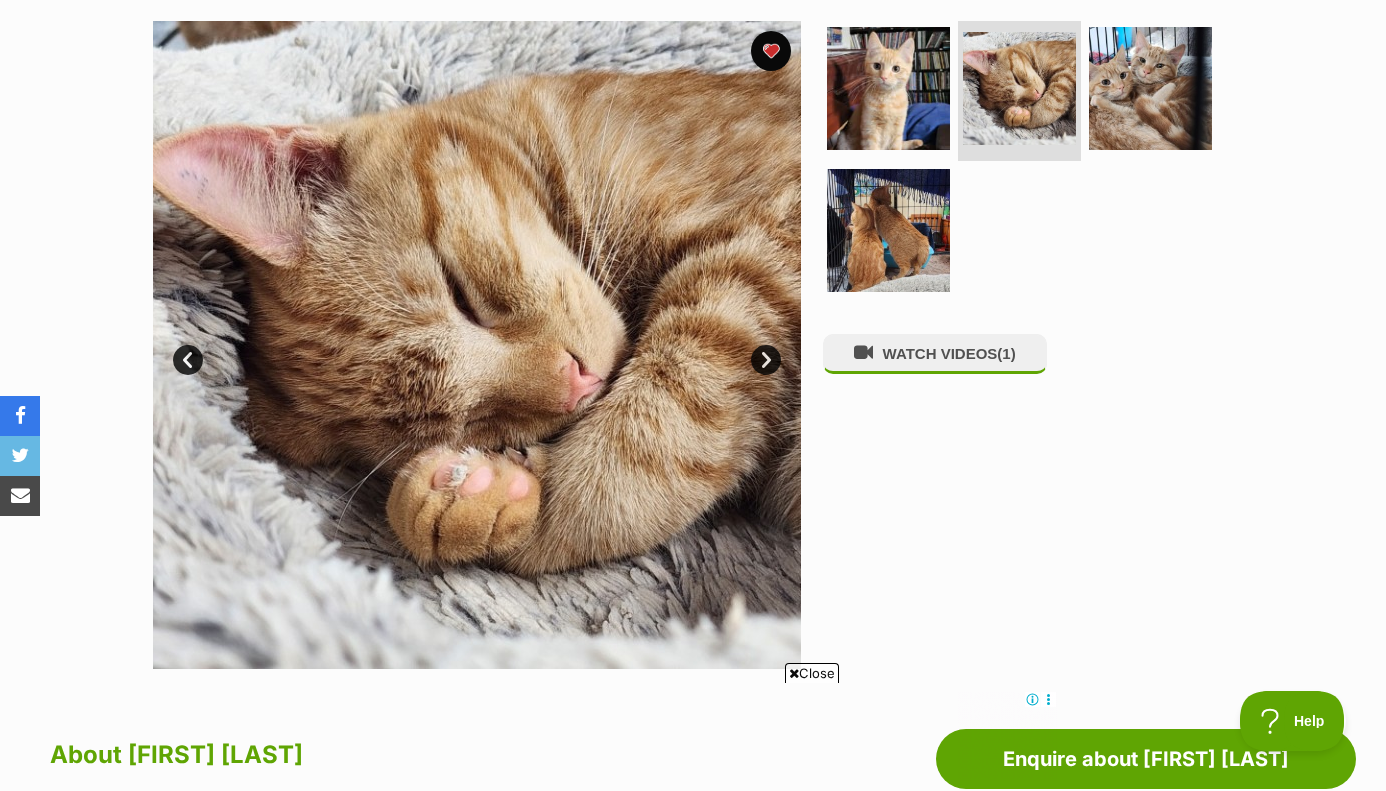click on "Next" at bounding box center (766, 360) 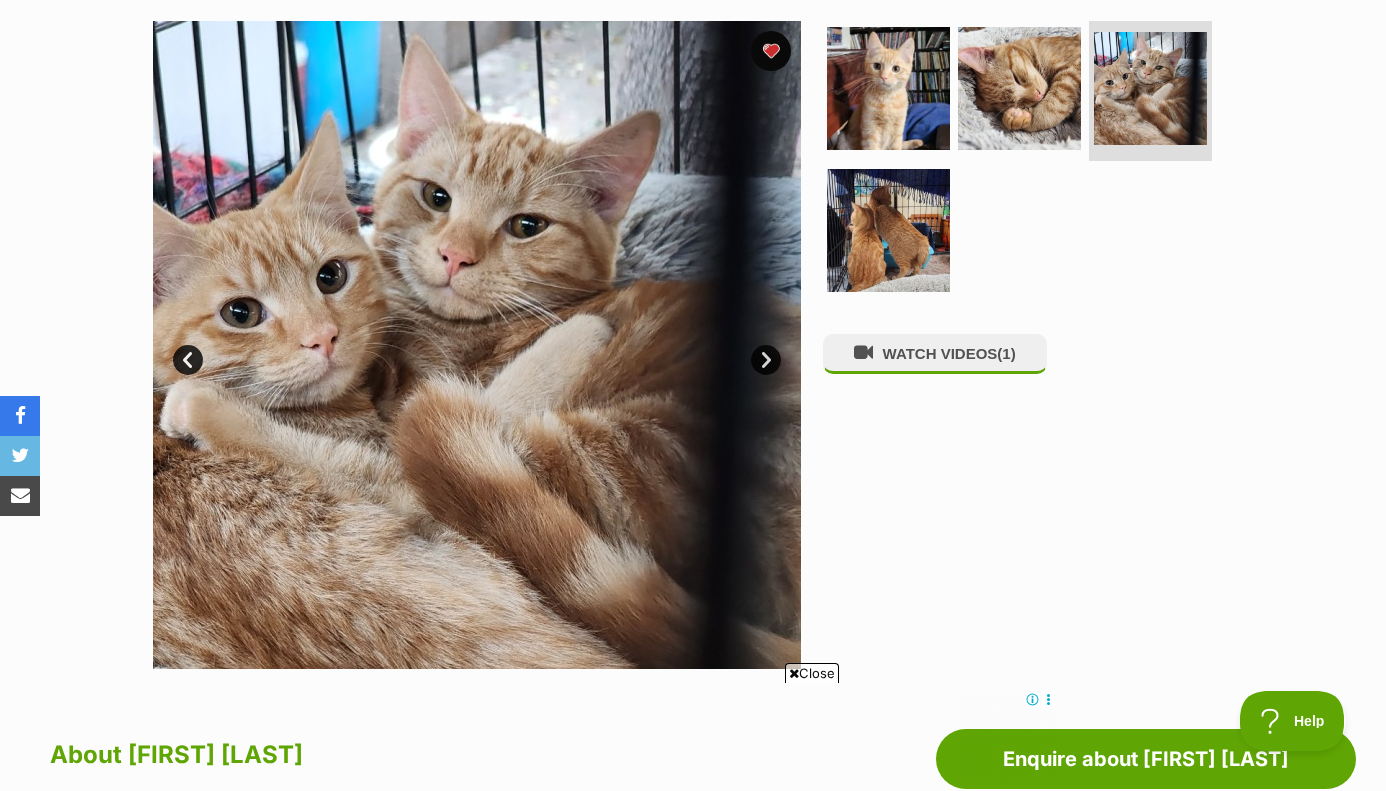 click on "Next" at bounding box center [766, 360] 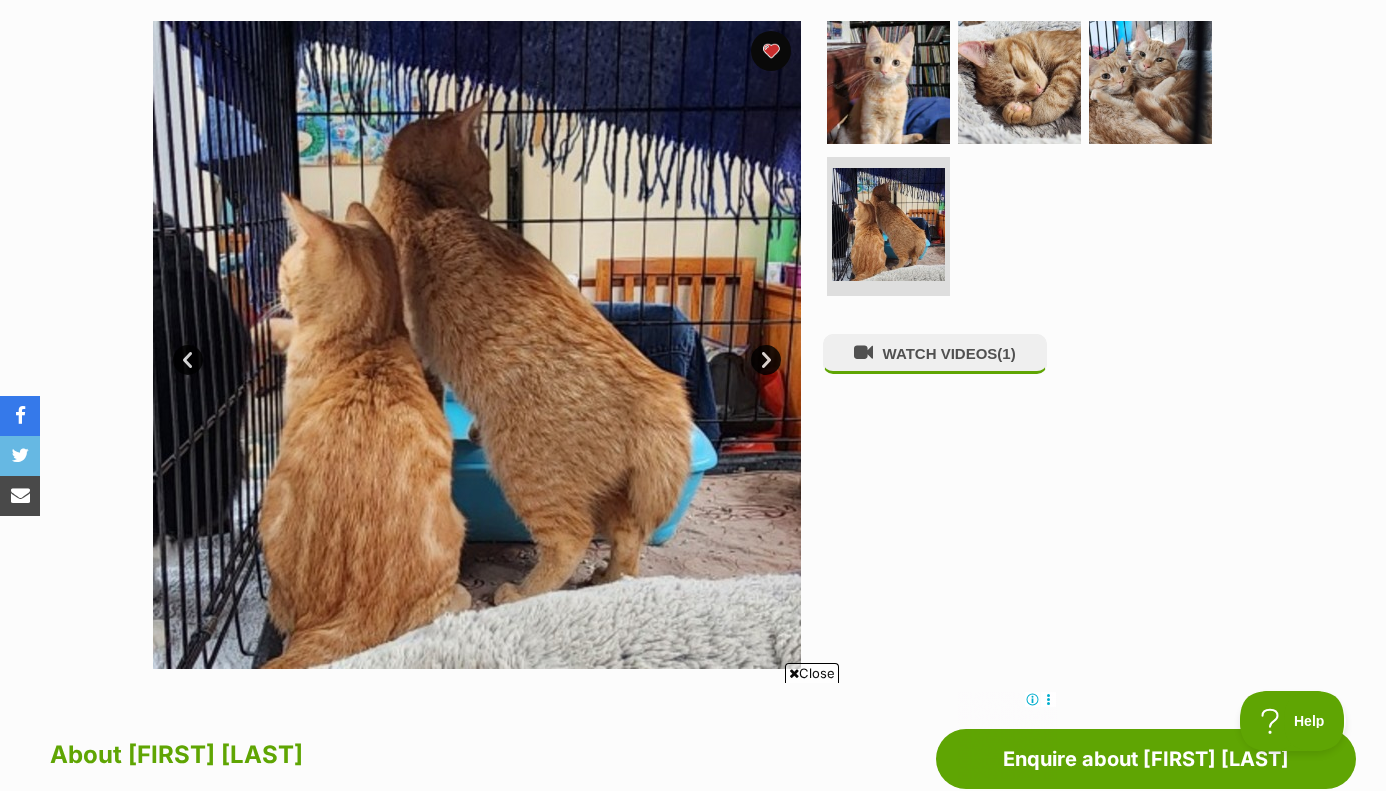 click on "Next" at bounding box center (766, 360) 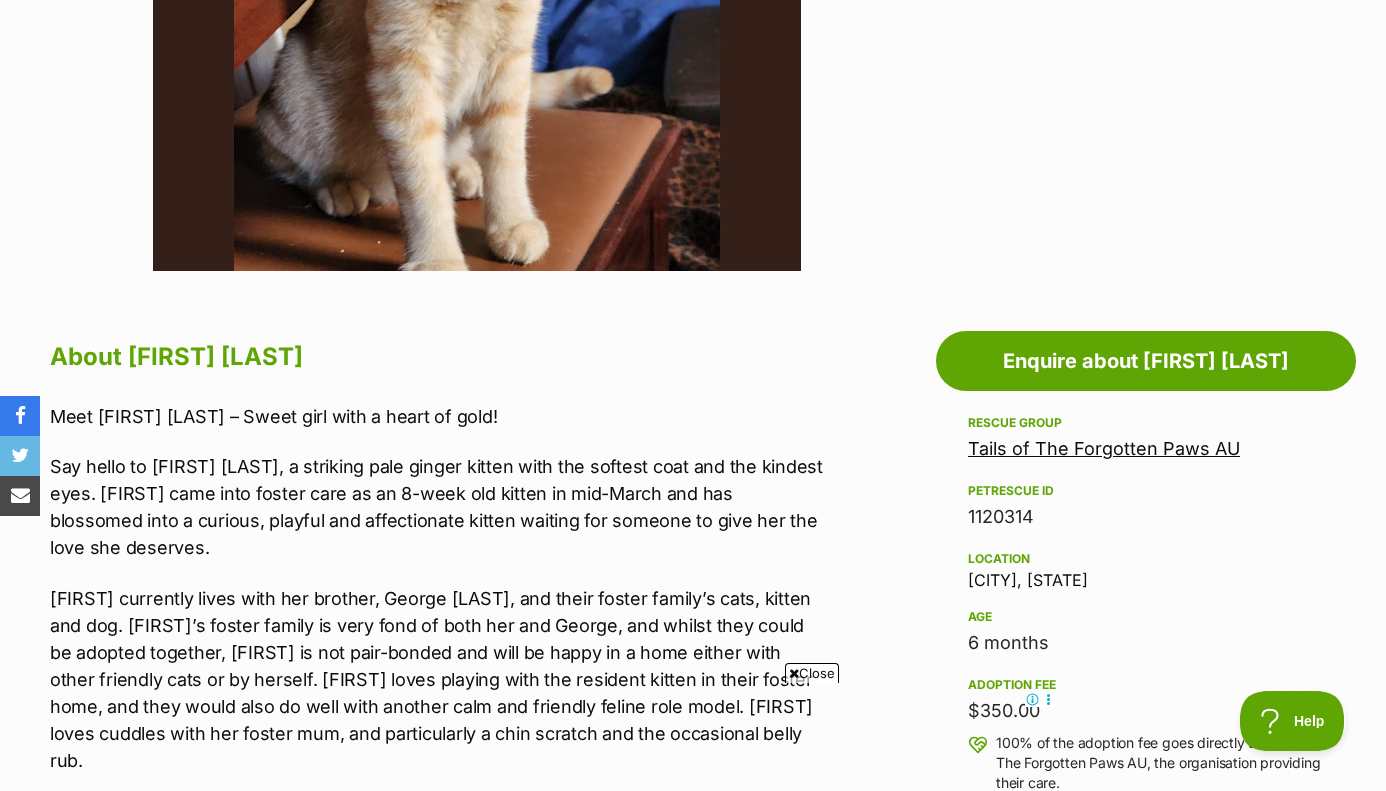 scroll, scrollTop: 0, scrollLeft: 0, axis: both 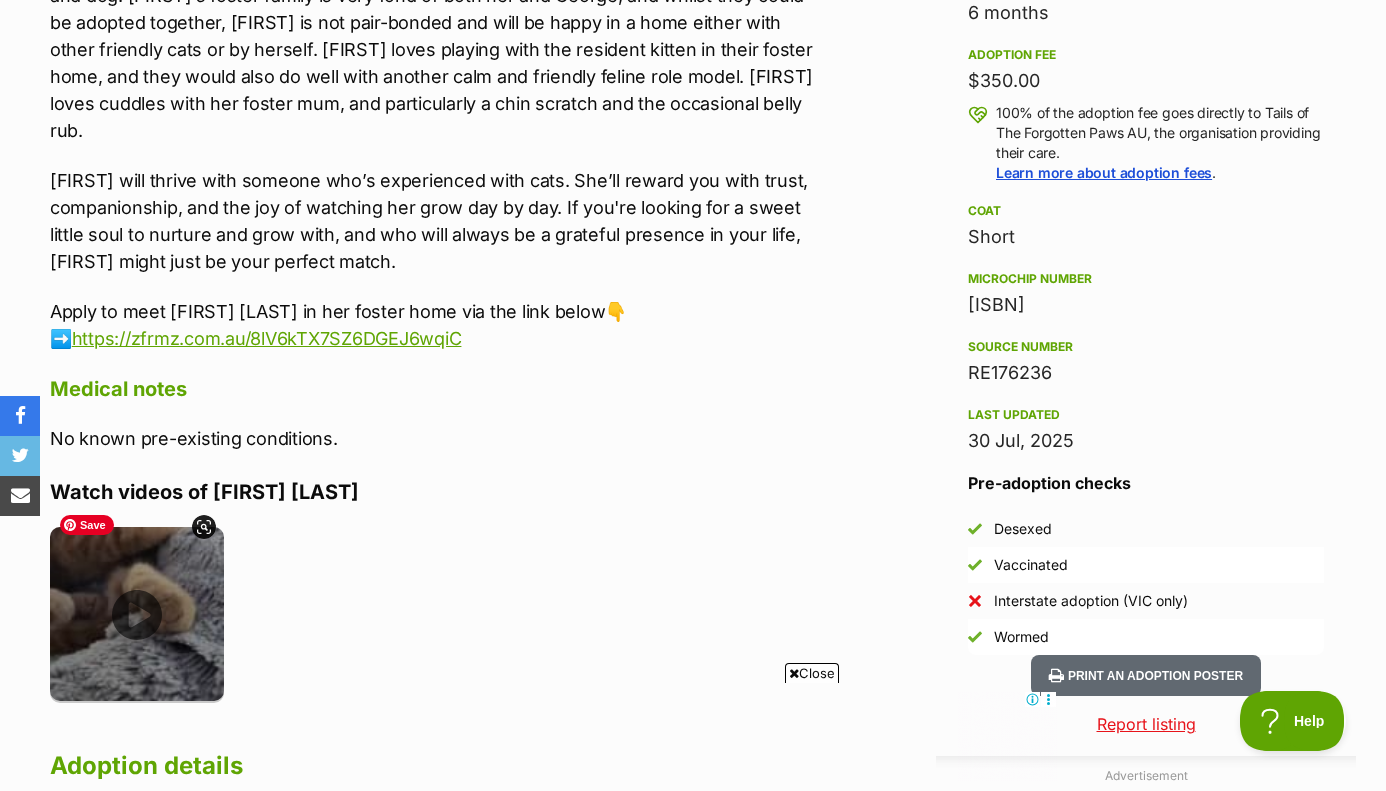 click at bounding box center (137, 614) 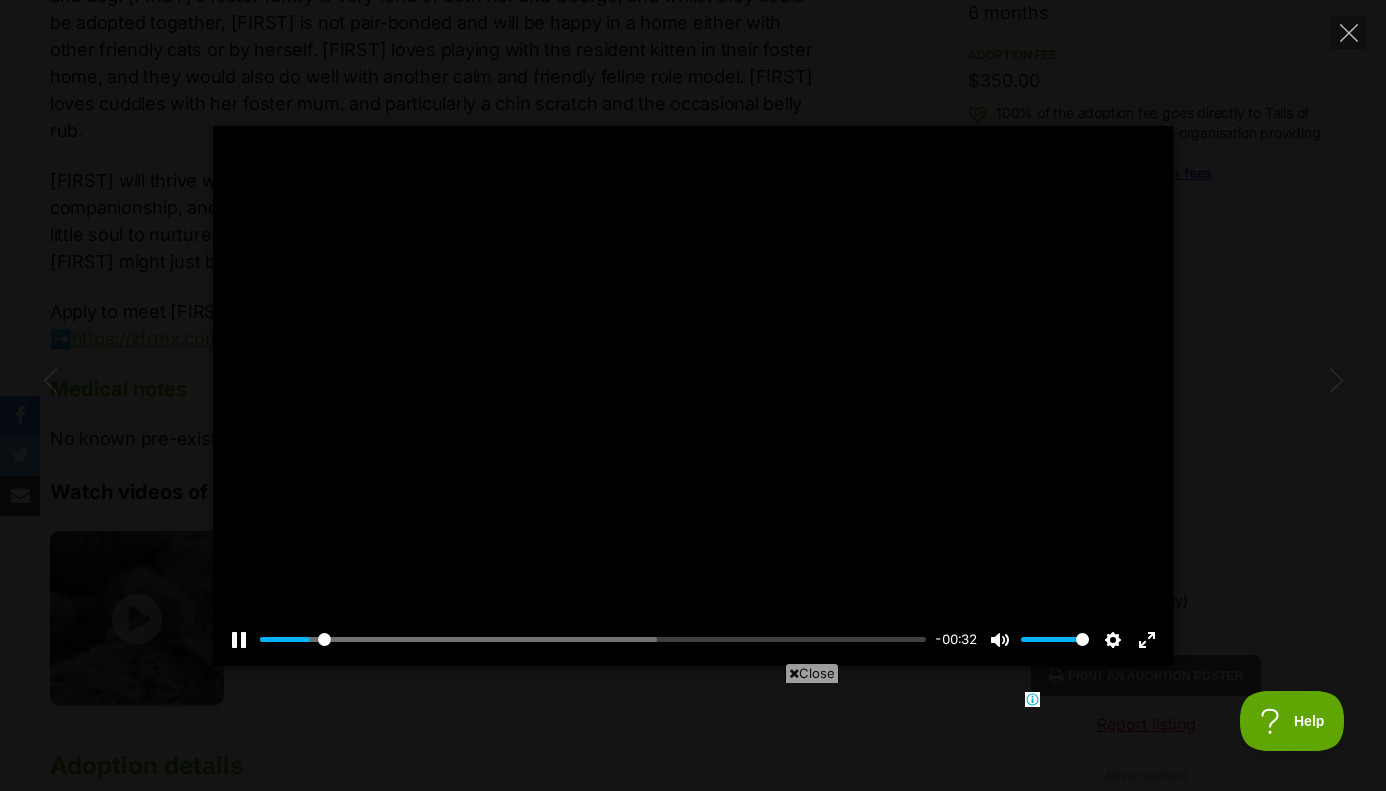 scroll, scrollTop: 0, scrollLeft: 0, axis: both 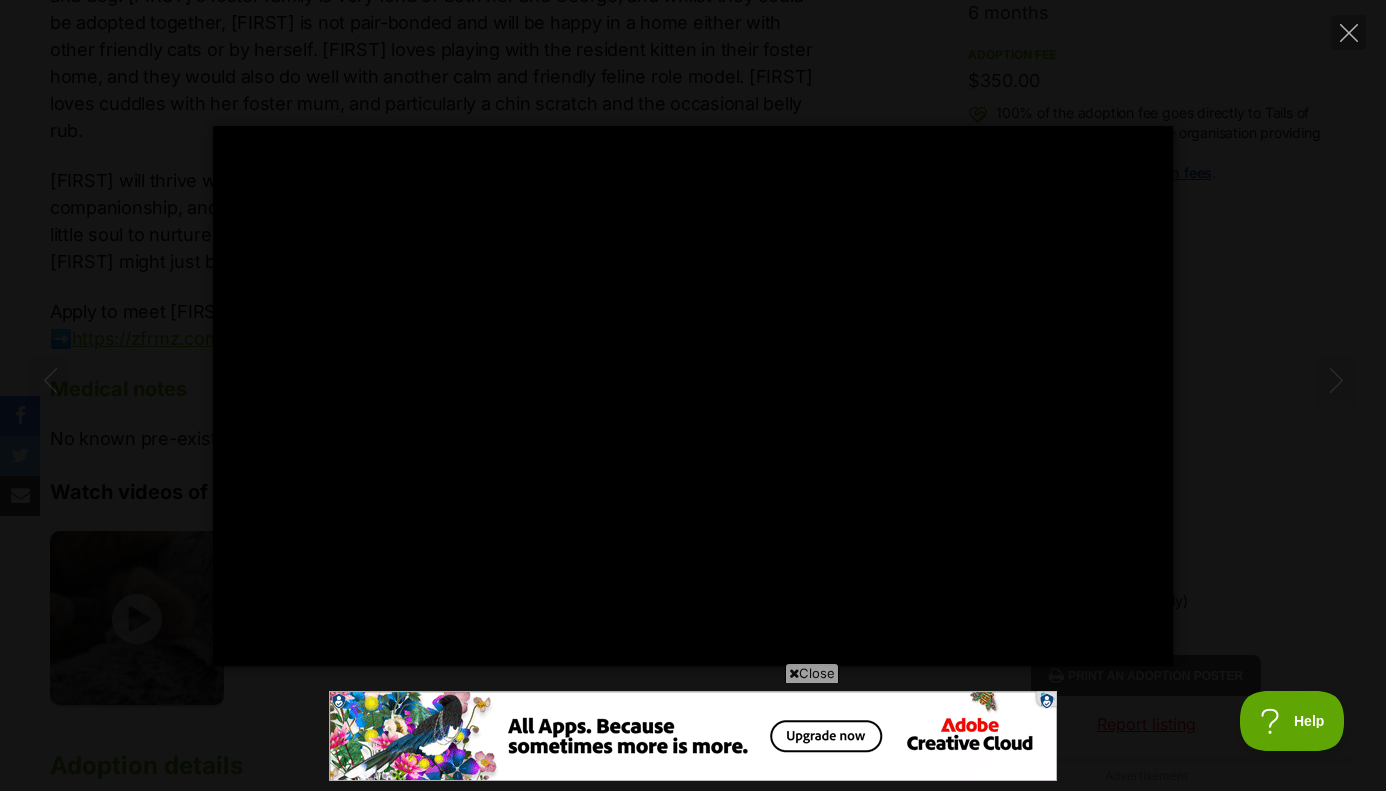type on "100.00" 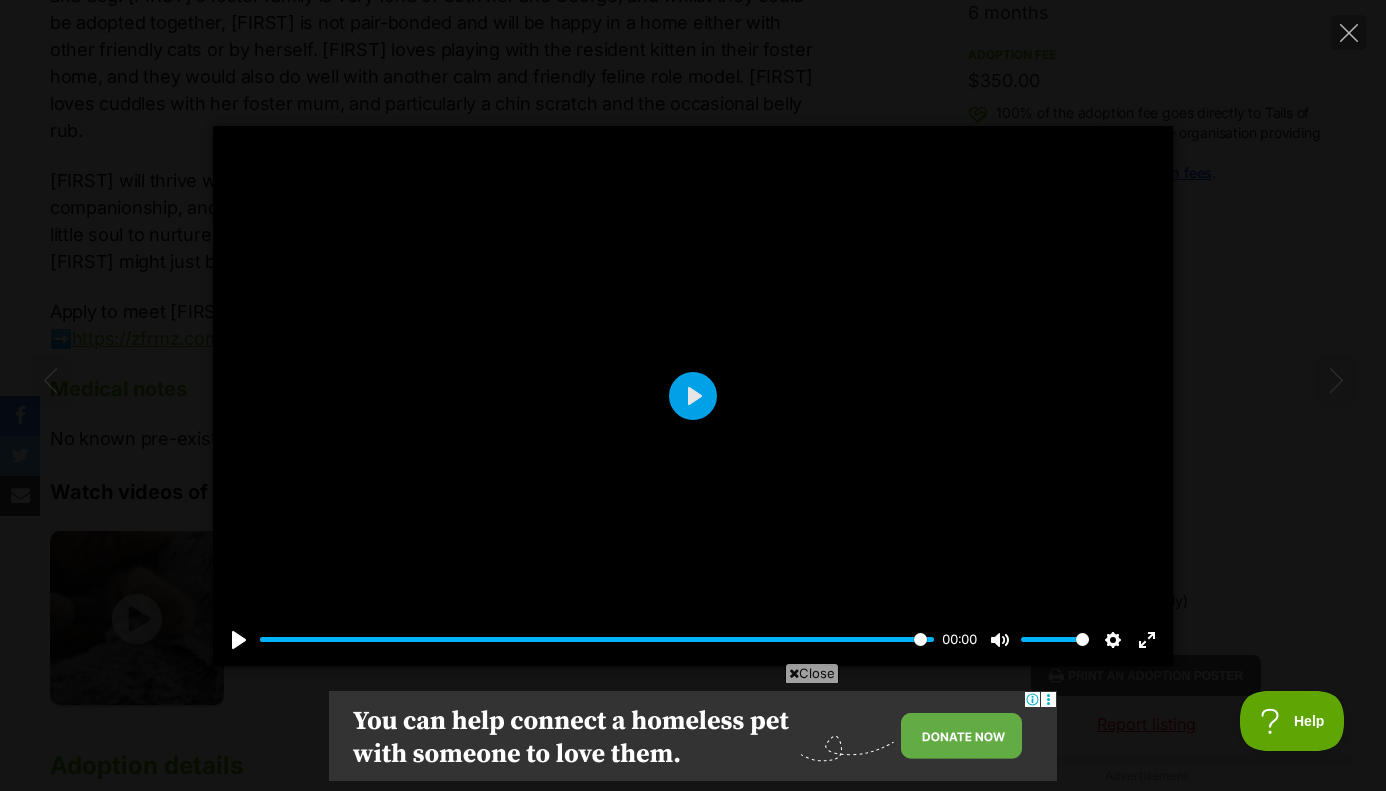 scroll, scrollTop: 0, scrollLeft: 0, axis: both 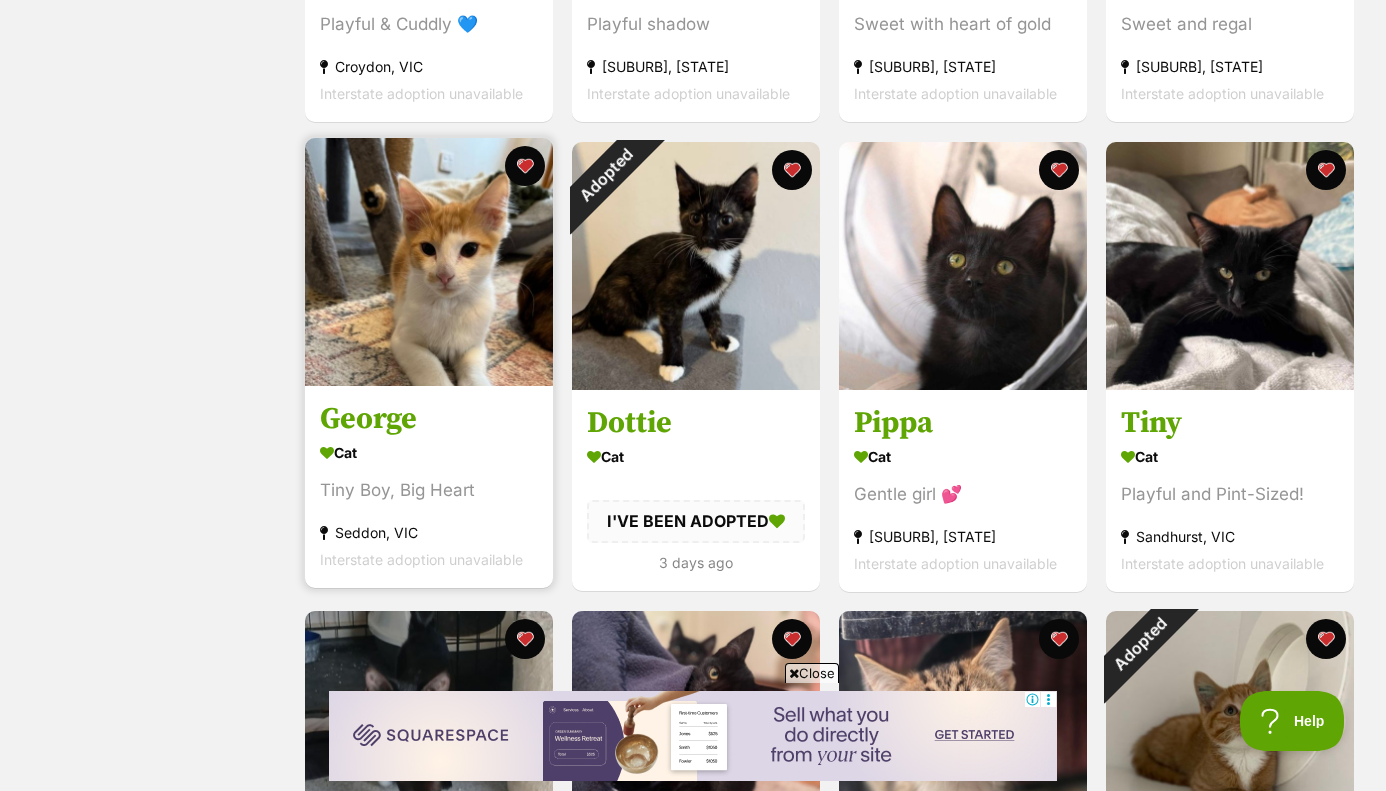 click on "George" at bounding box center [429, 419] 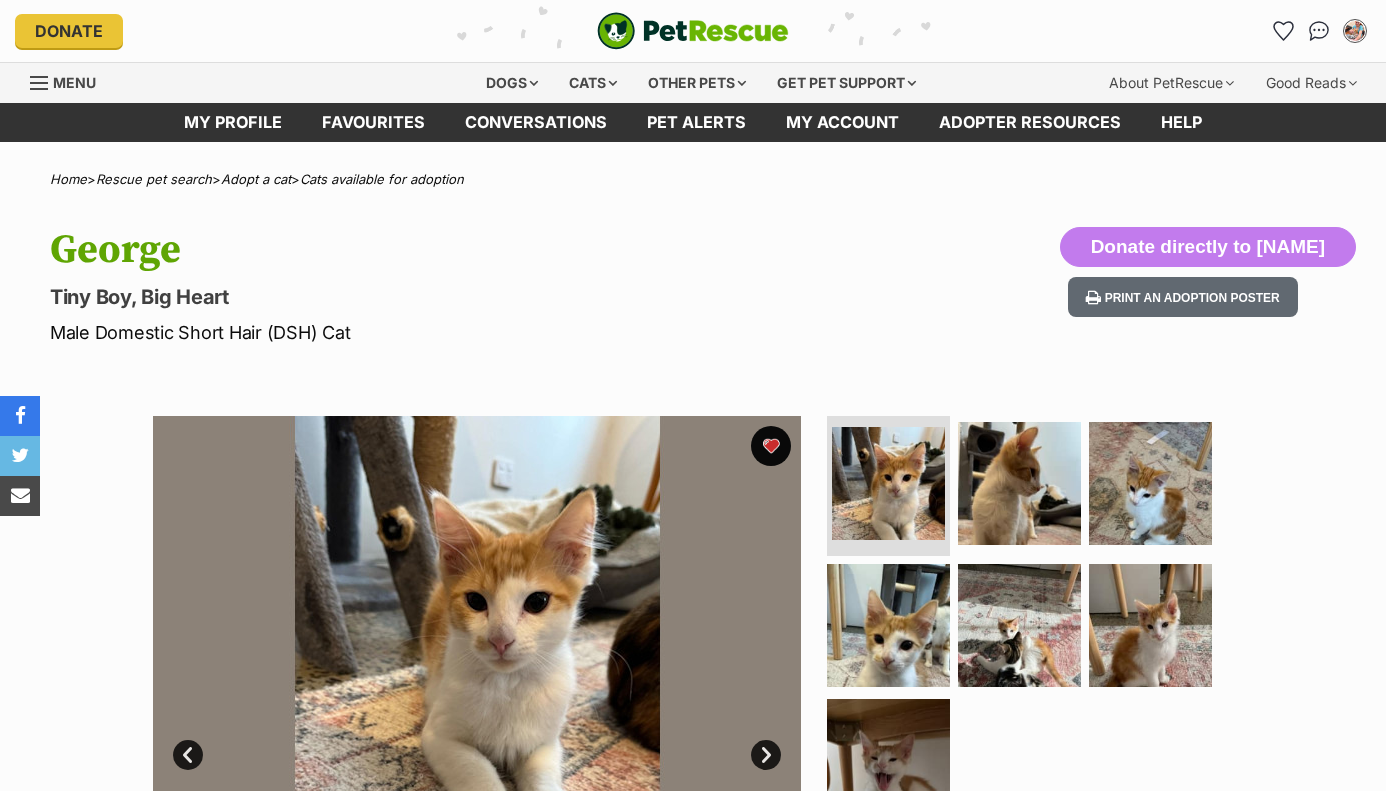 scroll, scrollTop: 0, scrollLeft: 0, axis: both 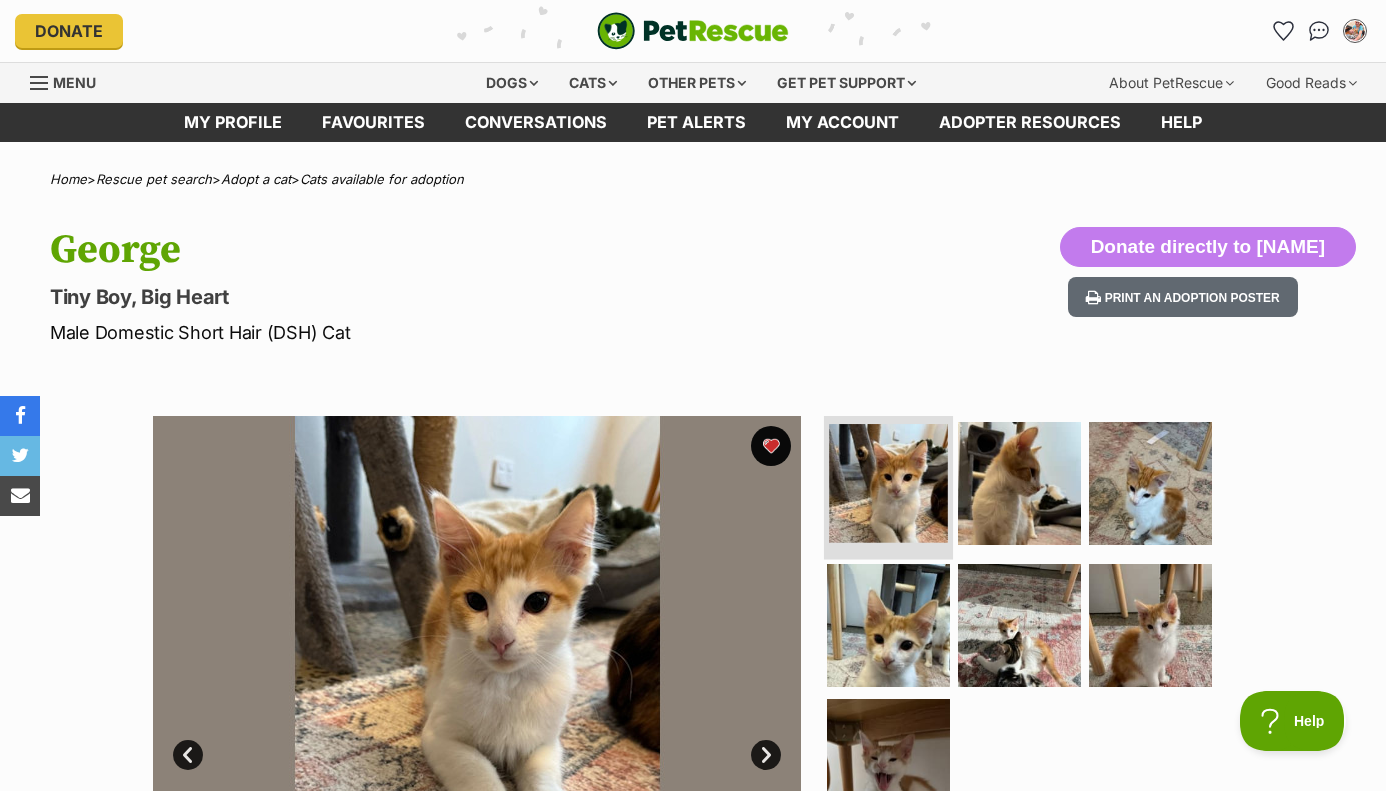 click at bounding box center [888, 483] 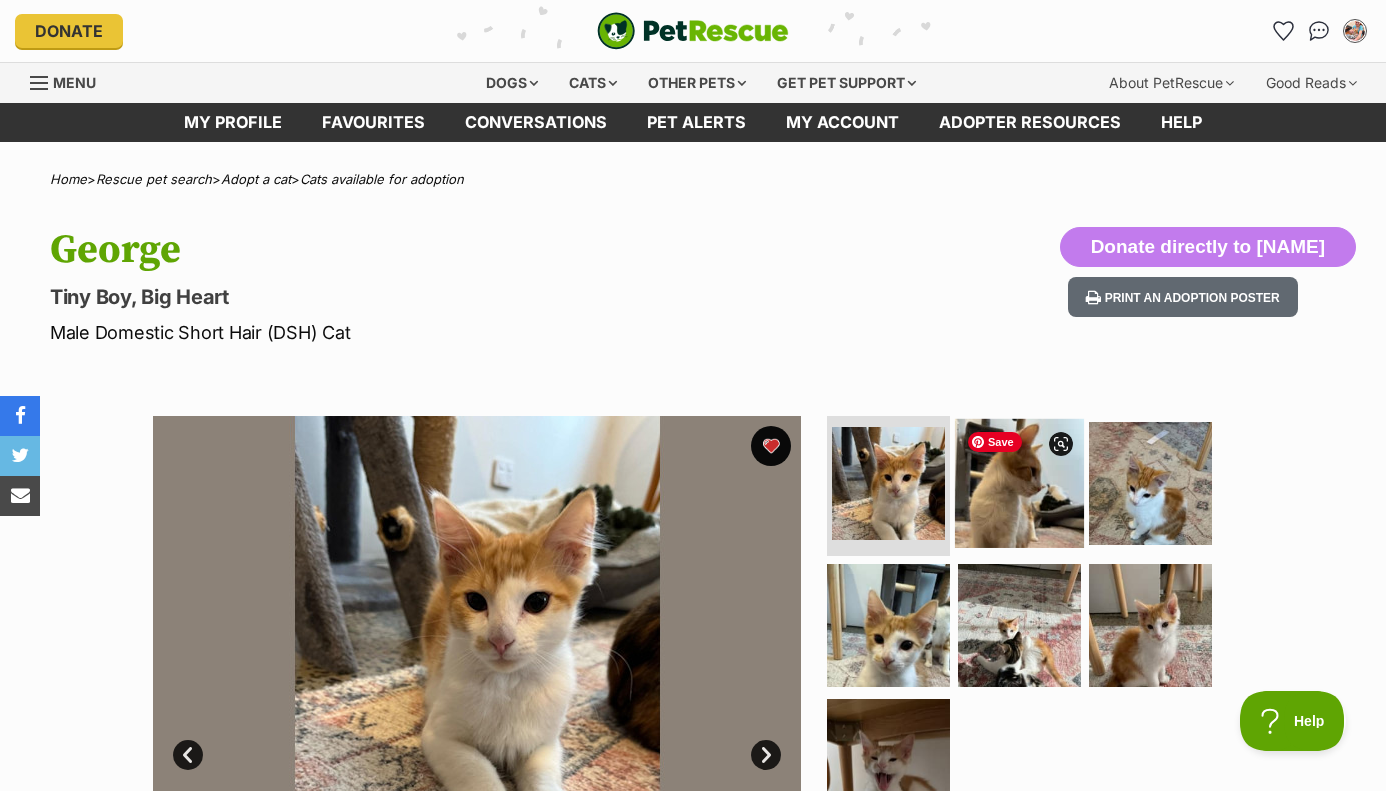 scroll, scrollTop: 0, scrollLeft: 0, axis: both 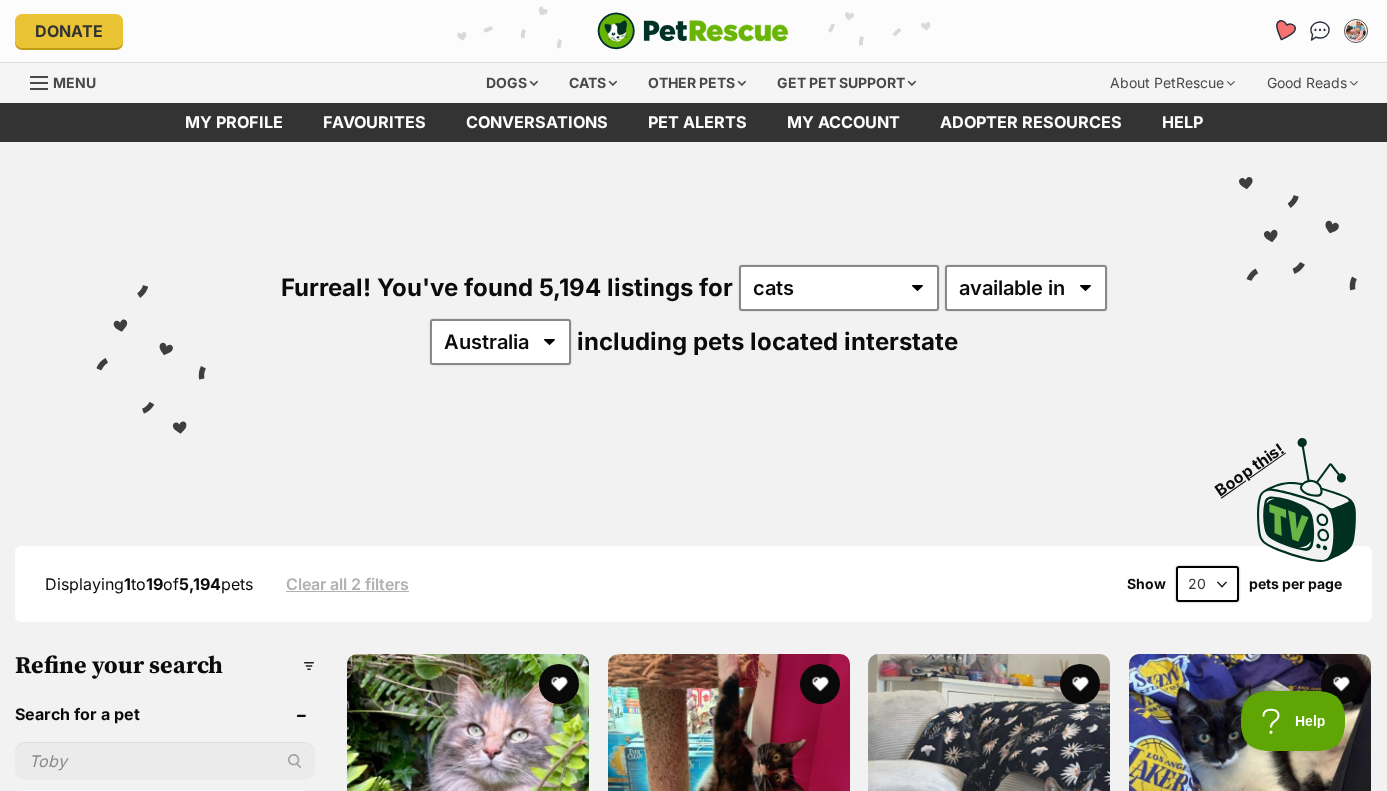 click 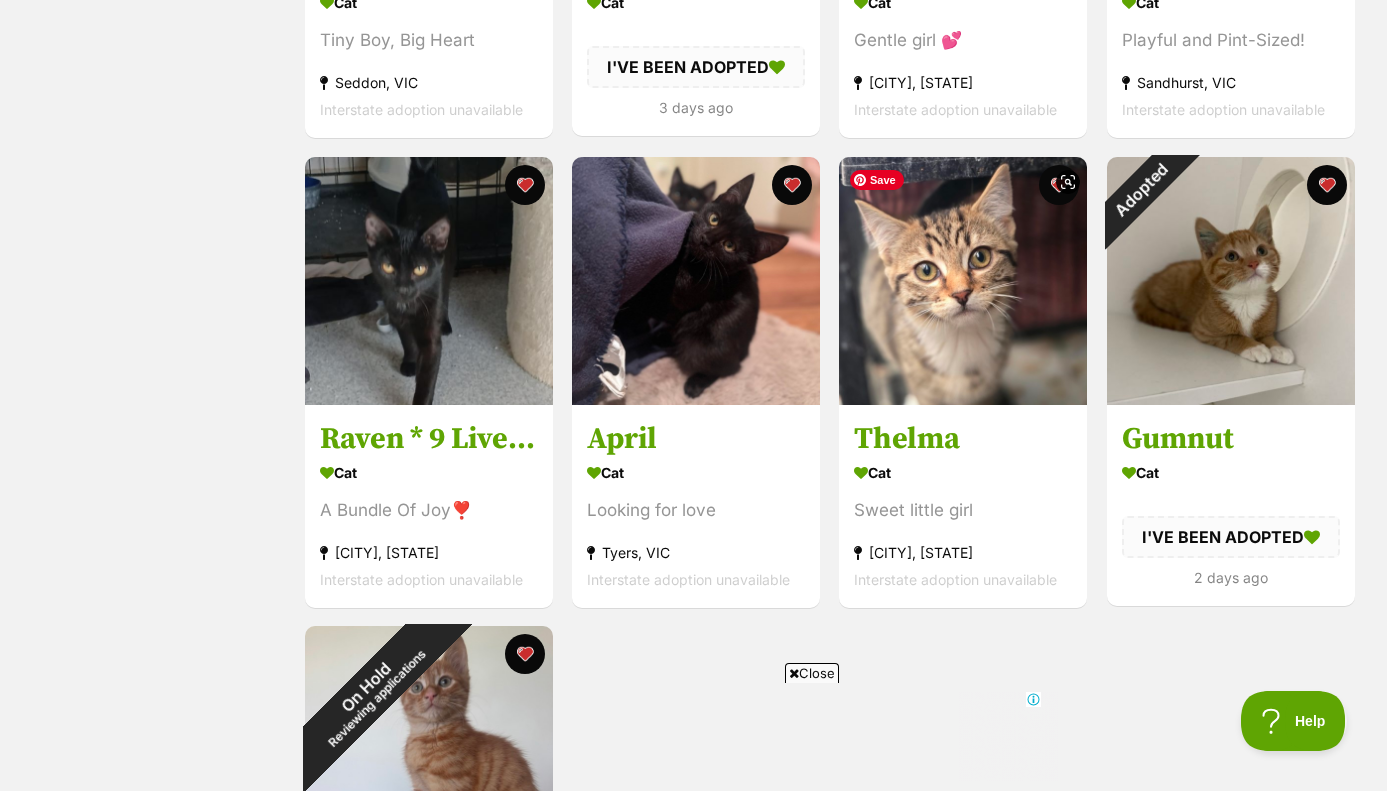 scroll, scrollTop: 1194, scrollLeft: 0, axis: vertical 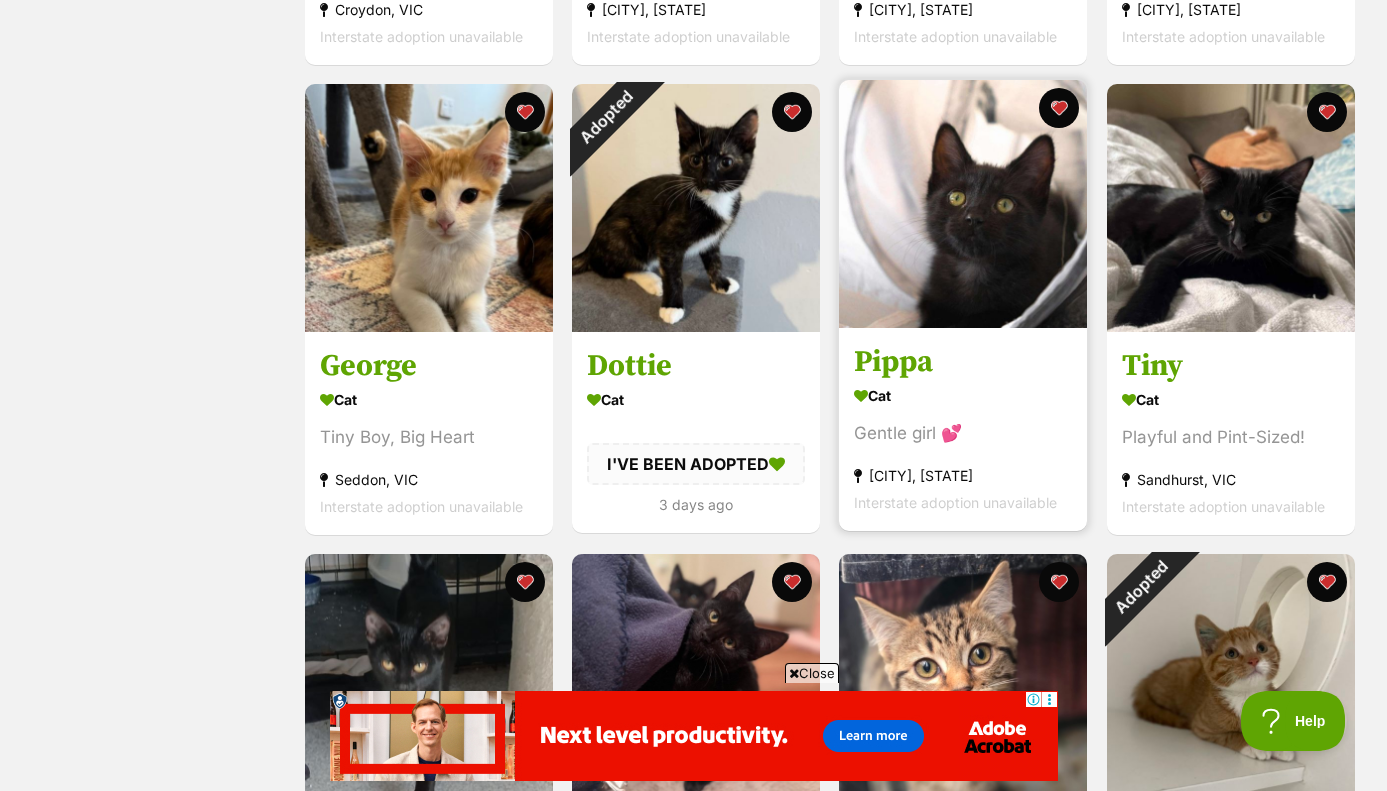 click on "Pippa" at bounding box center [963, 362] 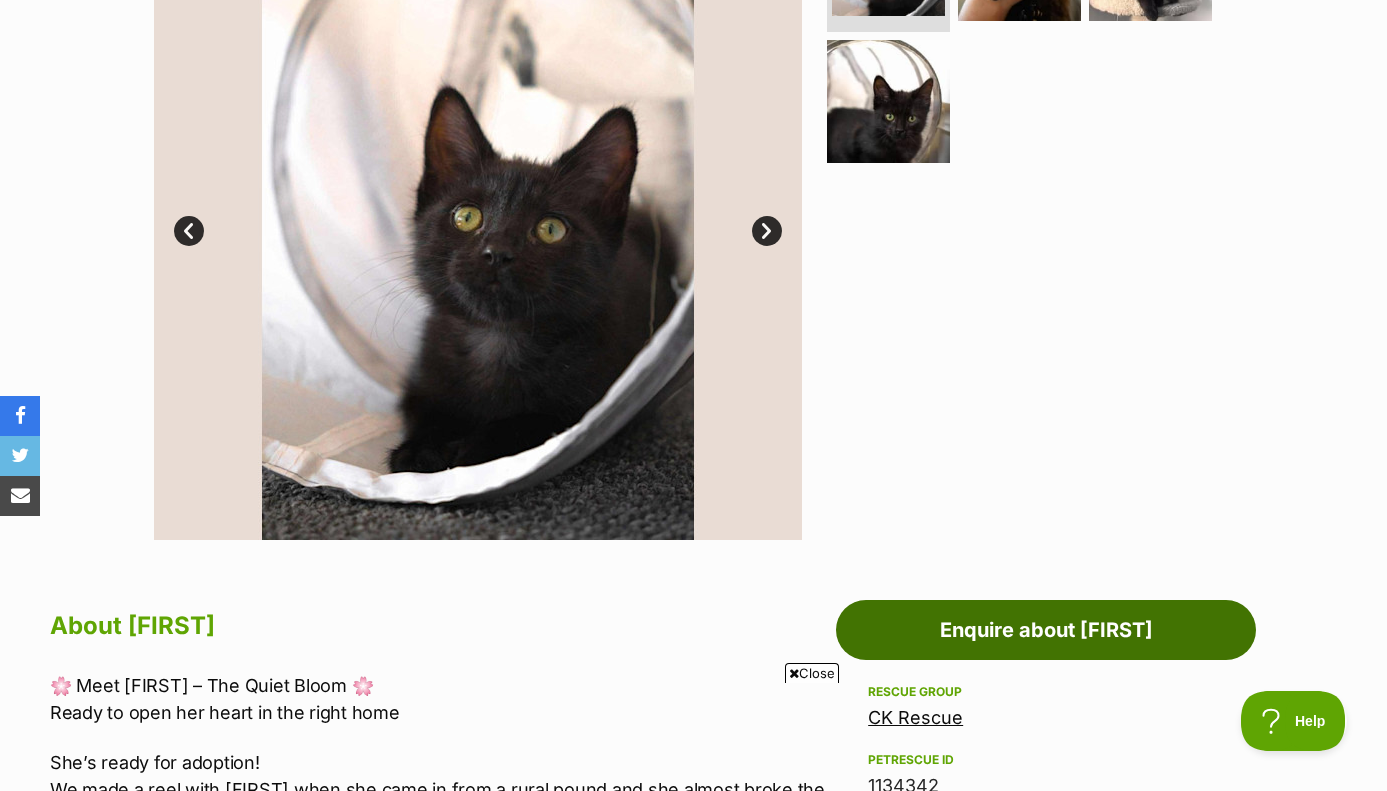 scroll, scrollTop: 581, scrollLeft: 0, axis: vertical 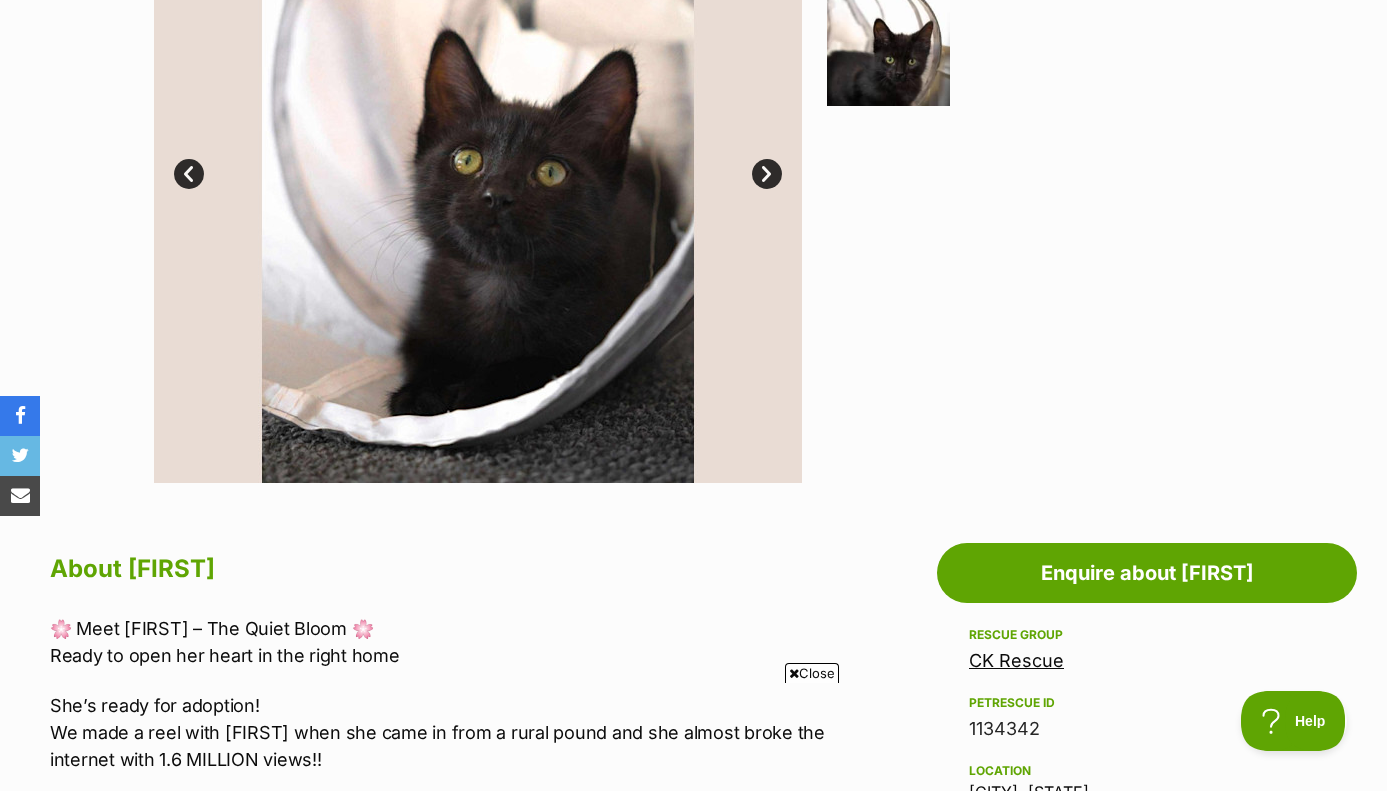 click on "Advertisement
Adoption information
I've been adopted!
This pet is no longer available
On Hold
Enquire about [FIRST]
Find available pets like this!
Rescue group
CK Rescue
PetRescue ID
1134342
Location
[CITY], [STATE]
Age
15 weeks
Adoption fee
$350.00
100% of the adoption fee goes directly to CK Rescue , the organisation providing their care.
Learn more about adoption fees .
Coat
Short
Microchip number
991001006365350
Rehoming organisation
CK Rescue Animal Inc
Source number
RE137289
Last updated
24 Jul, 2025
Pre-adoption checks
Desexed
Vaccinated
Interstate adoption ([STATE] only)
Wormed
About [FIRST]
🌸 Meet [FIRST] – The Quiet Bloom 🌸
Ready to open her heart in the right home
She’s ready for adoption!
Medical notes" at bounding box center (693, 1528) 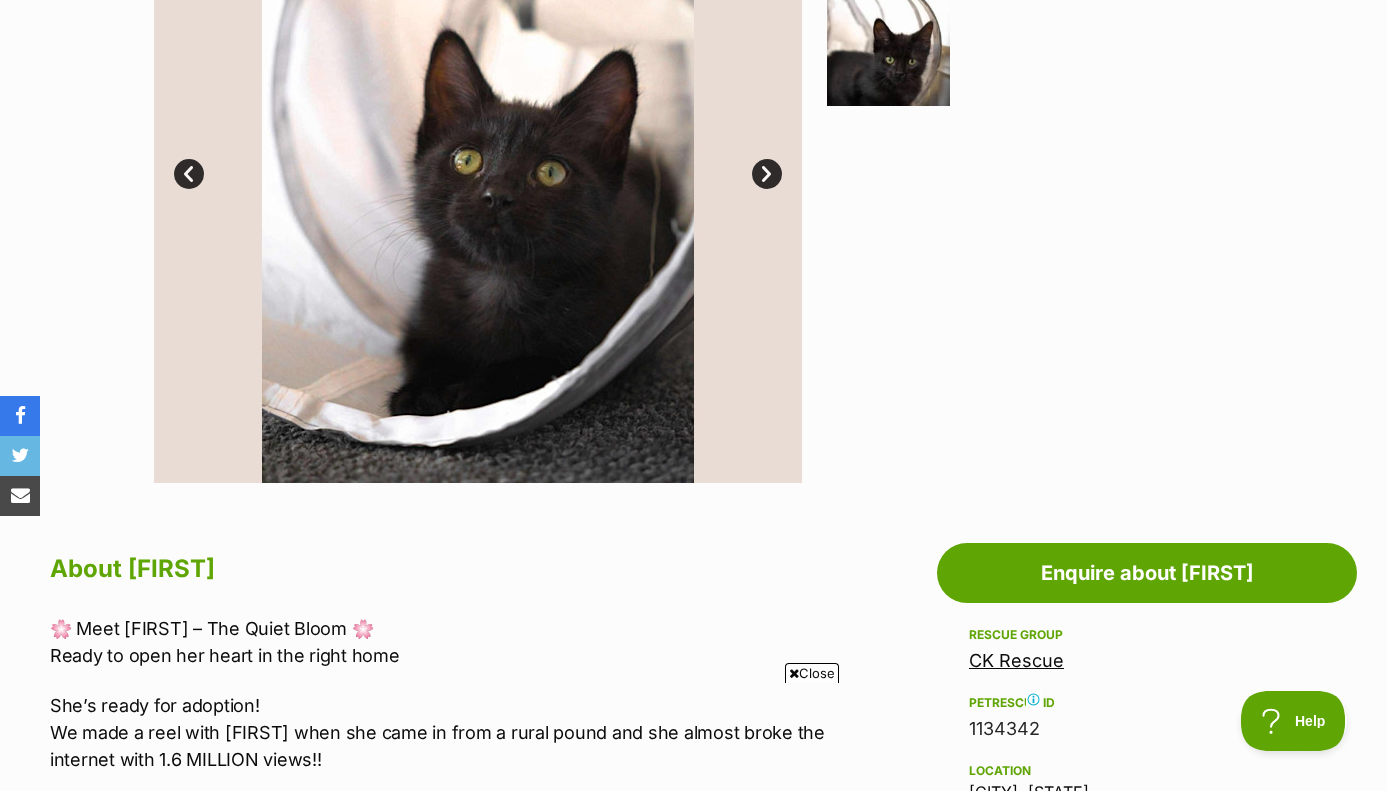 scroll, scrollTop: 0, scrollLeft: 0, axis: both 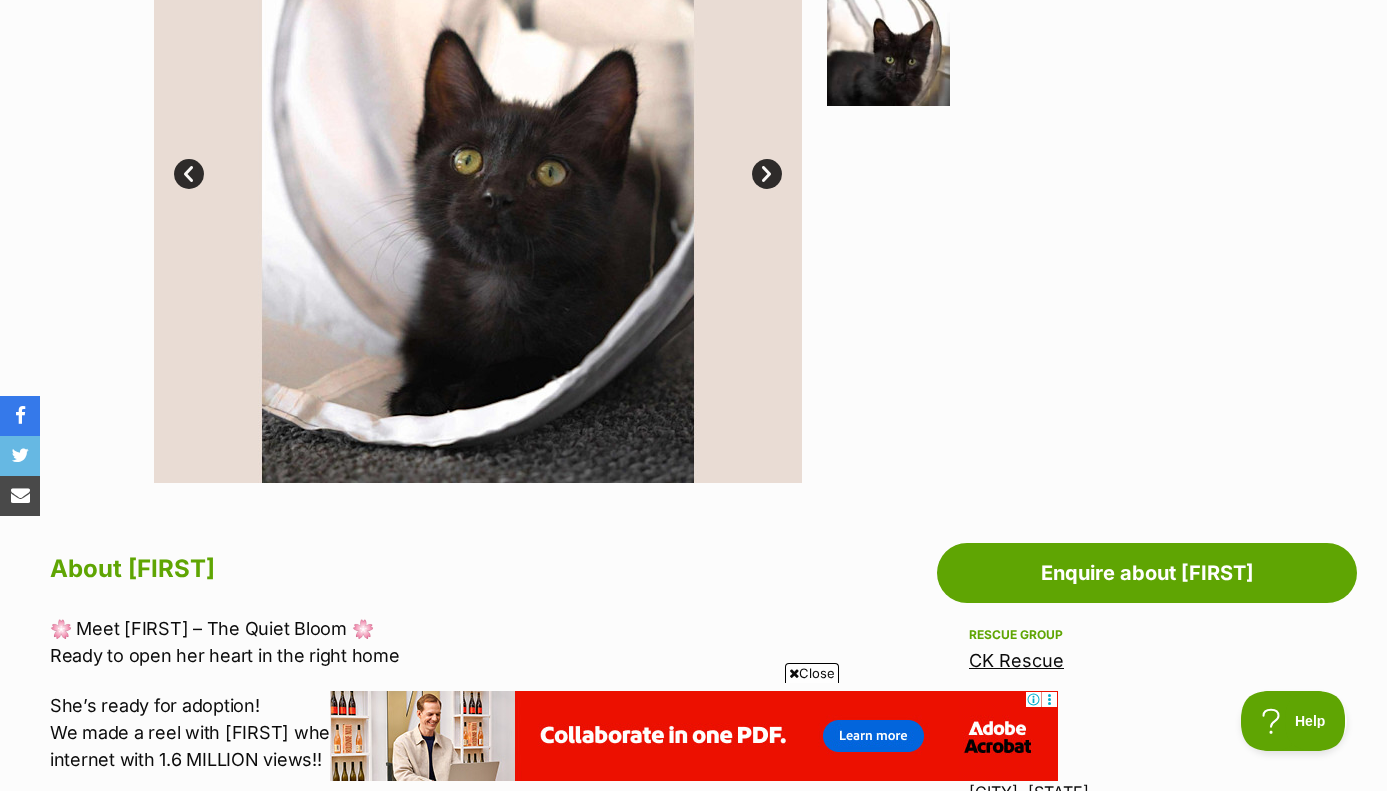 click on "CK Rescue" at bounding box center [1016, 660] 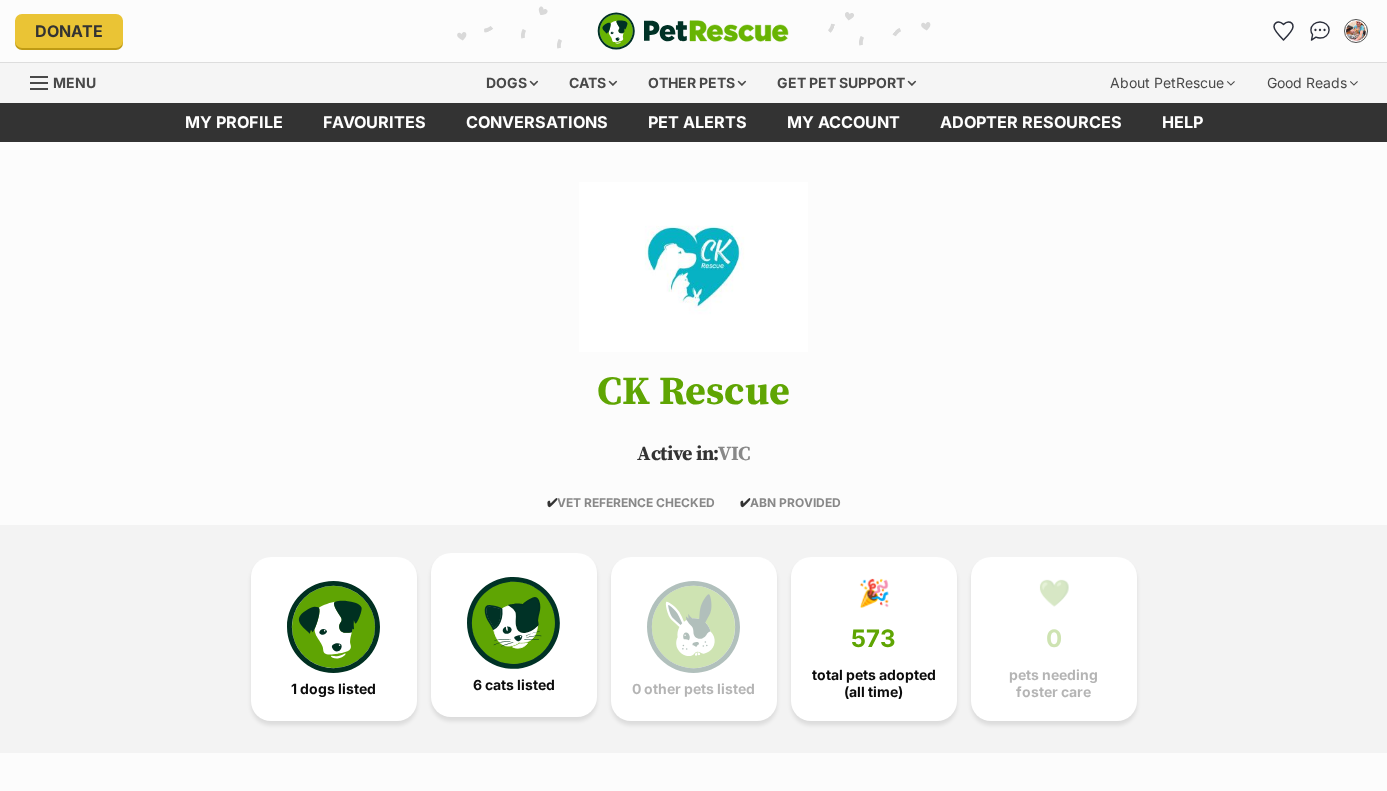 scroll, scrollTop: 0, scrollLeft: 0, axis: both 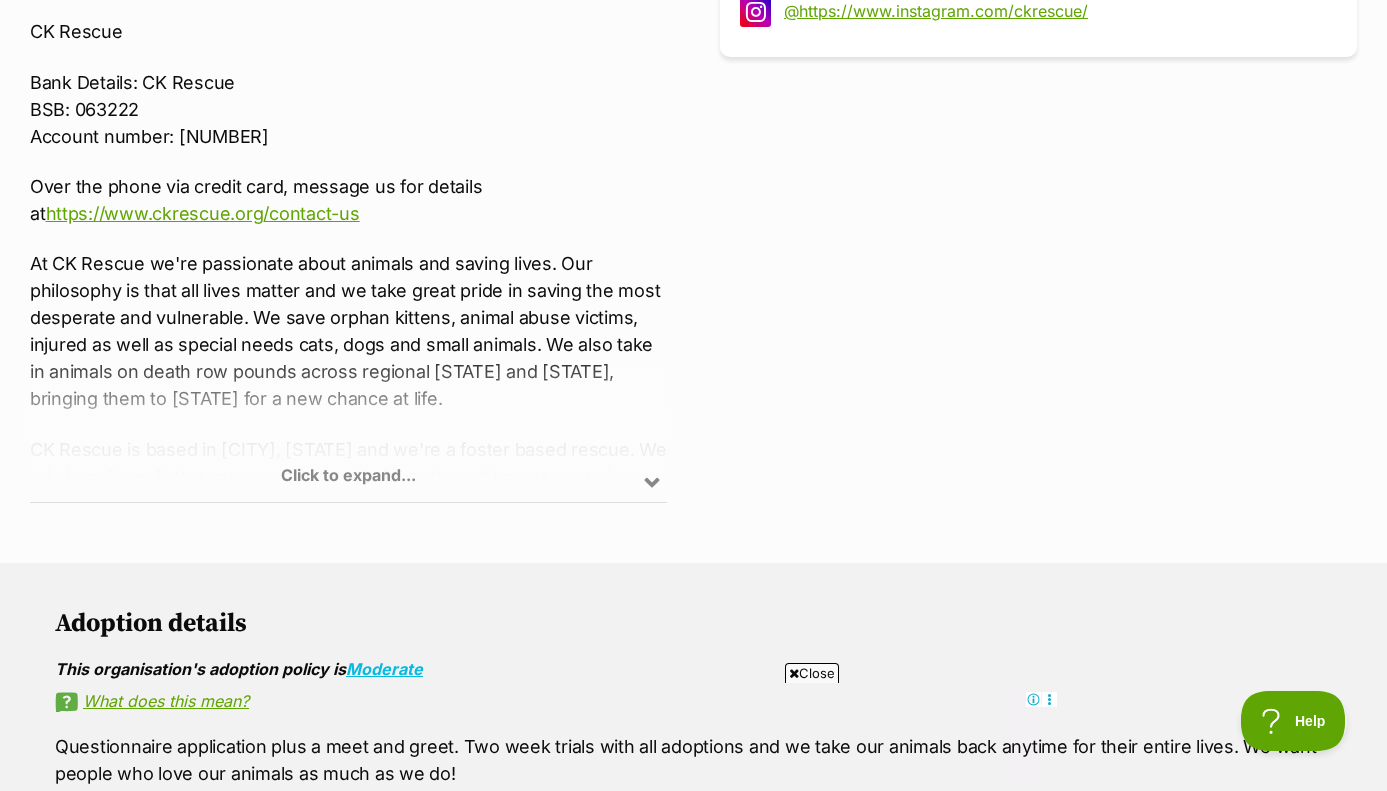 click on "Click to expand..." at bounding box center (348, 424) 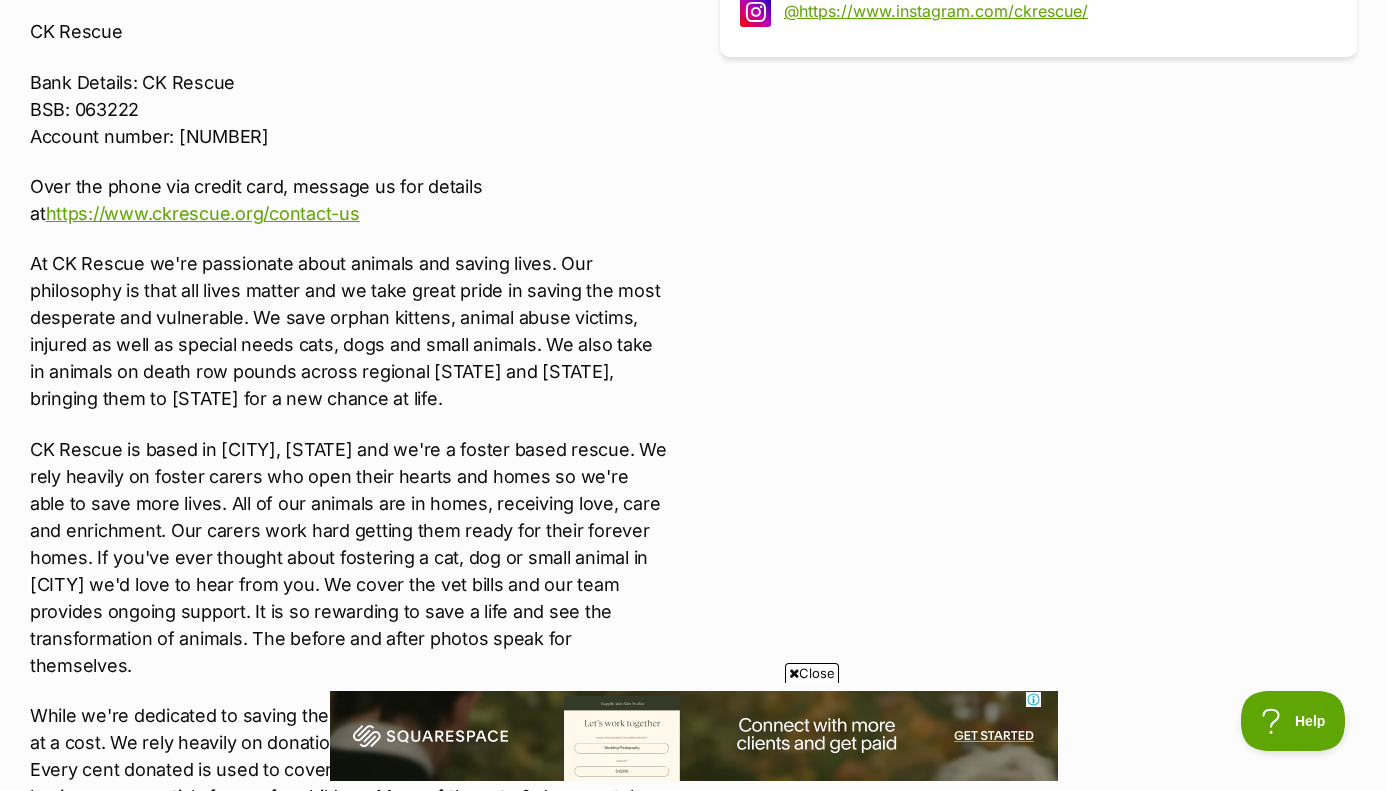 scroll, scrollTop: 0, scrollLeft: 0, axis: both 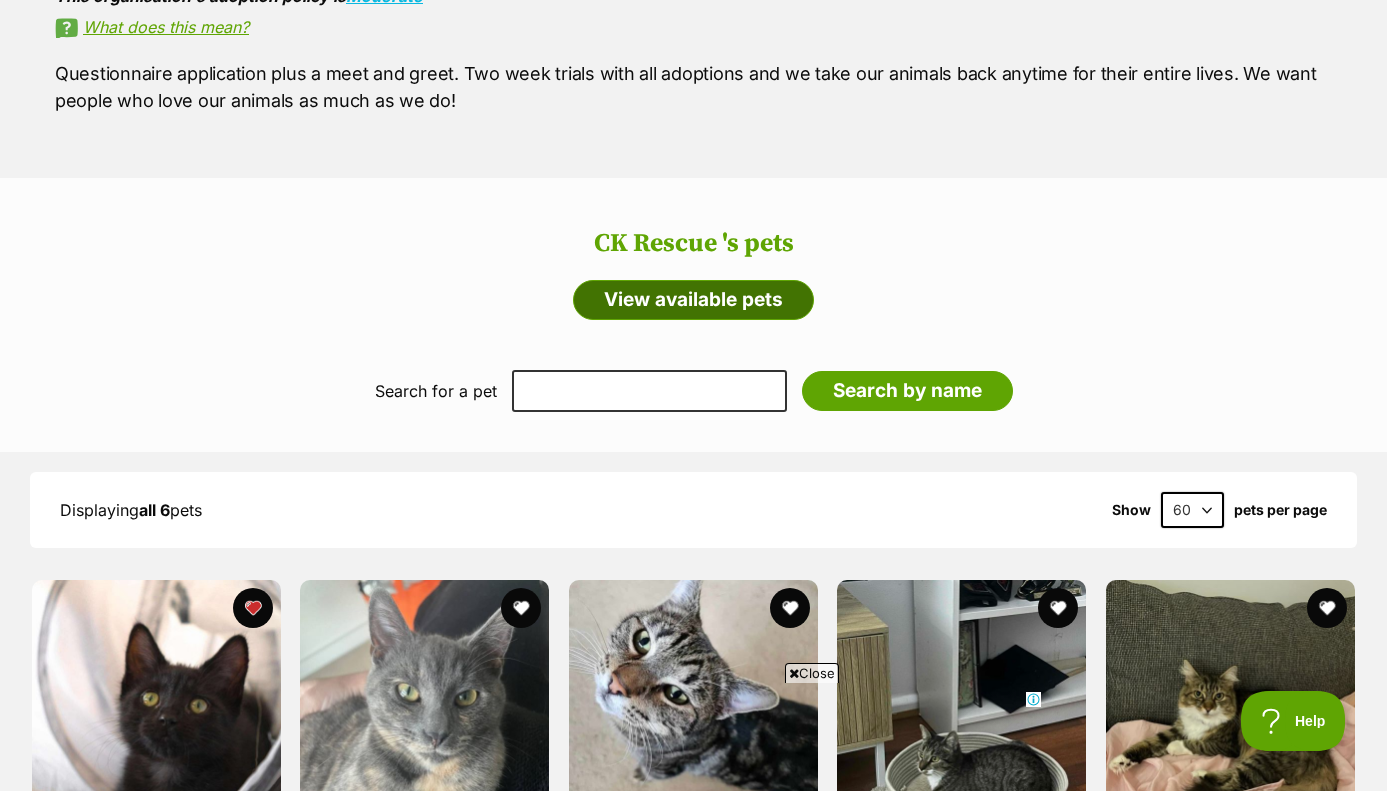 click on "View available pets" at bounding box center [693, 300] 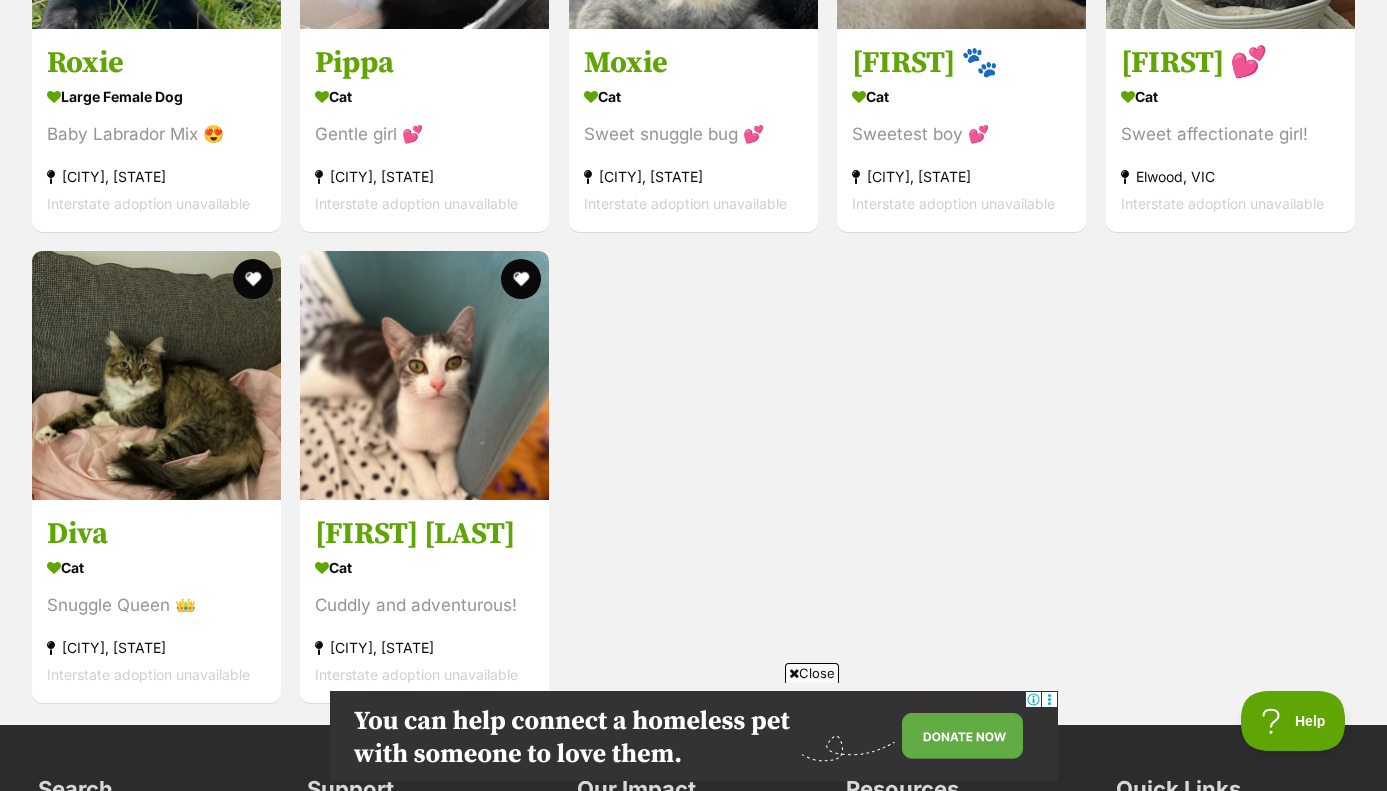 scroll, scrollTop: 2353, scrollLeft: 0, axis: vertical 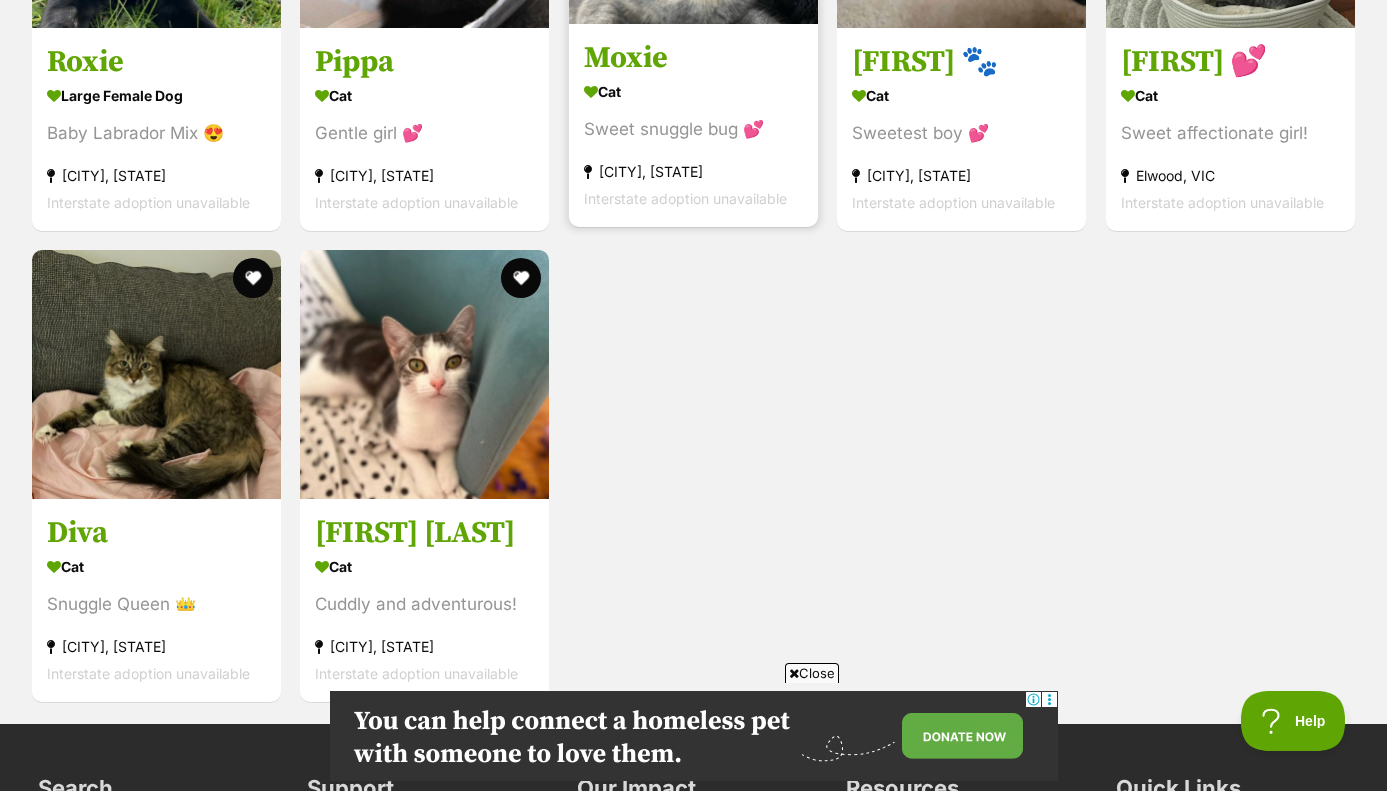click on "Moxie" at bounding box center (693, 58) 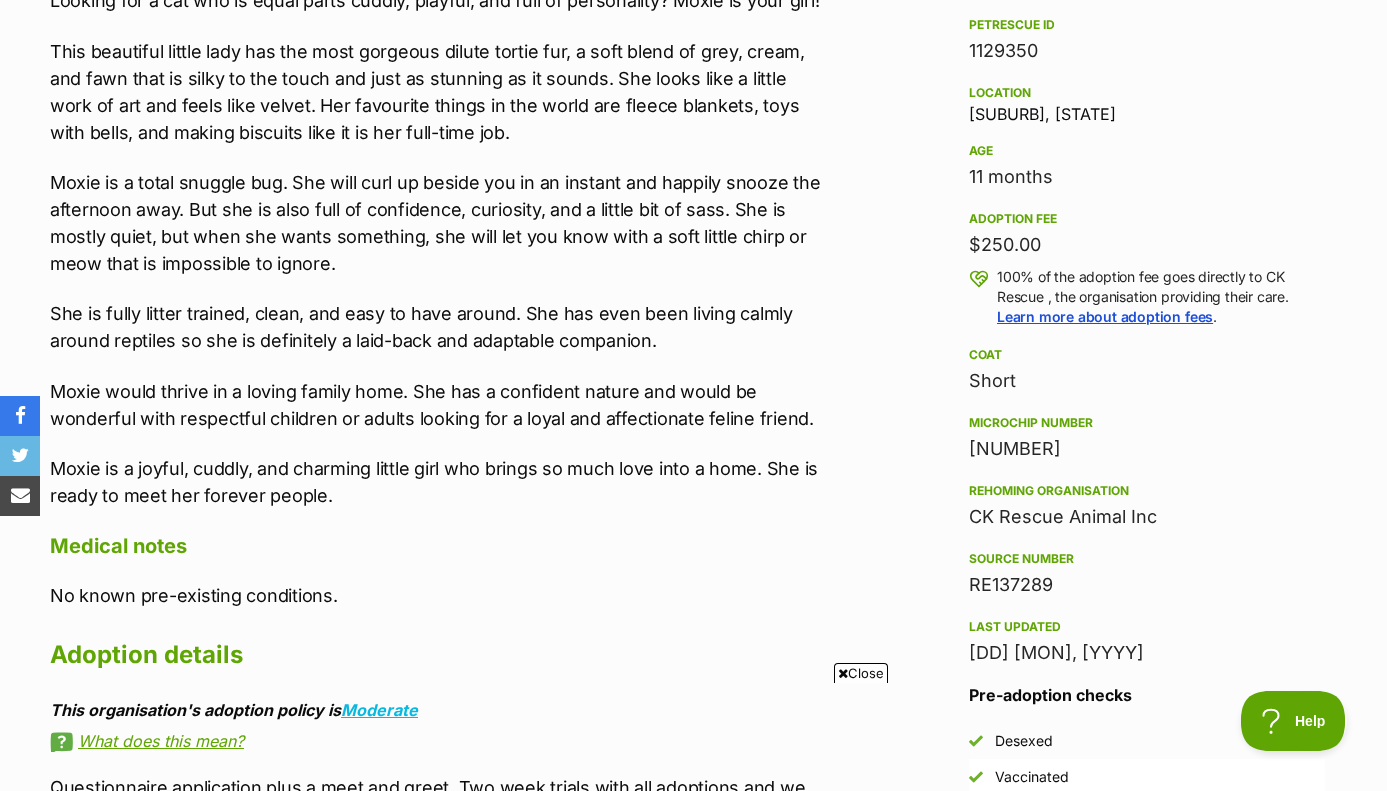 scroll, scrollTop: 1390, scrollLeft: 0, axis: vertical 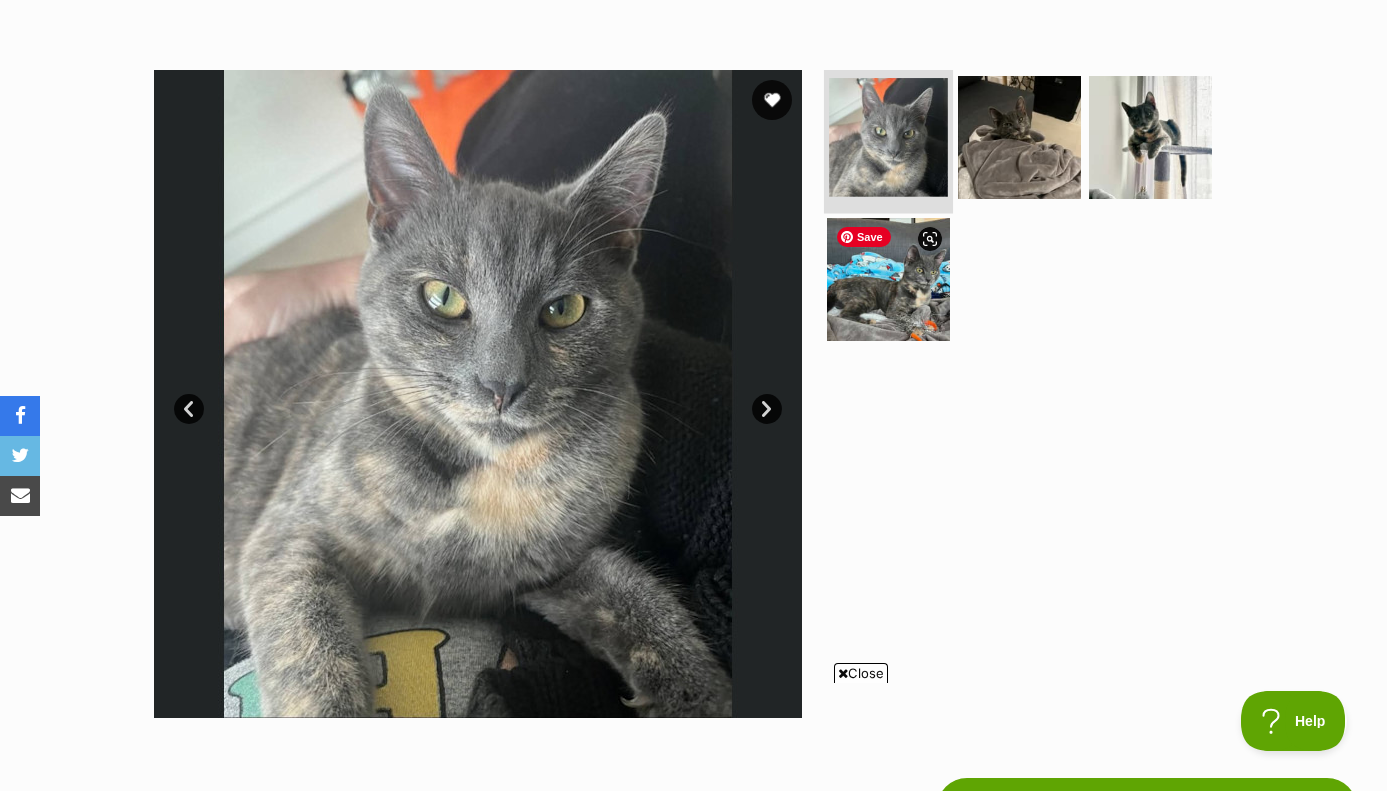 click at bounding box center [888, 137] 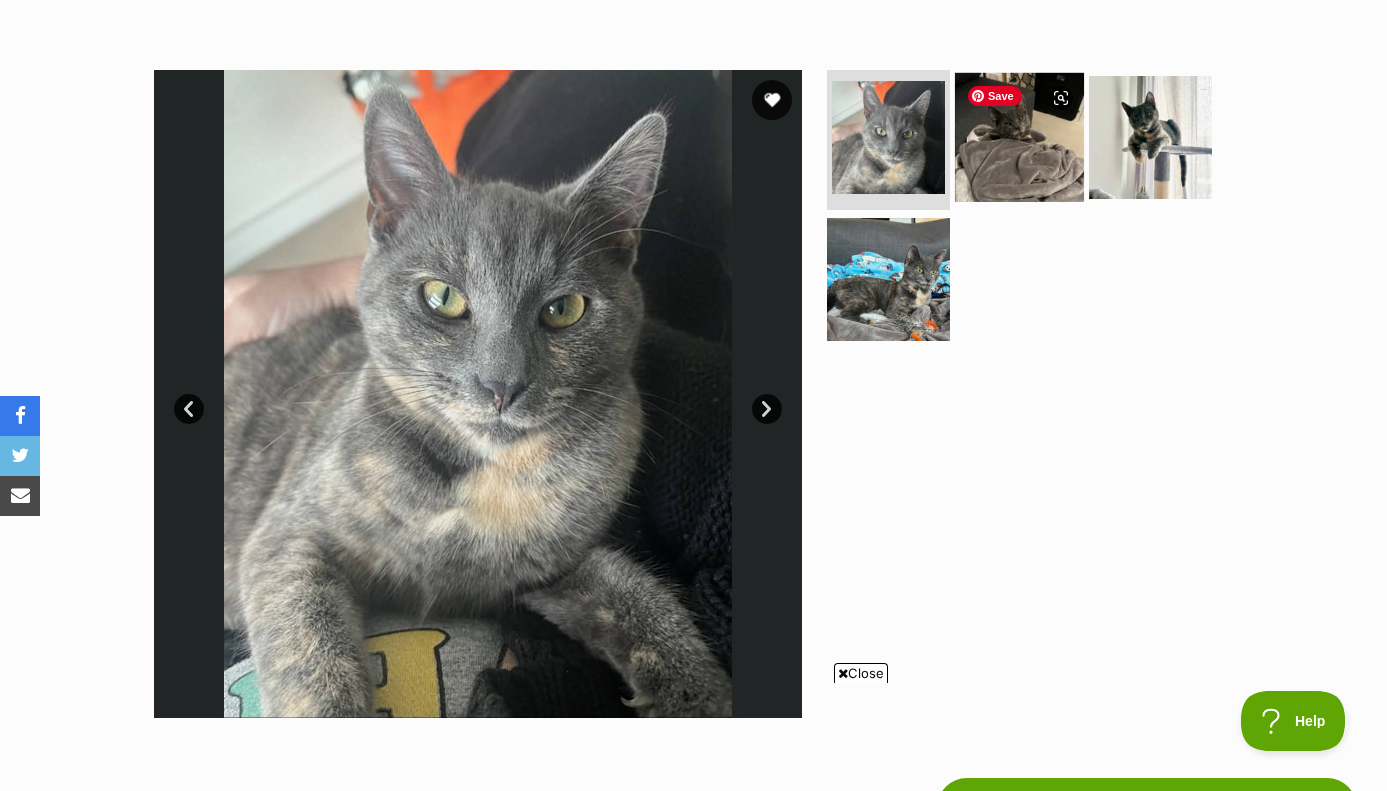 click at bounding box center [1019, 137] 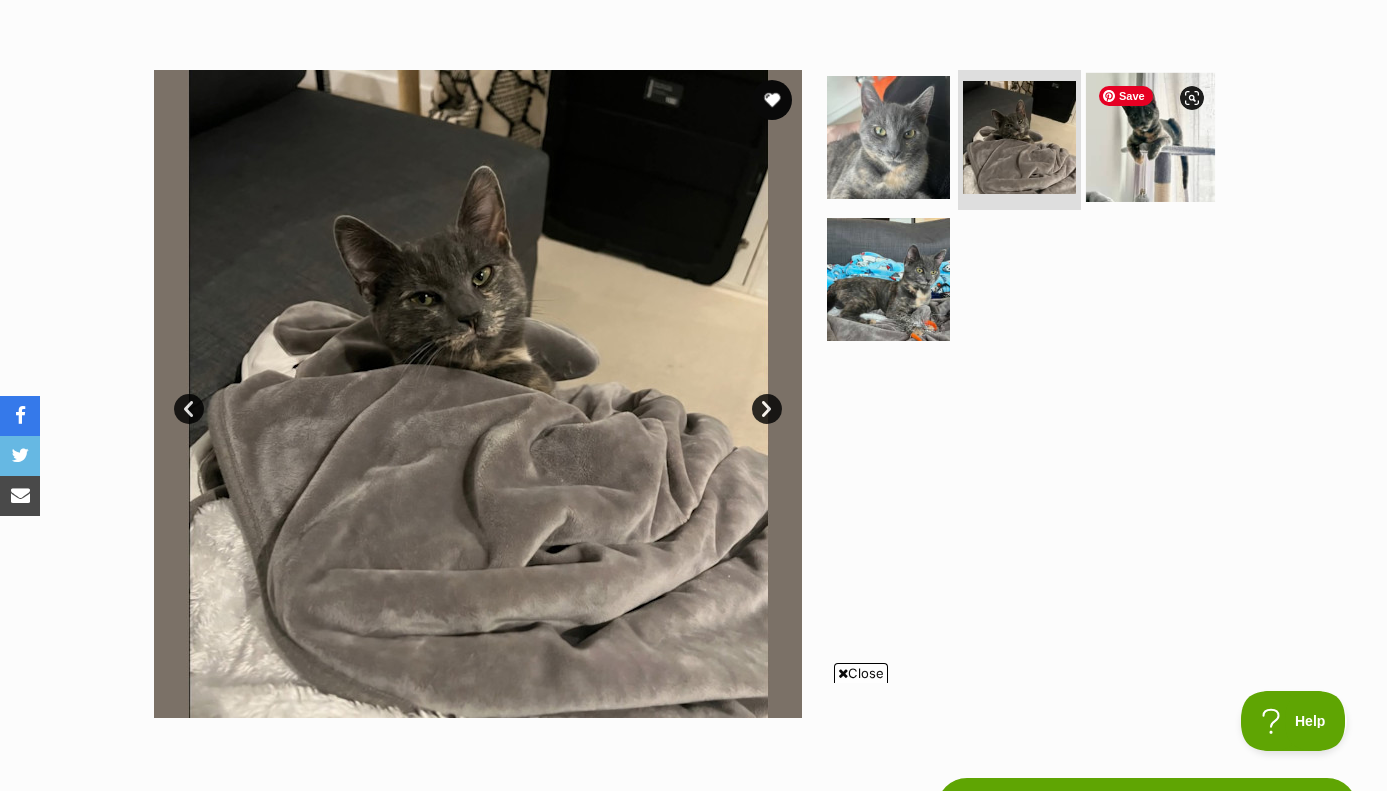 click at bounding box center (1150, 137) 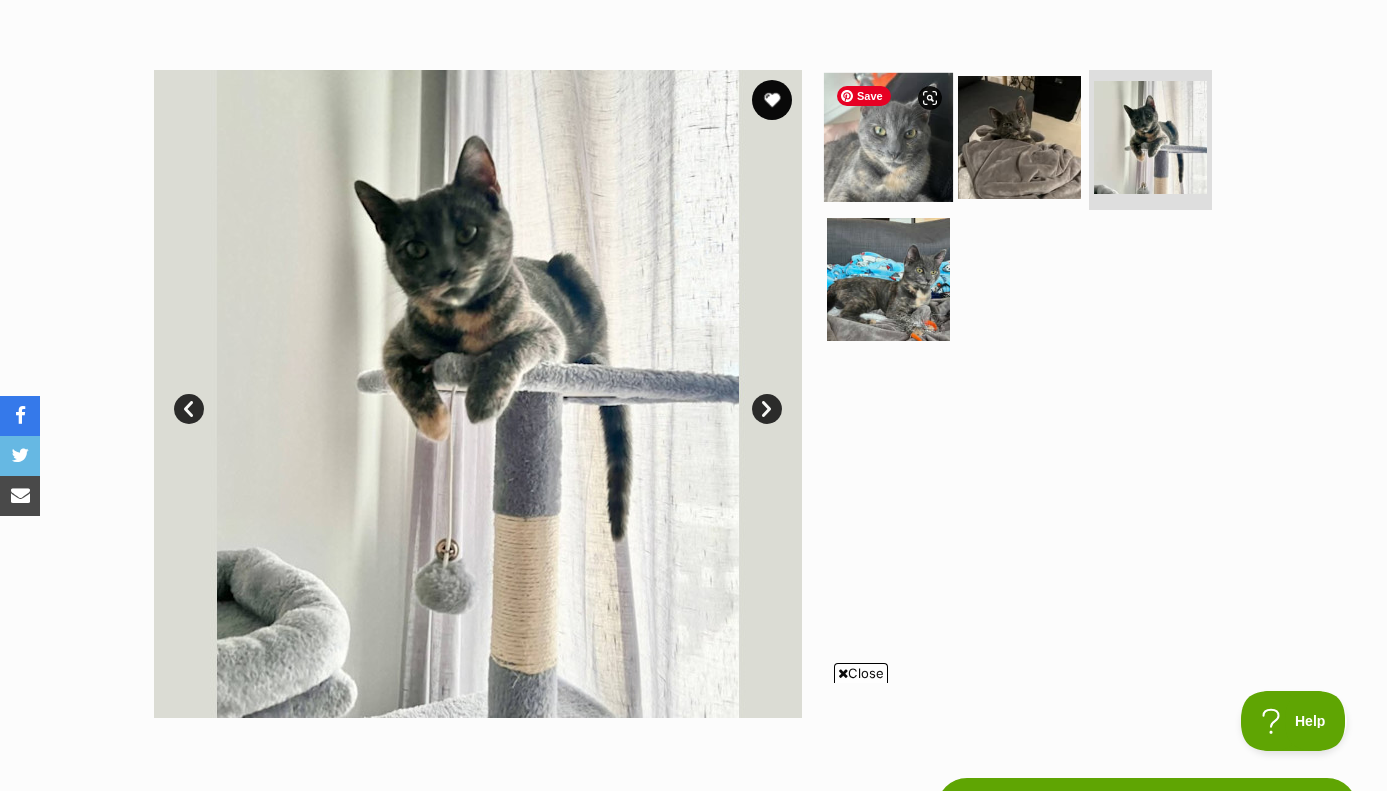 click at bounding box center (888, 137) 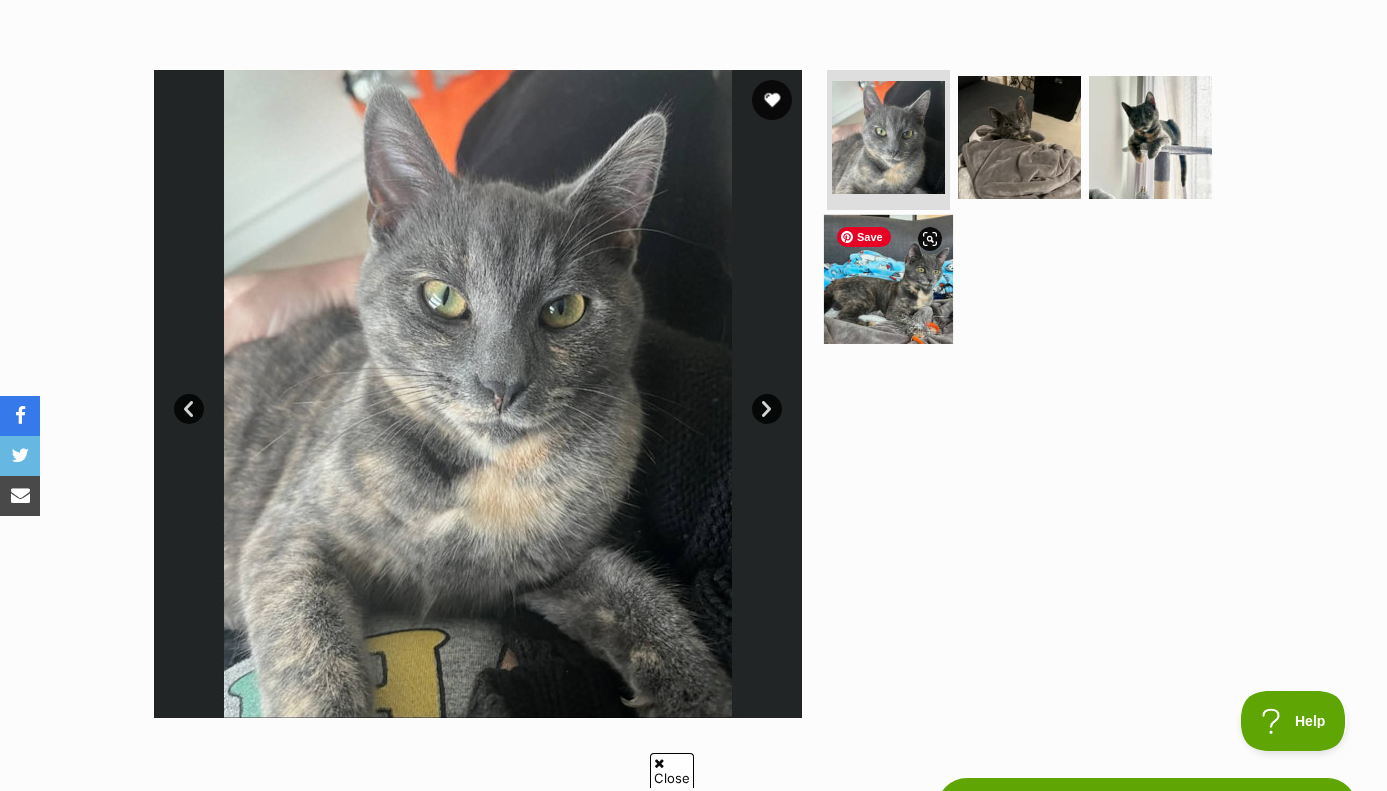 click at bounding box center [888, 278] 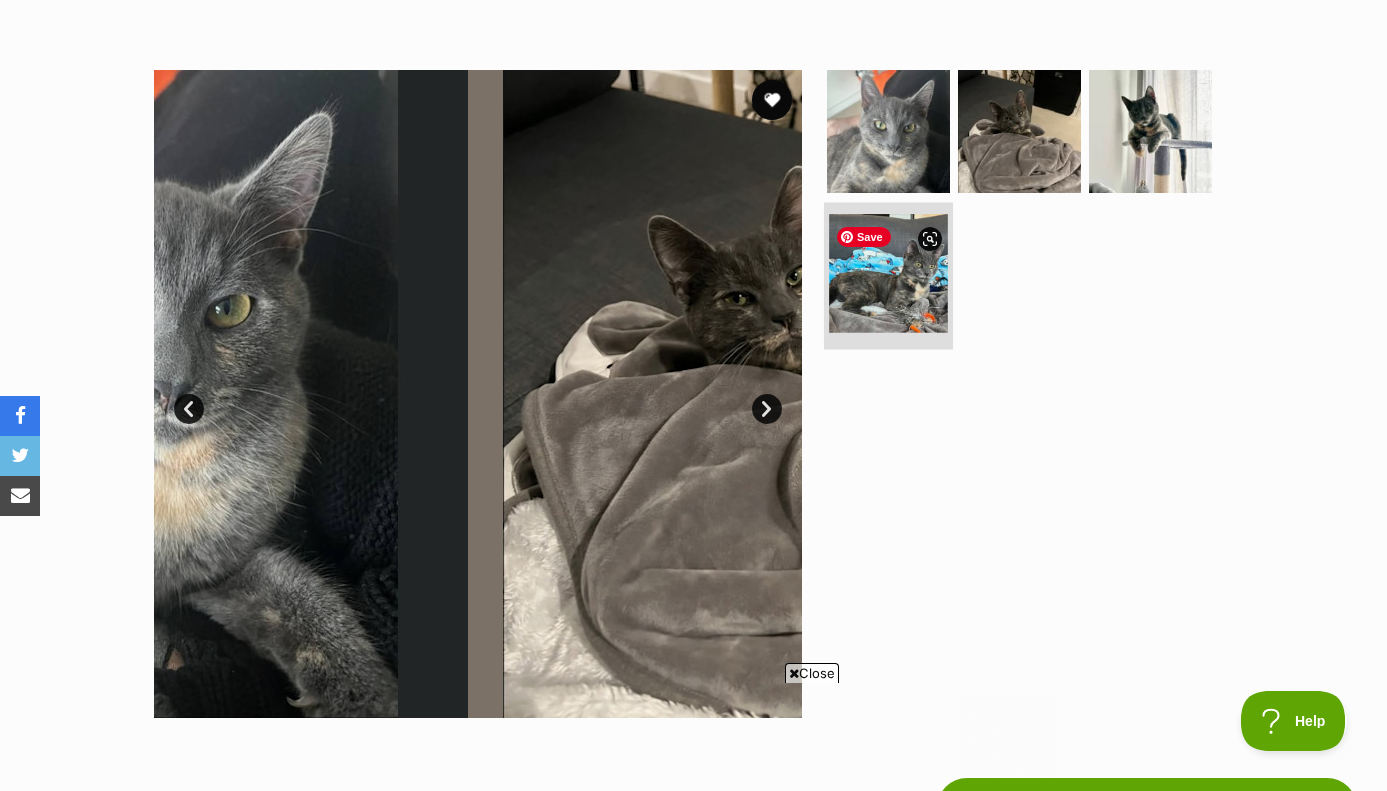 scroll, scrollTop: 0, scrollLeft: 0, axis: both 